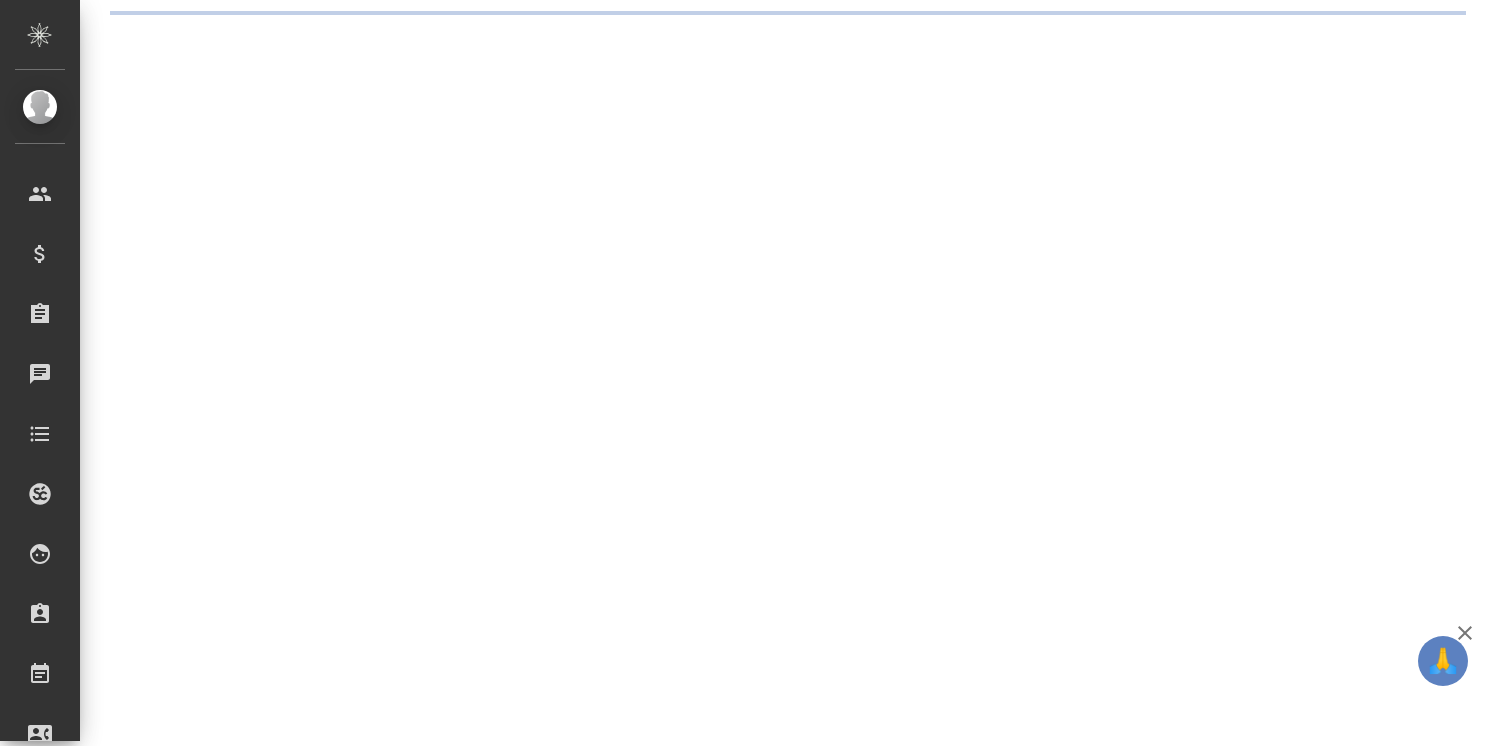 scroll, scrollTop: 0, scrollLeft: 0, axis: both 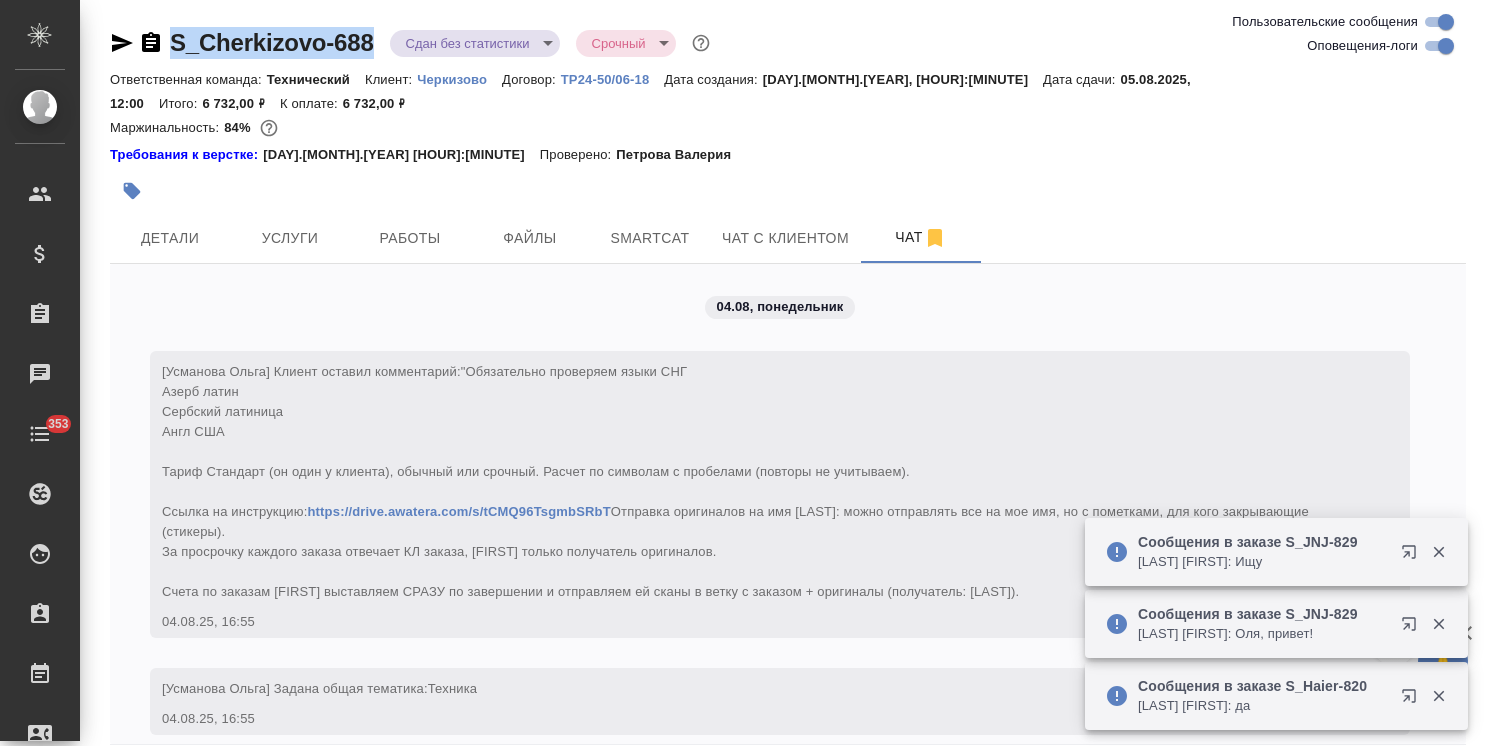 drag, startPoint x: 376, startPoint y: 26, endPoint x: 169, endPoint y: 32, distance: 207.08694 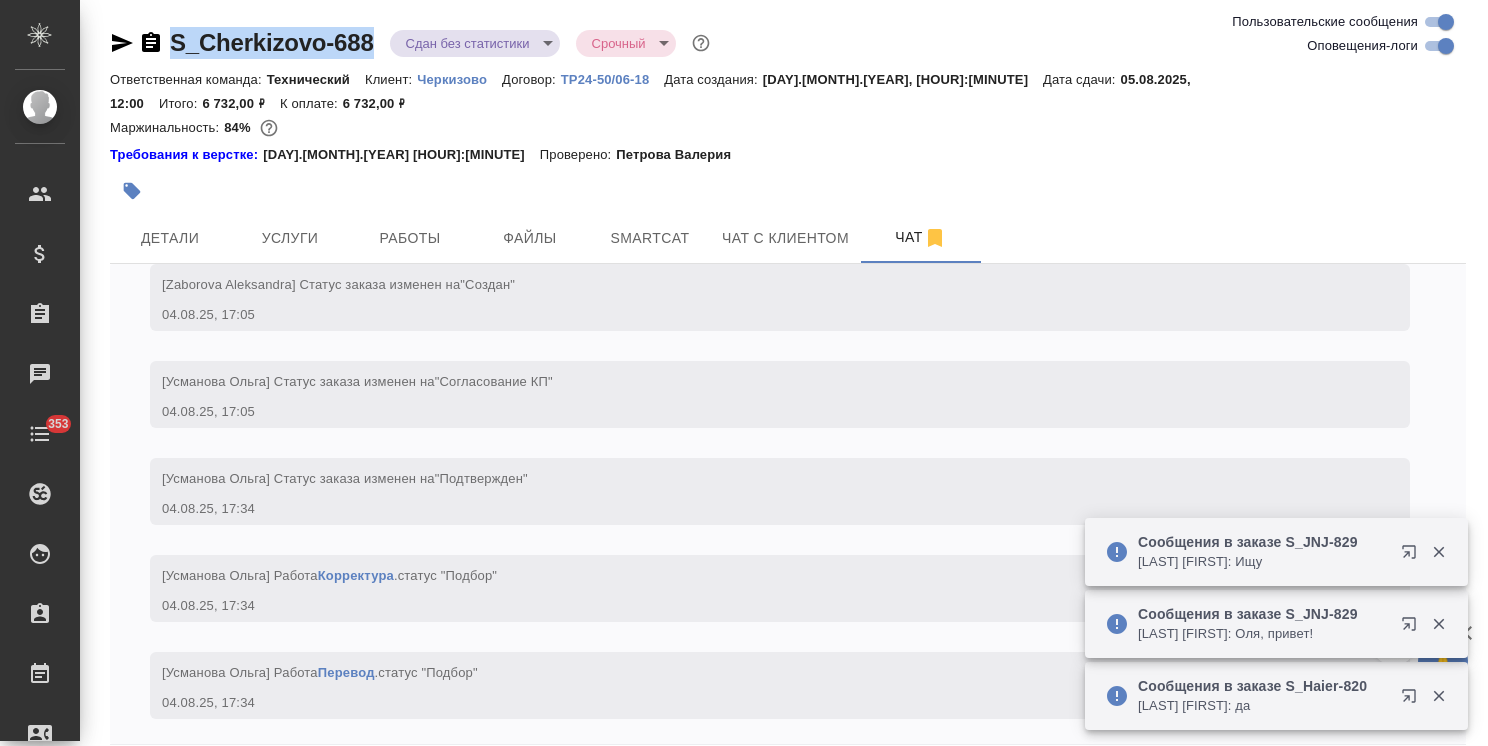 copy on "S_Cherkizovo-688" 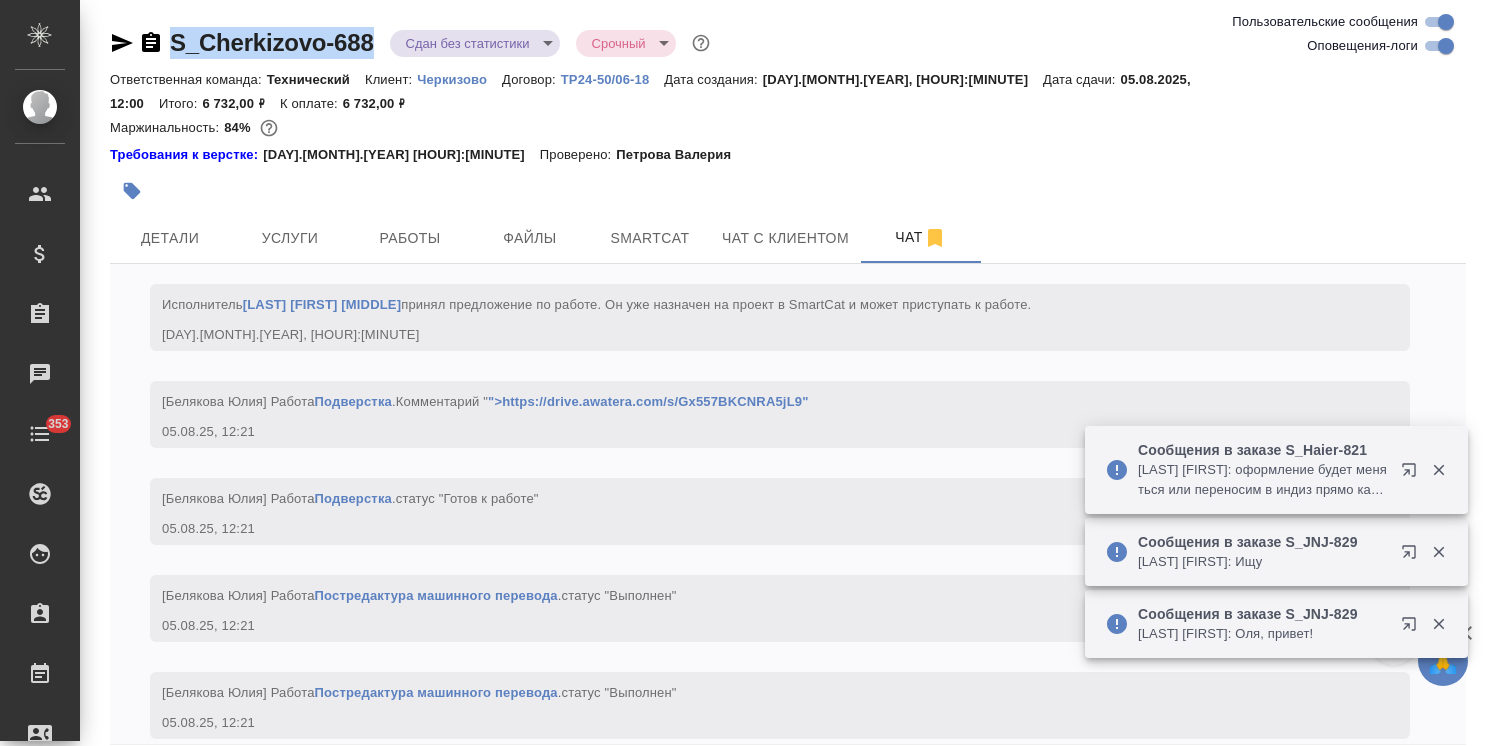 scroll, scrollTop: 6613, scrollLeft: 0, axis: vertical 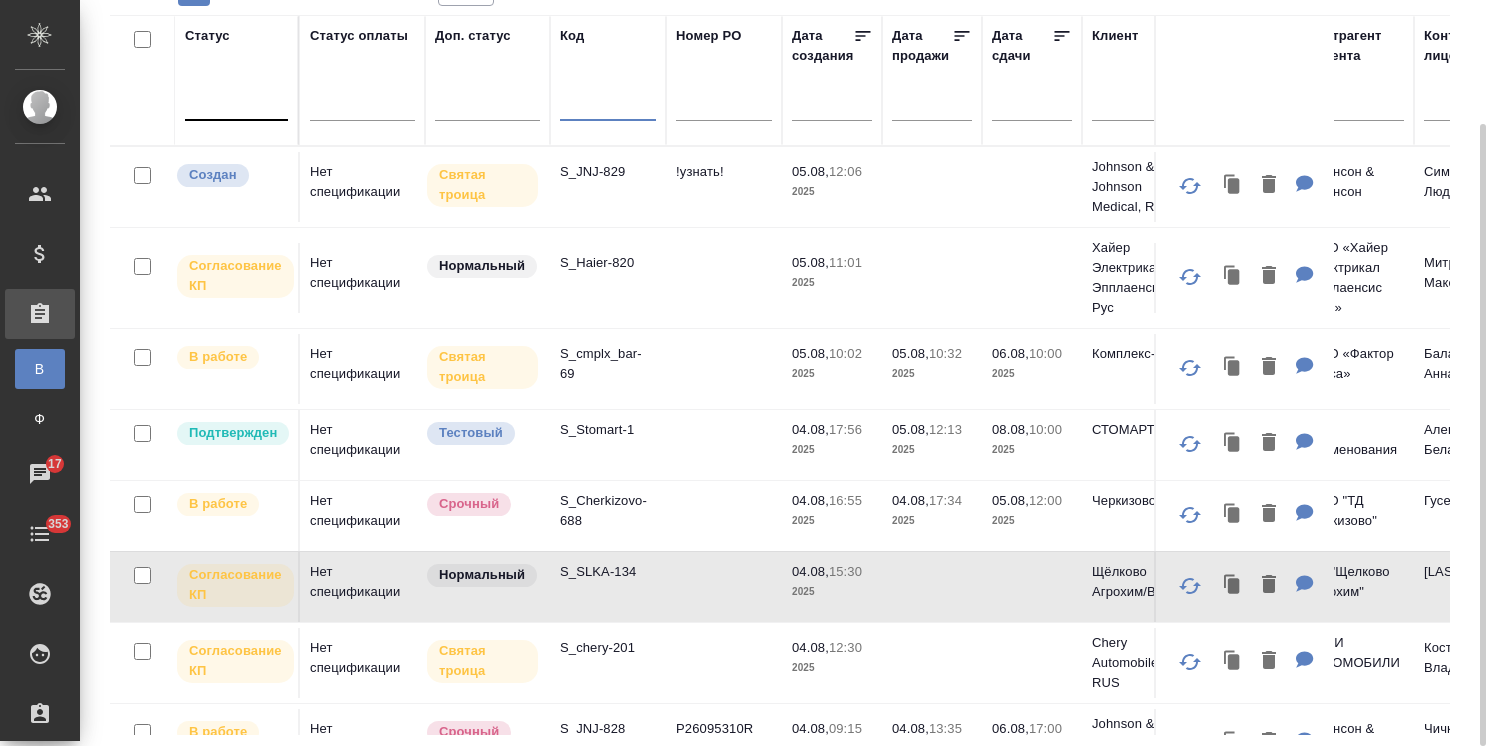 click at bounding box center [236, 100] 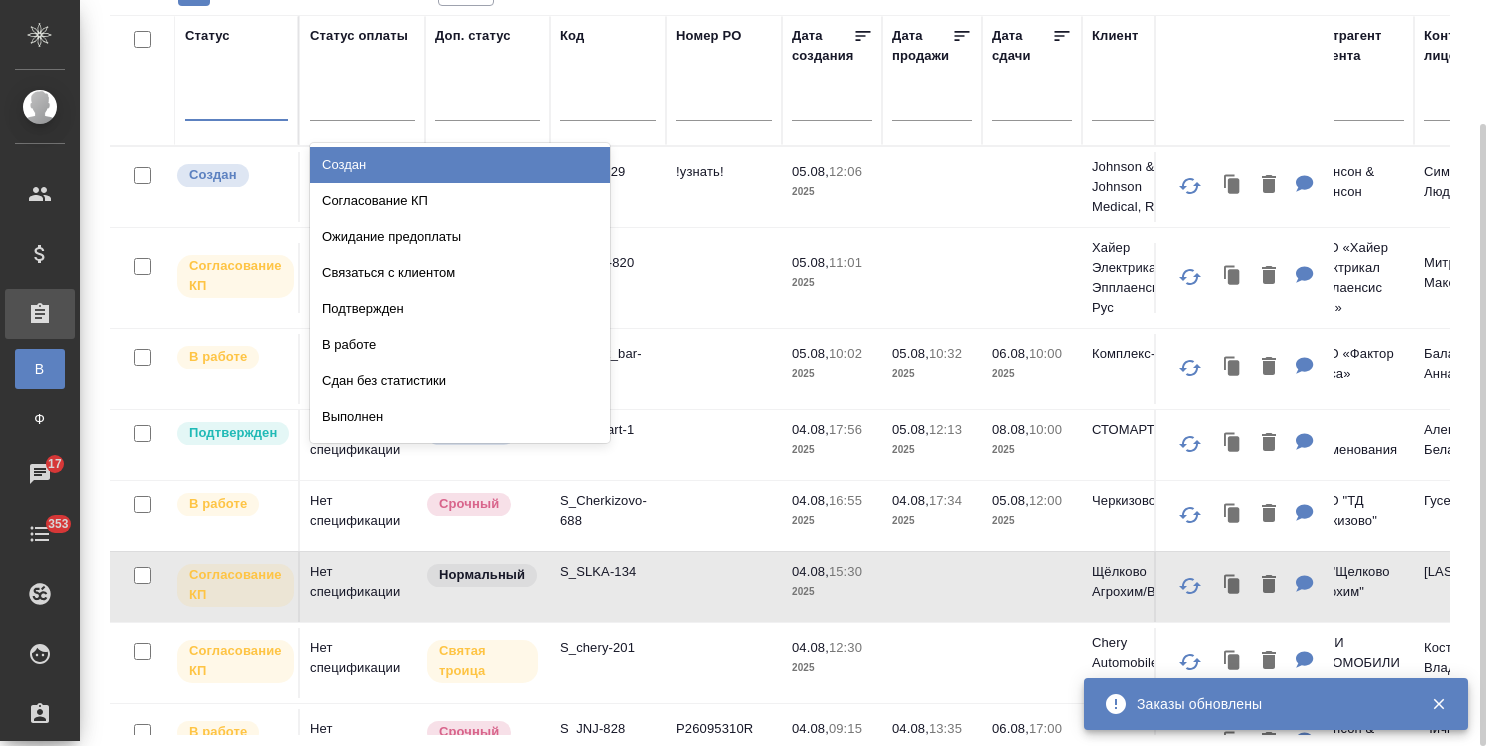 click on "Выполнен" at bounding box center [460, 417] 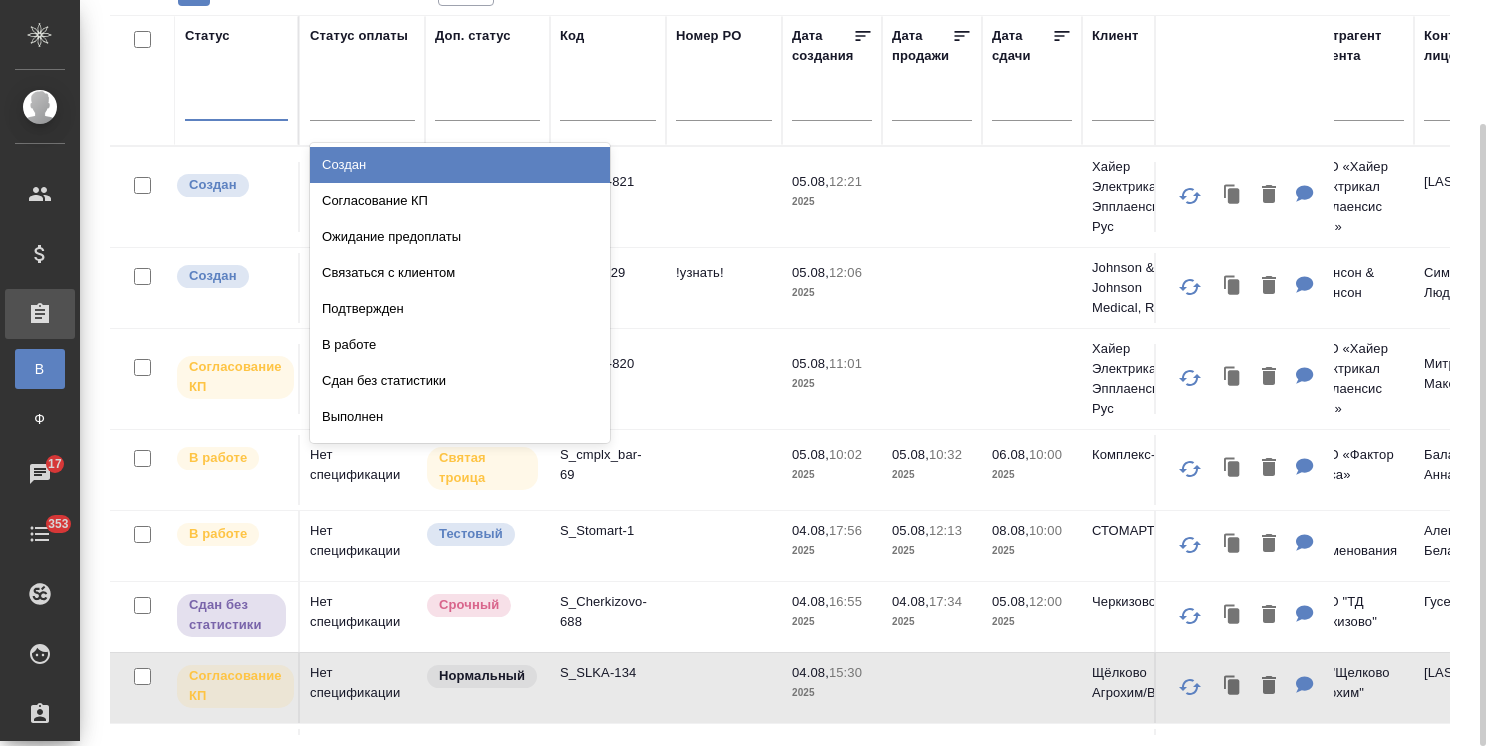 click at bounding box center (236, 100) 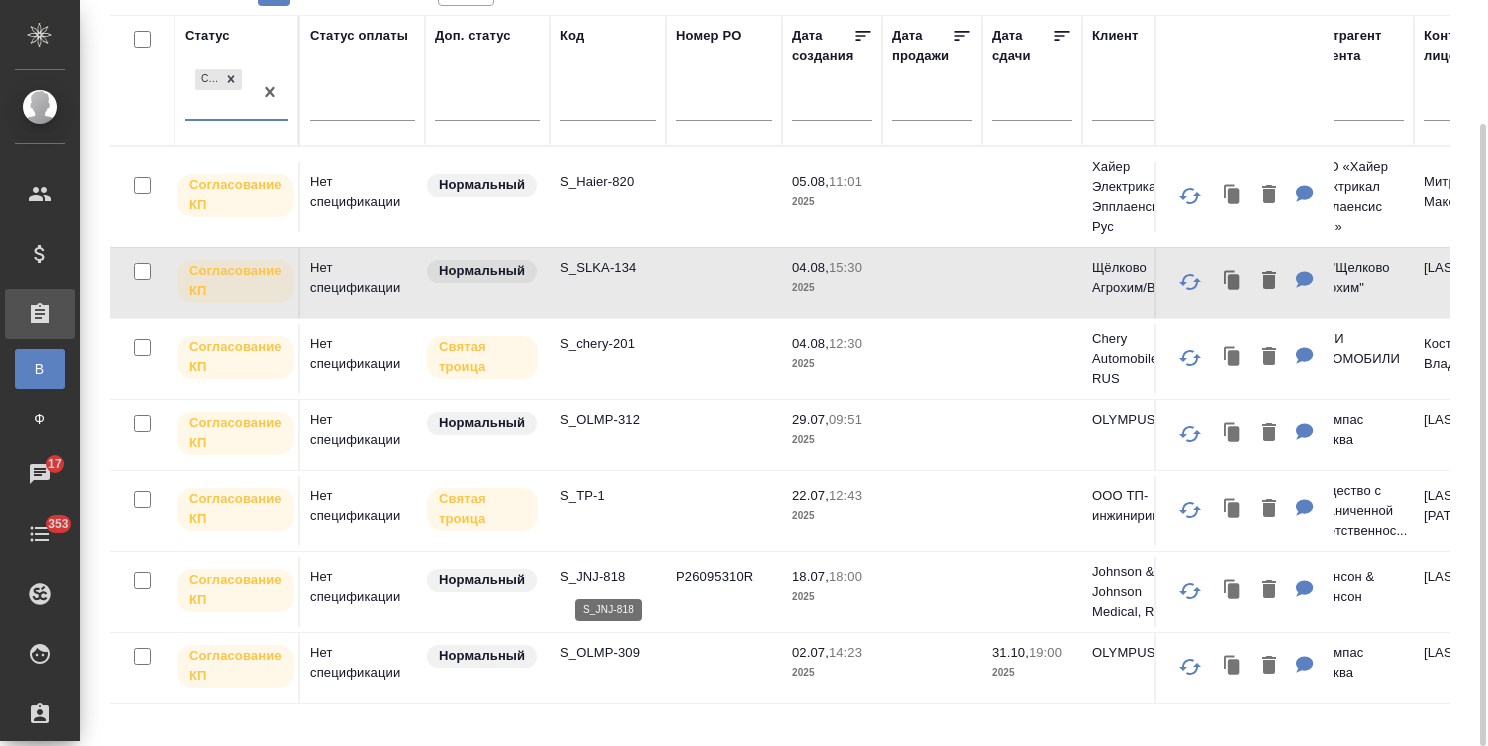 click on "S_JNJ-818" at bounding box center [608, 577] 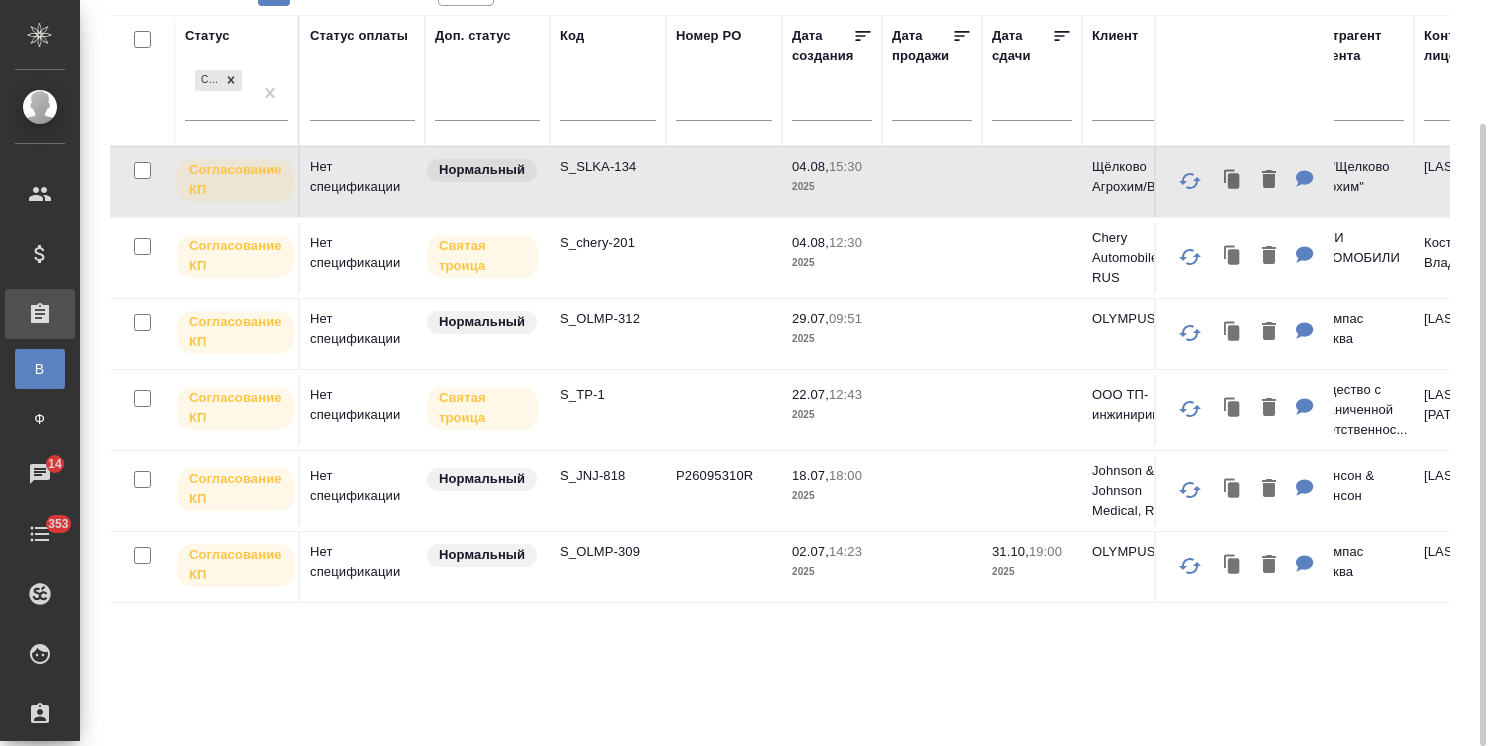 click on "S_OLMP-309" at bounding box center (608, 182) 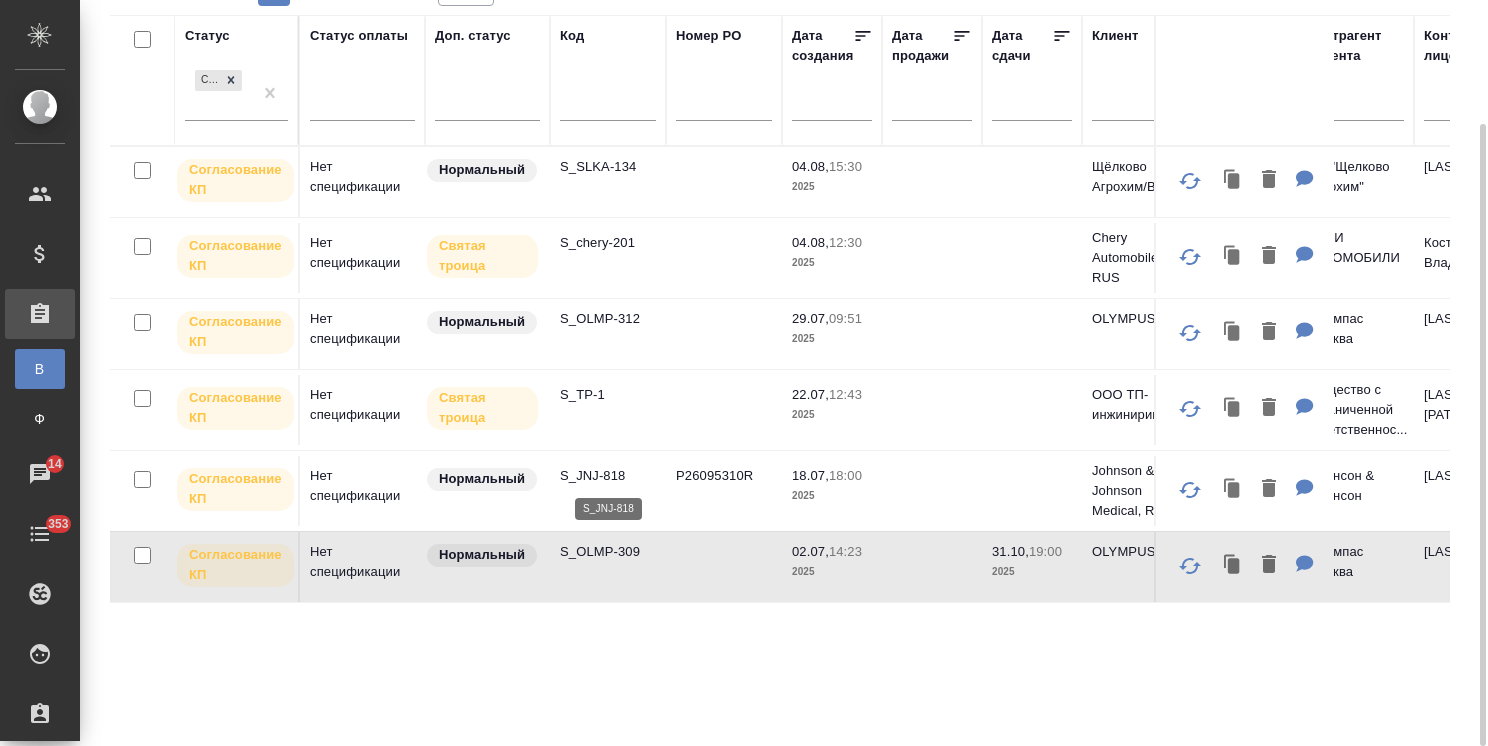 click on "S_JNJ-818" at bounding box center [608, 476] 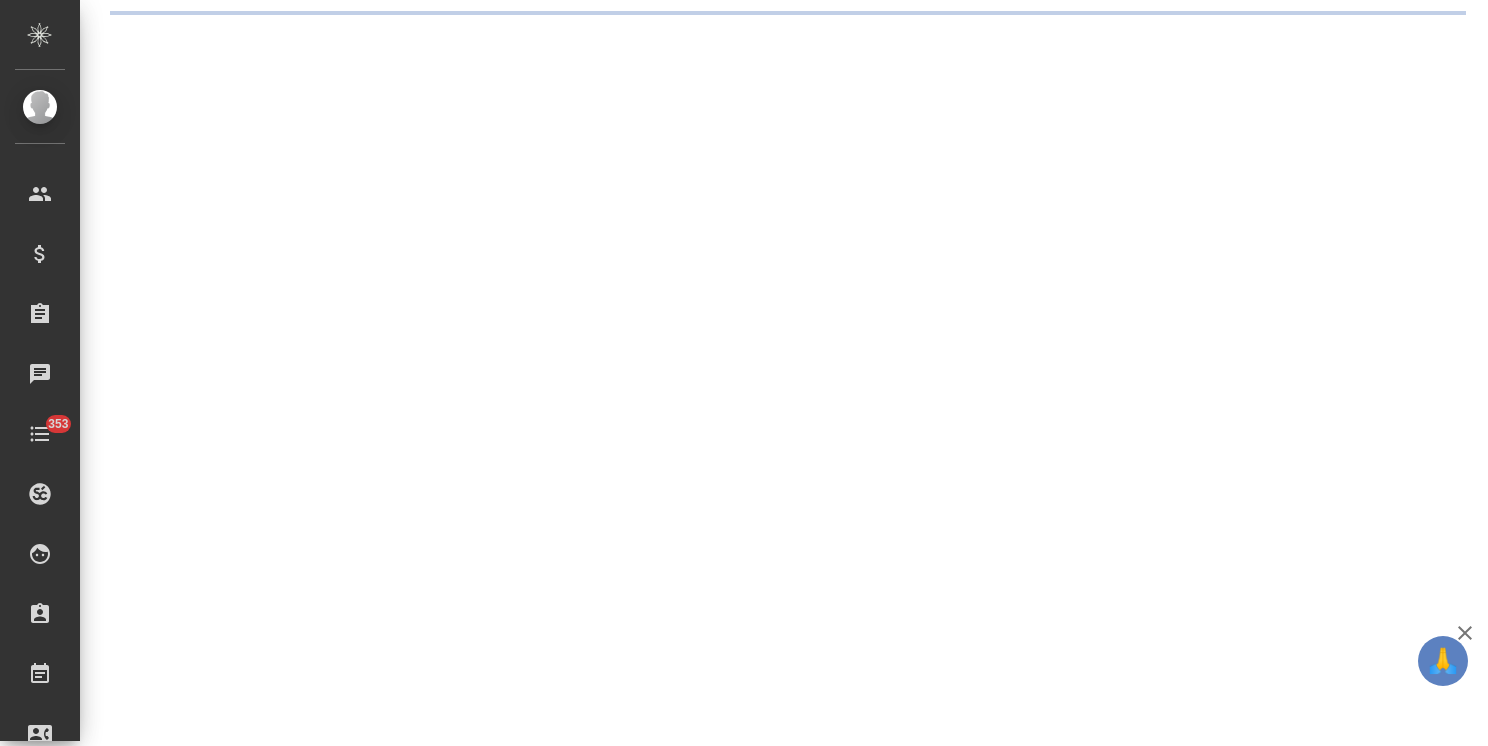 scroll, scrollTop: 0, scrollLeft: 0, axis: both 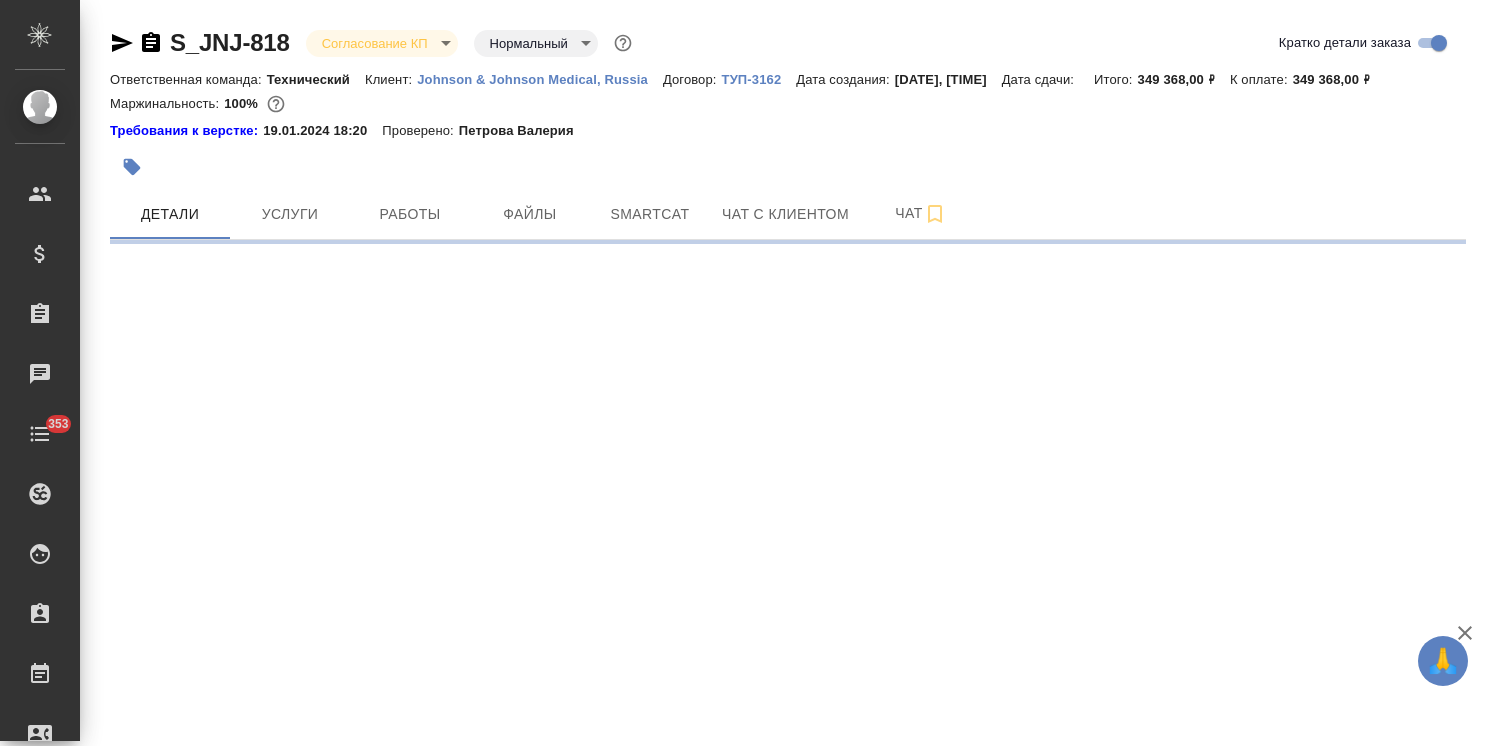select on "RU" 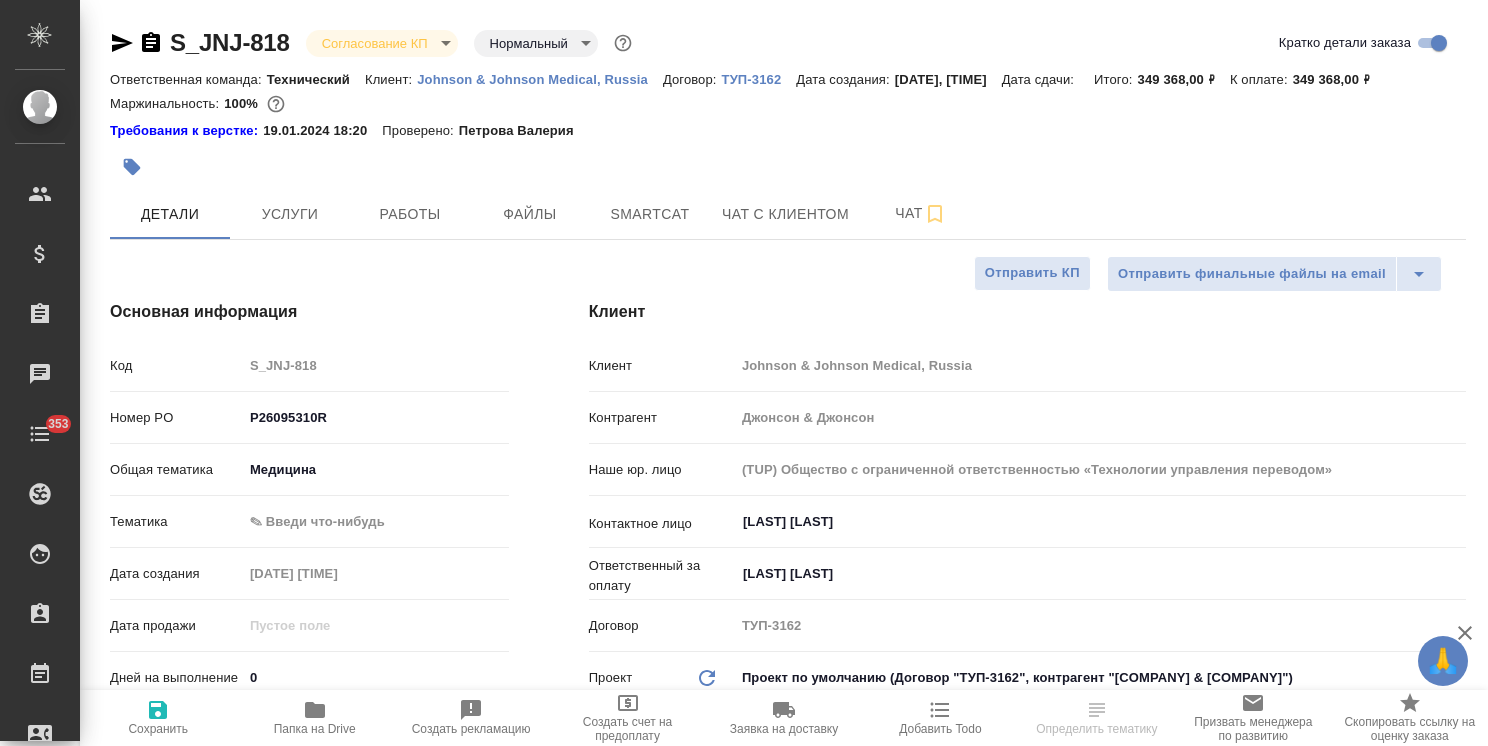 type on "x" 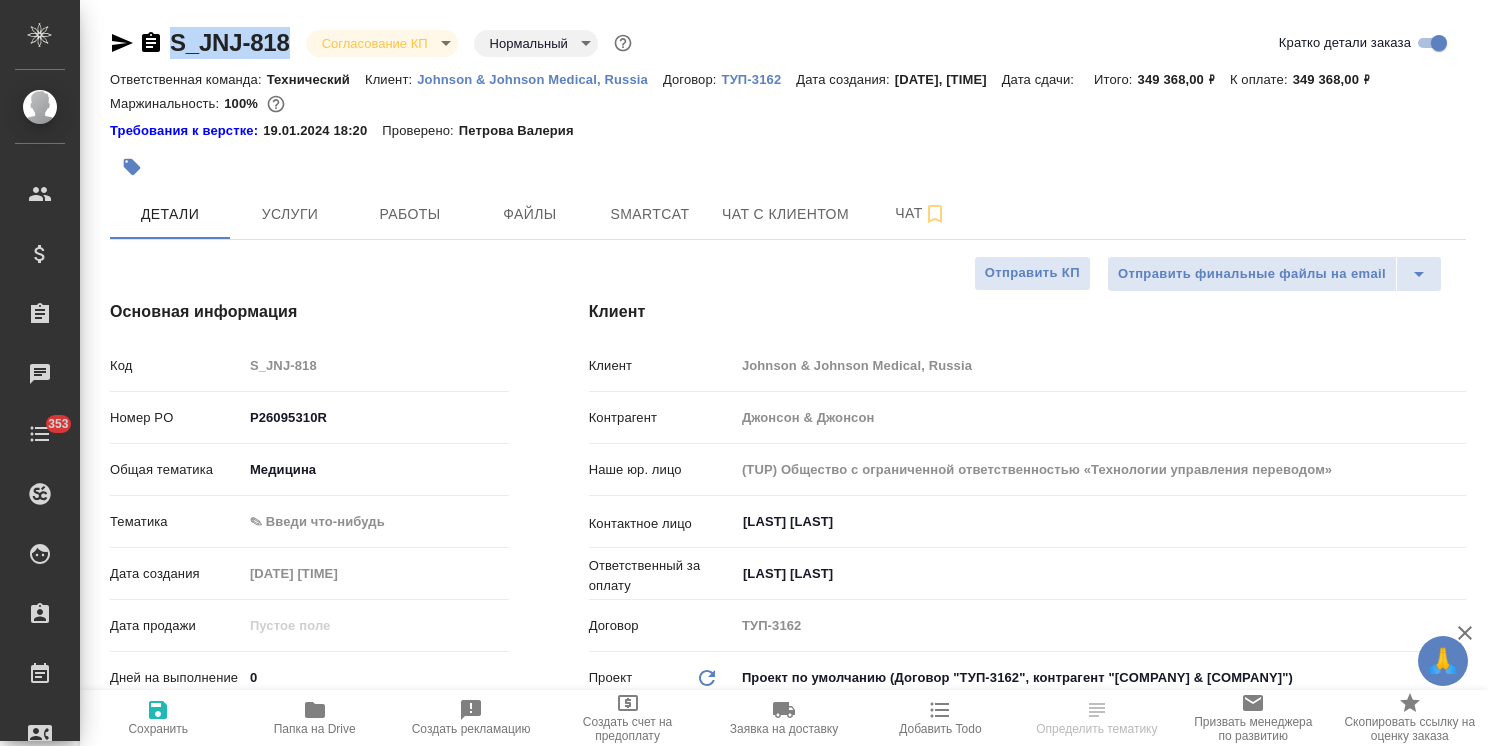drag, startPoint x: 298, startPoint y: 26, endPoint x: 161, endPoint y: 34, distance: 137.23338 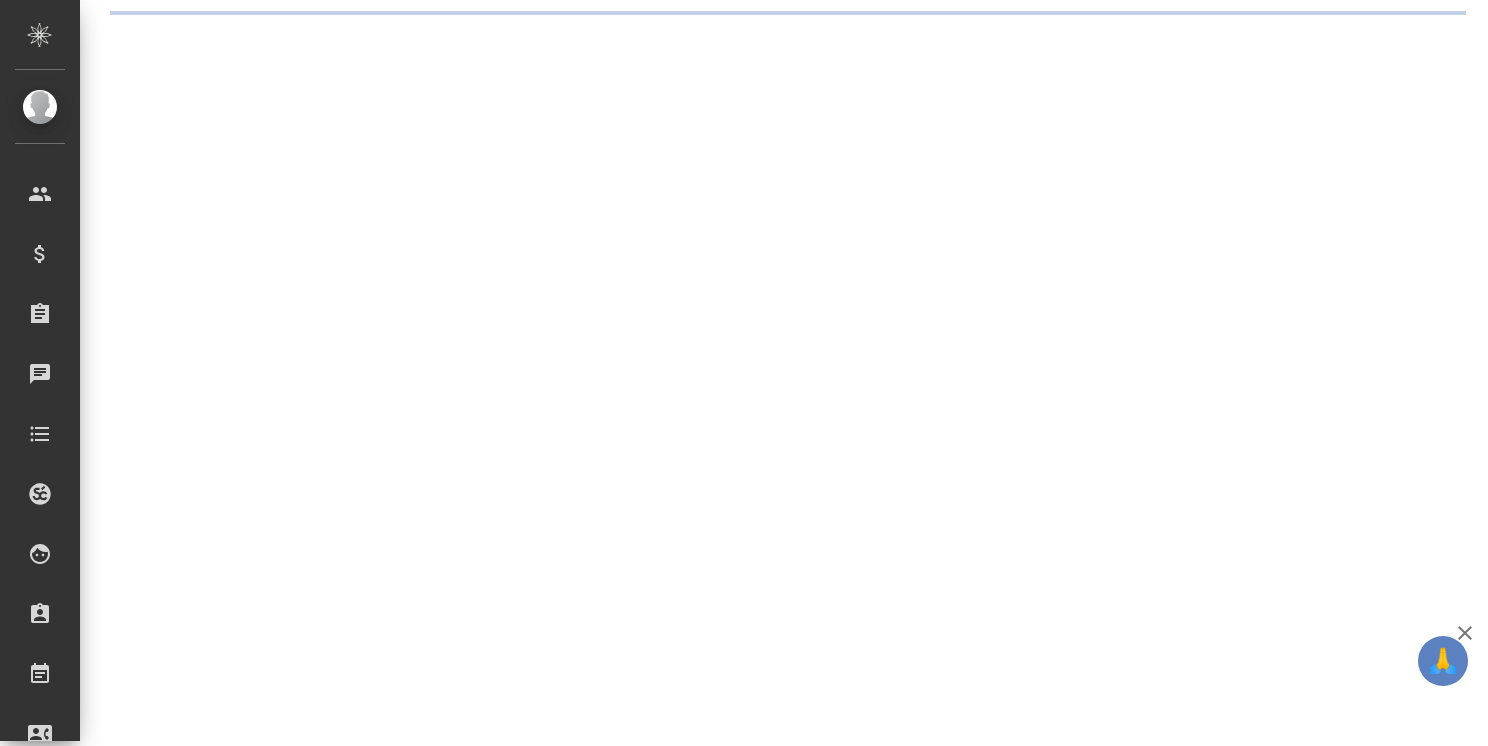 scroll, scrollTop: 0, scrollLeft: 0, axis: both 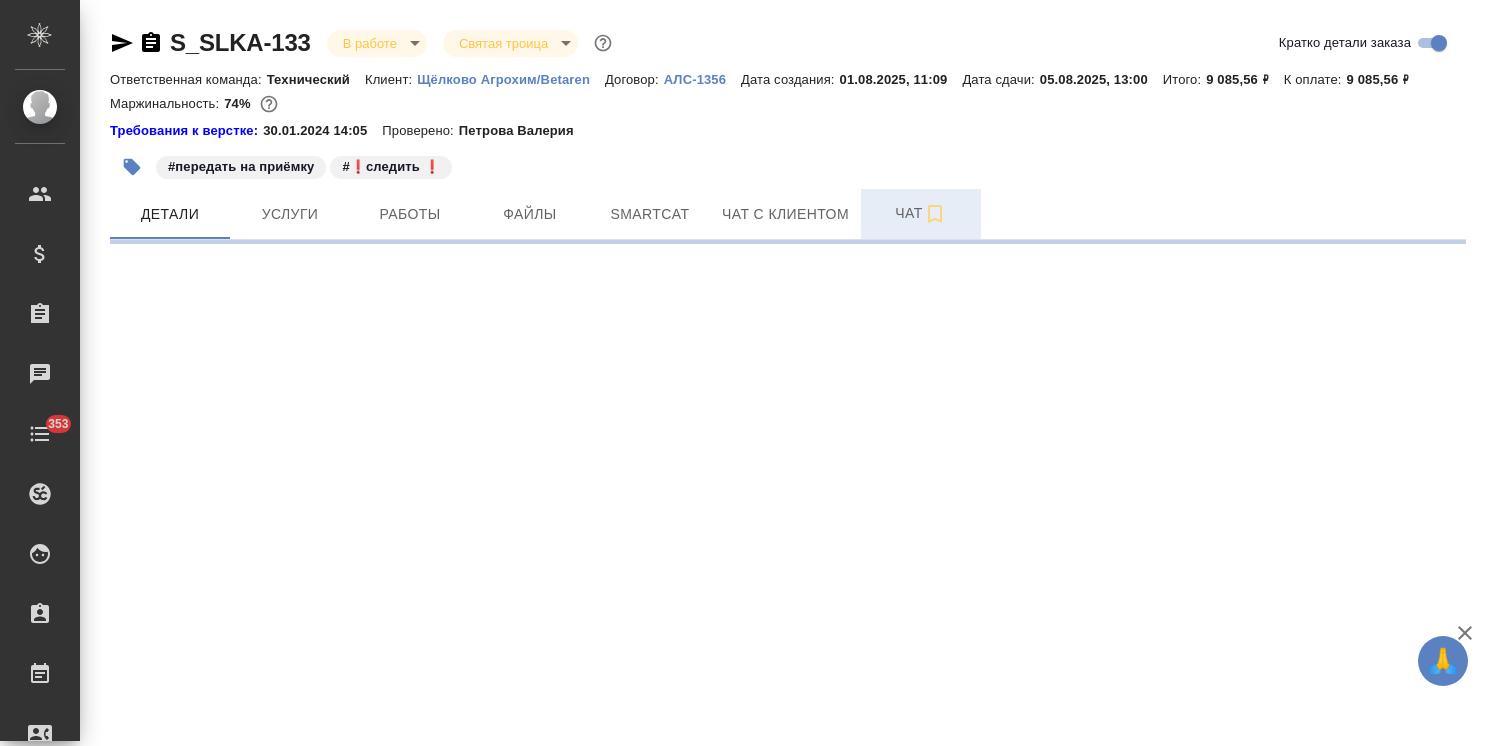 select on "RU" 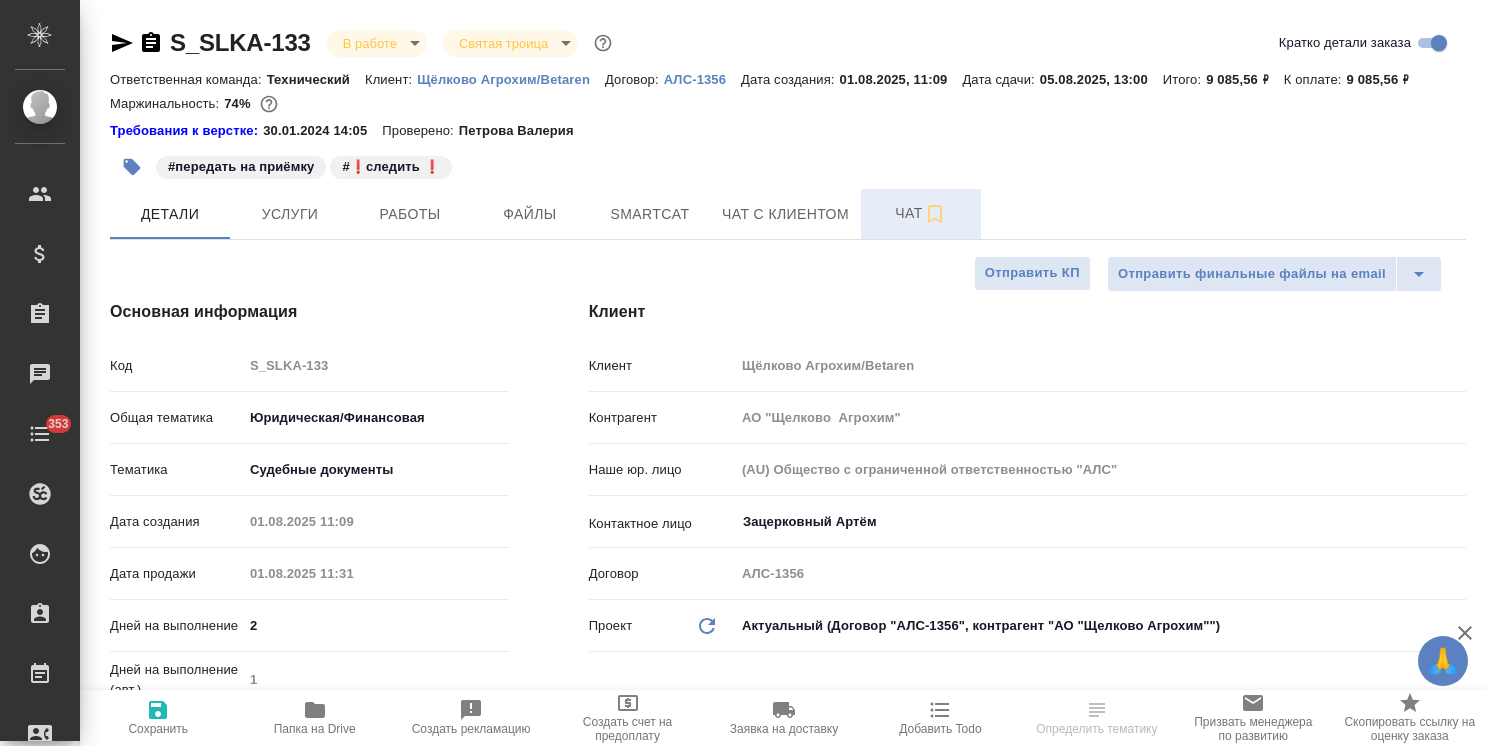 type on "x" 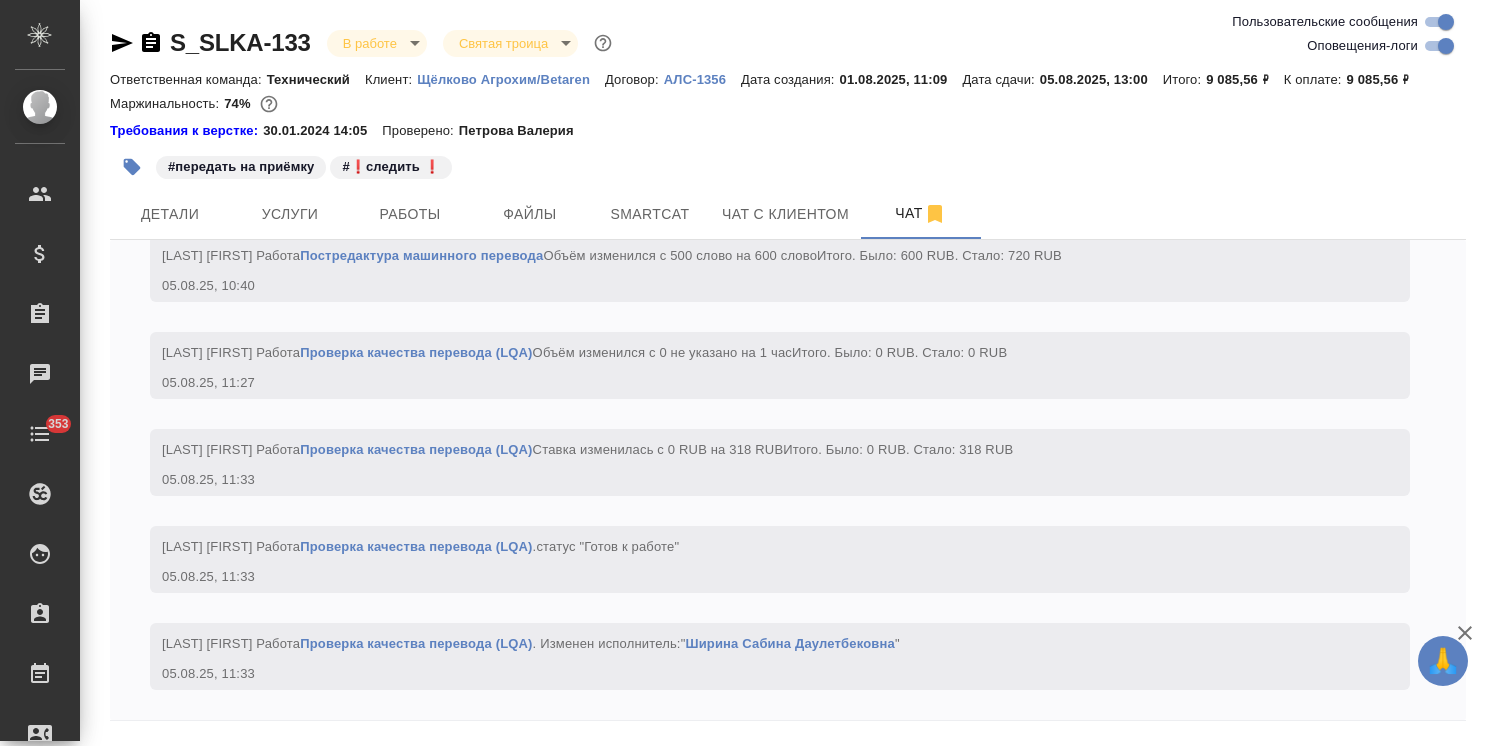 scroll, scrollTop: 9639, scrollLeft: 0, axis: vertical 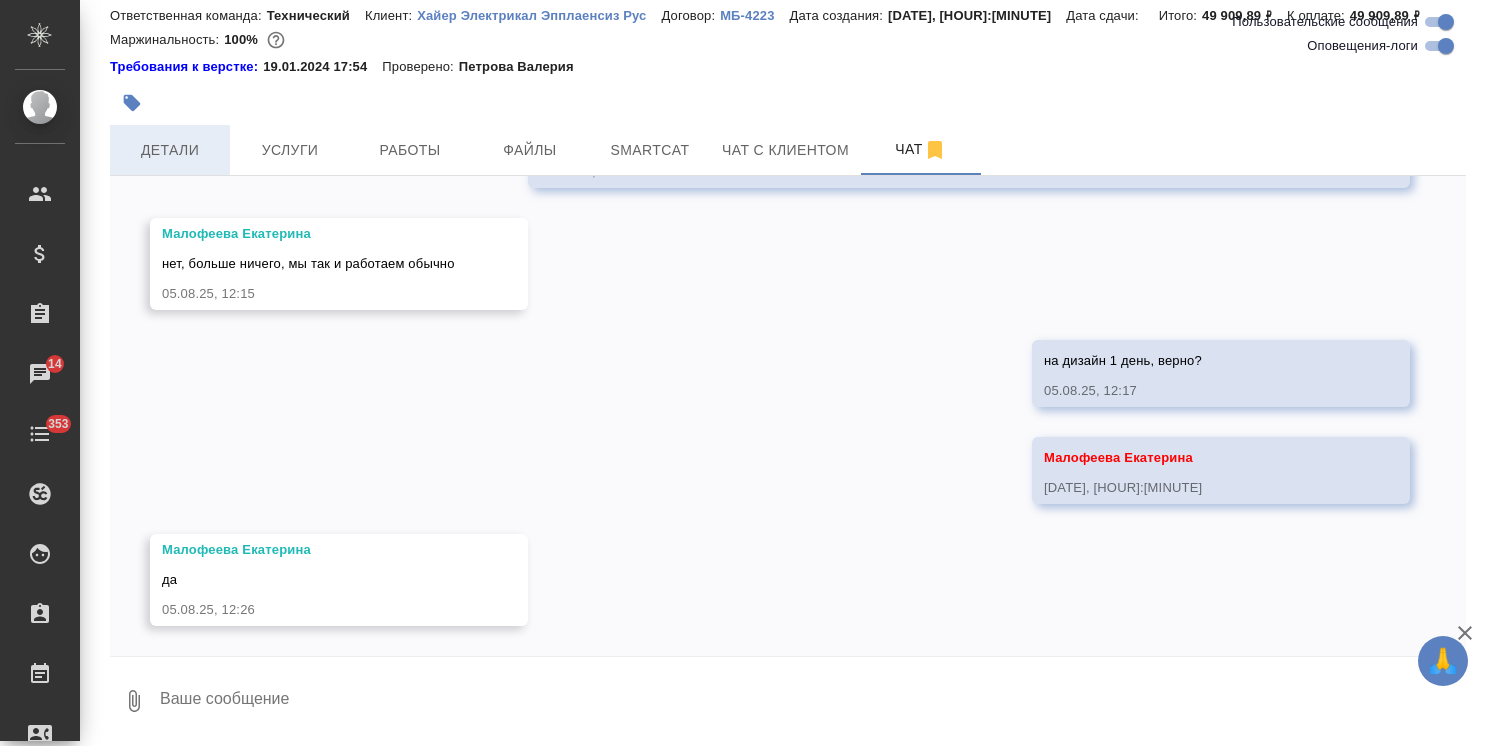 click on "Детали" at bounding box center [170, 150] 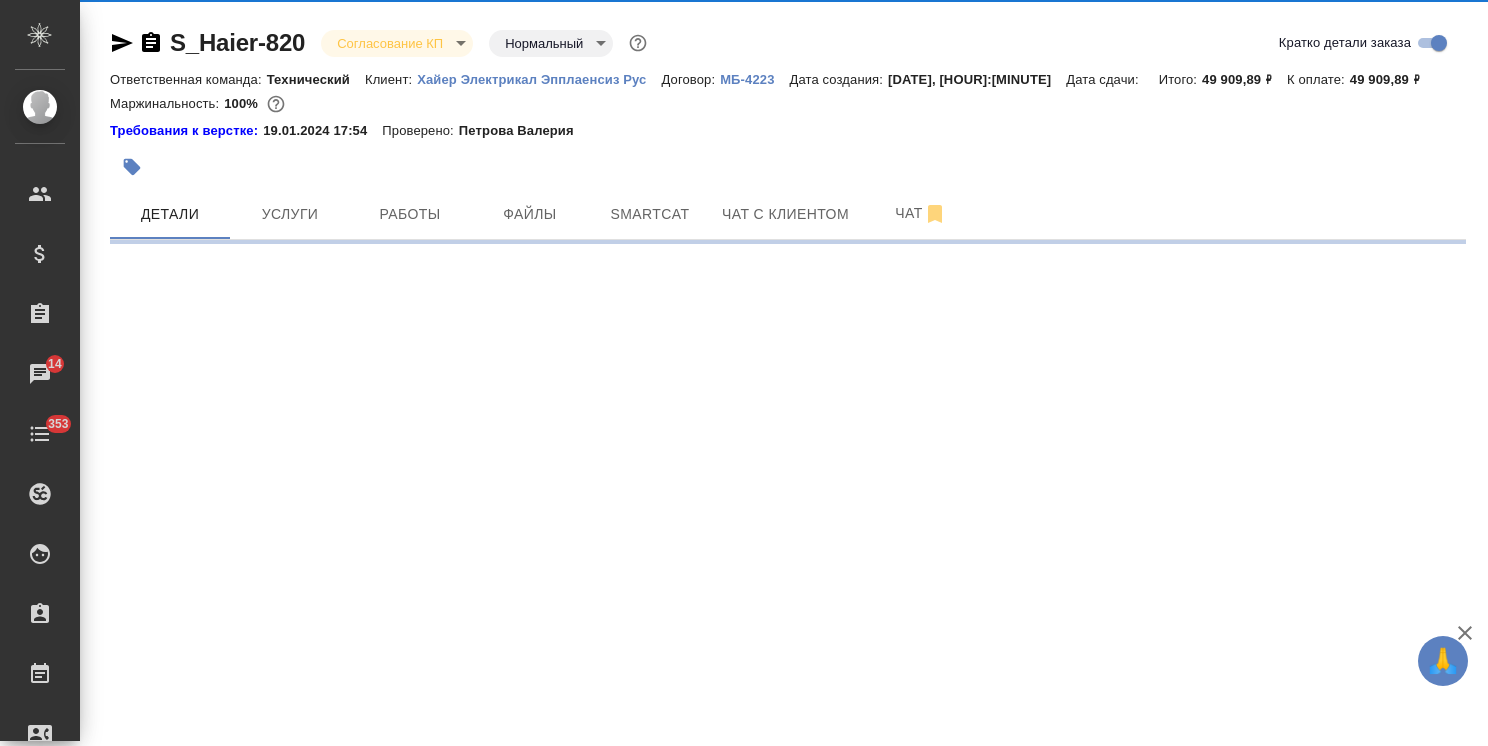 scroll, scrollTop: 0, scrollLeft: 0, axis: both 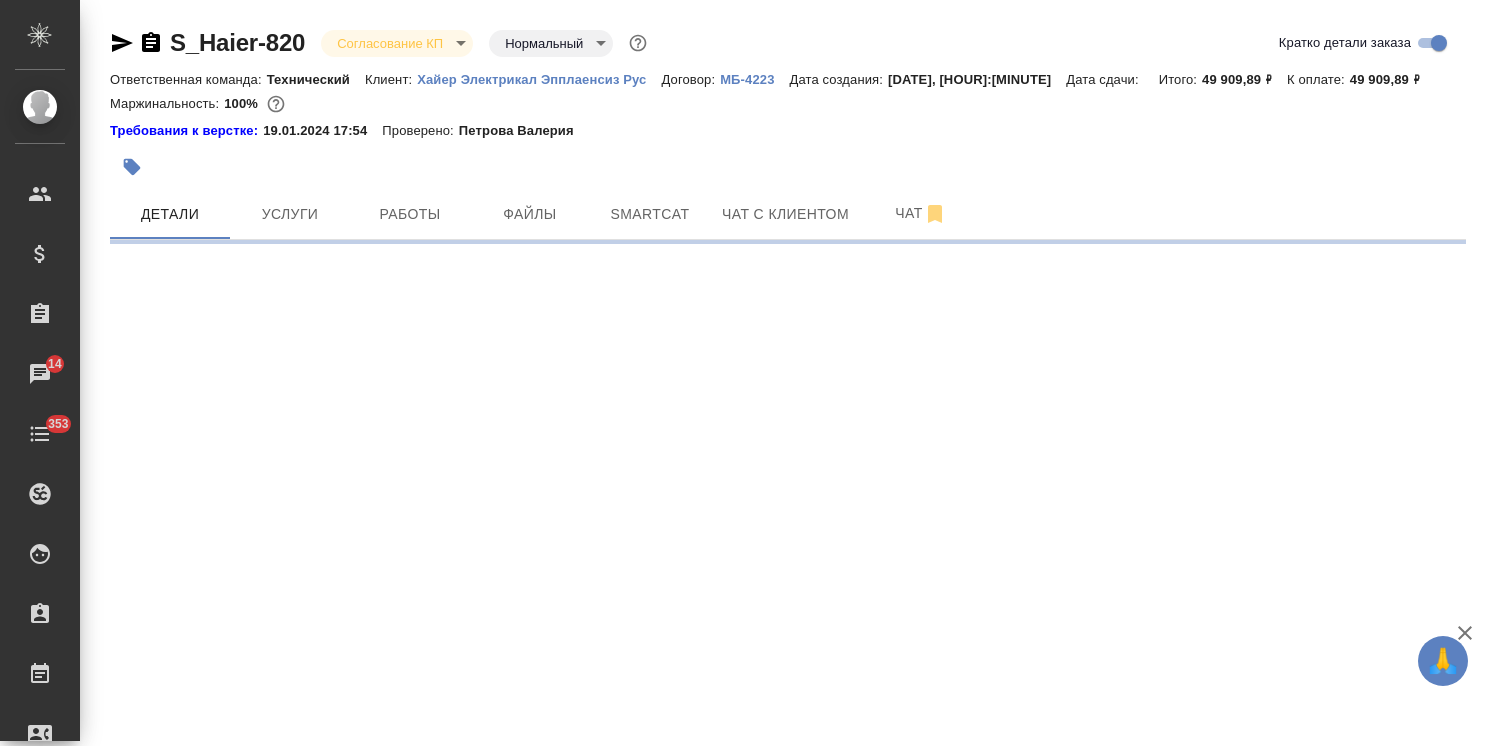 select on "RU" 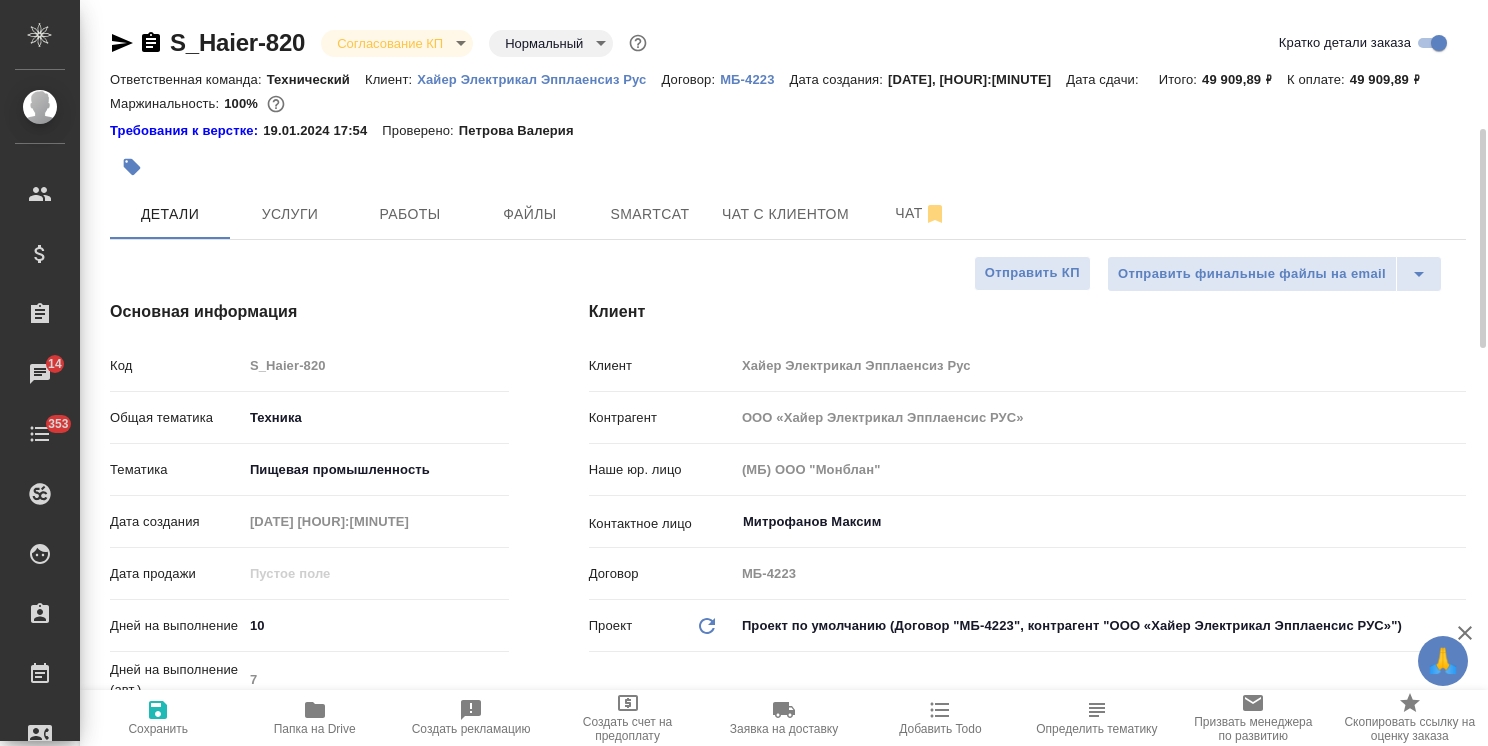 type on "x" 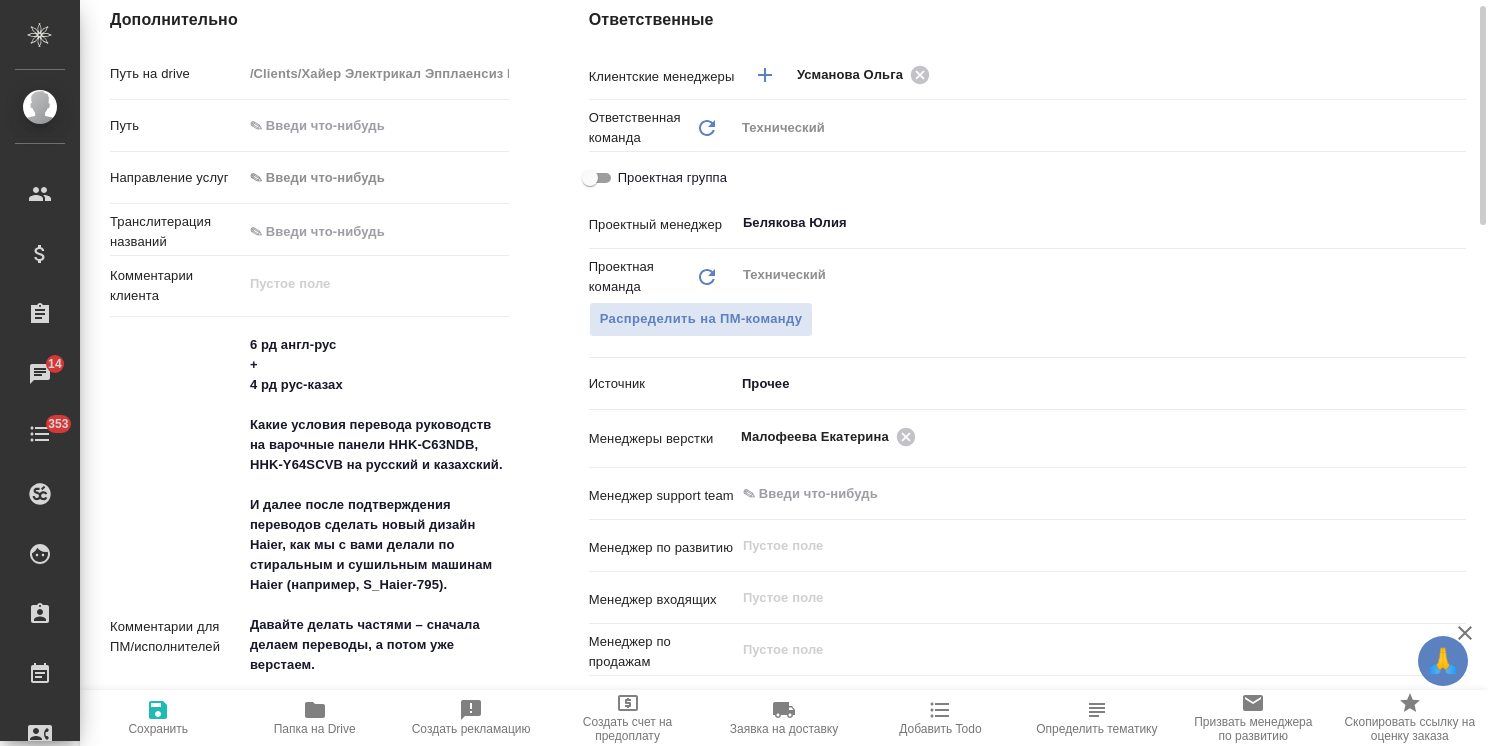 scroll, scrollTop: 1000, scrollLeft: 0, axis: vertical 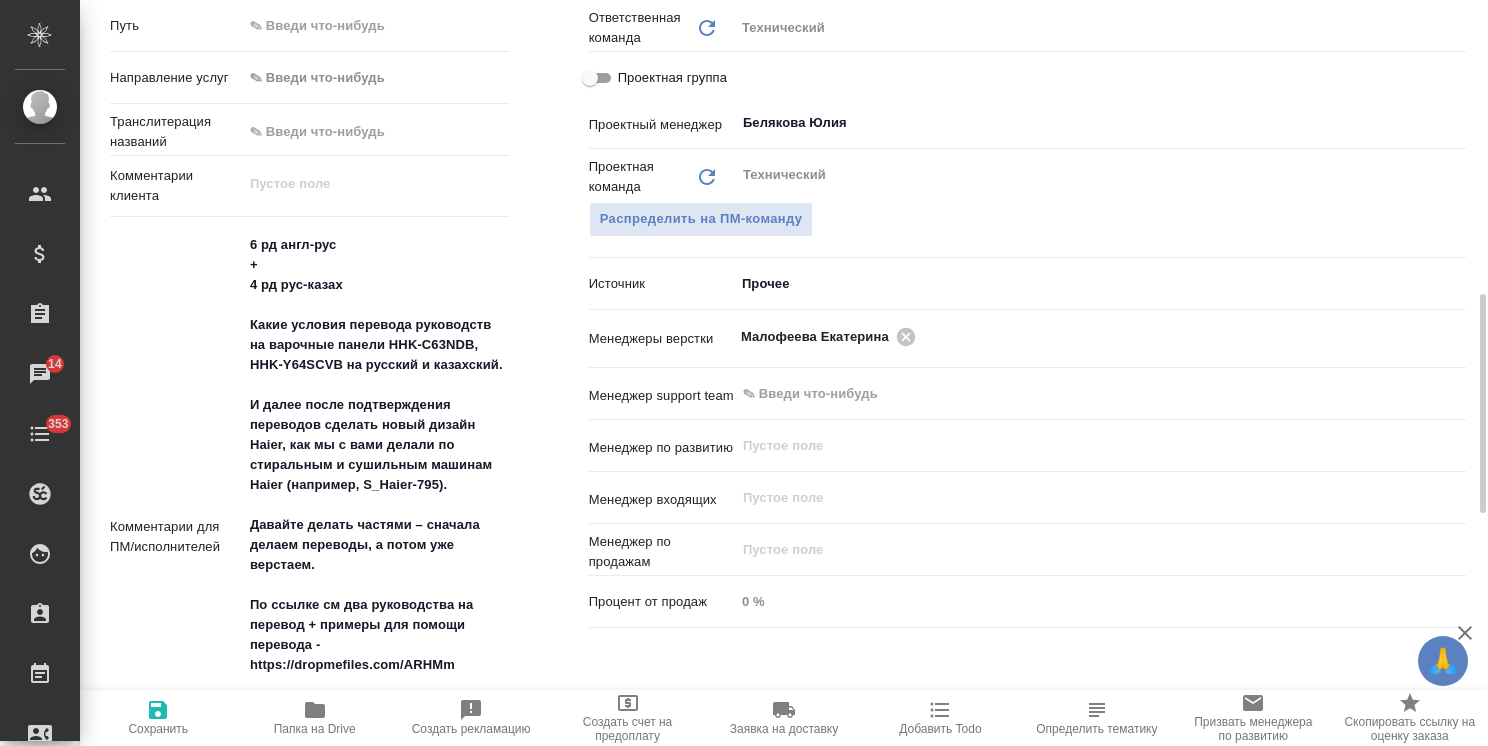 type on "x" 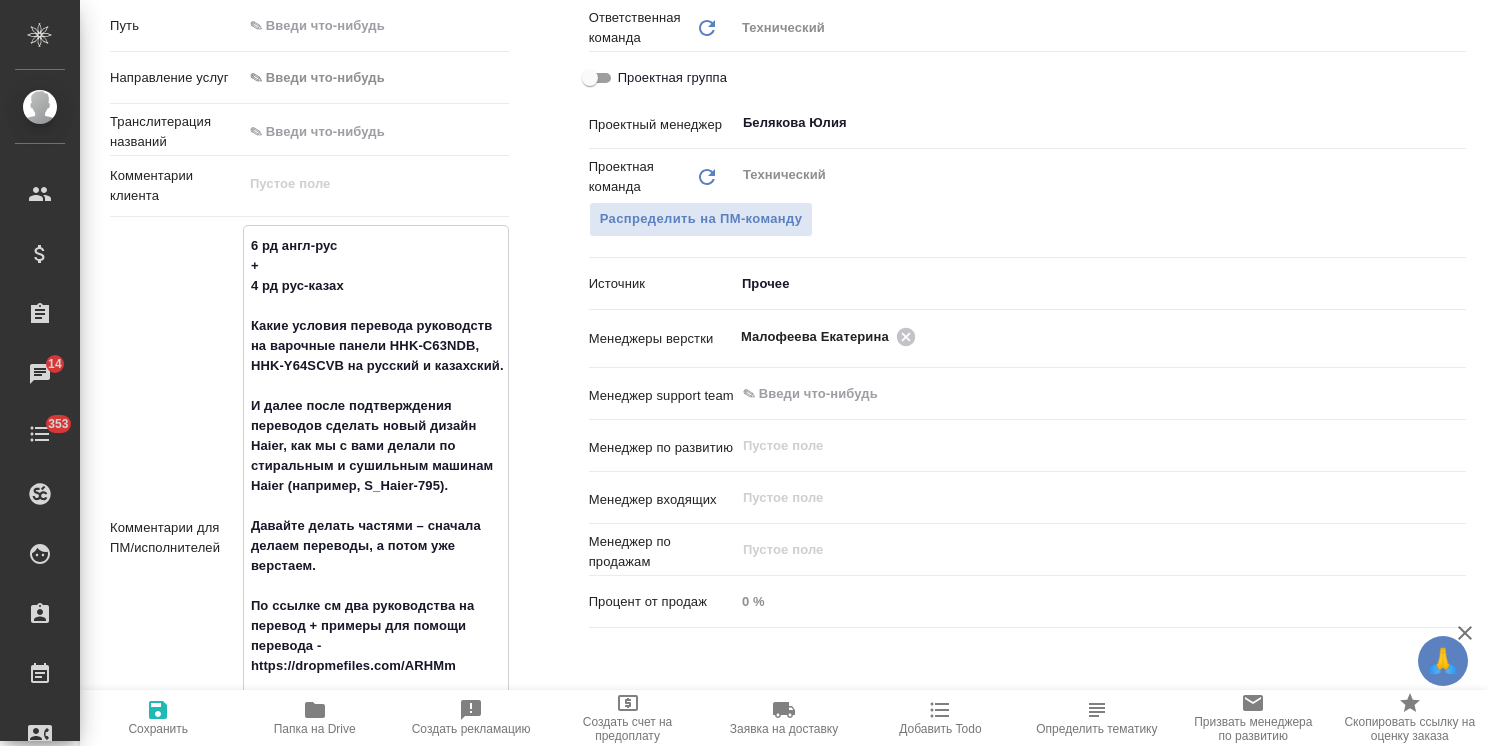 type on "16 рд англ-рус
+
4 рд рус-казах
Какие условия перевода руководств на варочные панели HHK-C63NDB, HHK-Y64SCVB на русский и казахский.
И далее после подтверждения переводов сделать новый дизайн Haier, как мы с вами делали по стиральным и сушильным машинам Haier (например, S_Haier-795).
Давайте делать частями – сначала делаем переводы, а потом уже верстаем.
По ссылке см два руководства на перевод + примеры для помощи перевода - https://dropmefiles.com/ARHMm
HHK-Y64SCVB - ВСТРАИВАЕМАЯ СТЕКЛОКЕРАМИЧЕСКАЯ ИНДУКЦИОННАЯ ВАРОЧНАЯ ПАНЕЛЬ
HHK-C63NDB  - ВСТРАИВАЕМАЯ СТЕКЛОКЕРАМИЧЕСКАЯ ВАРОЧНАЯ ПАНЕЛЬ" 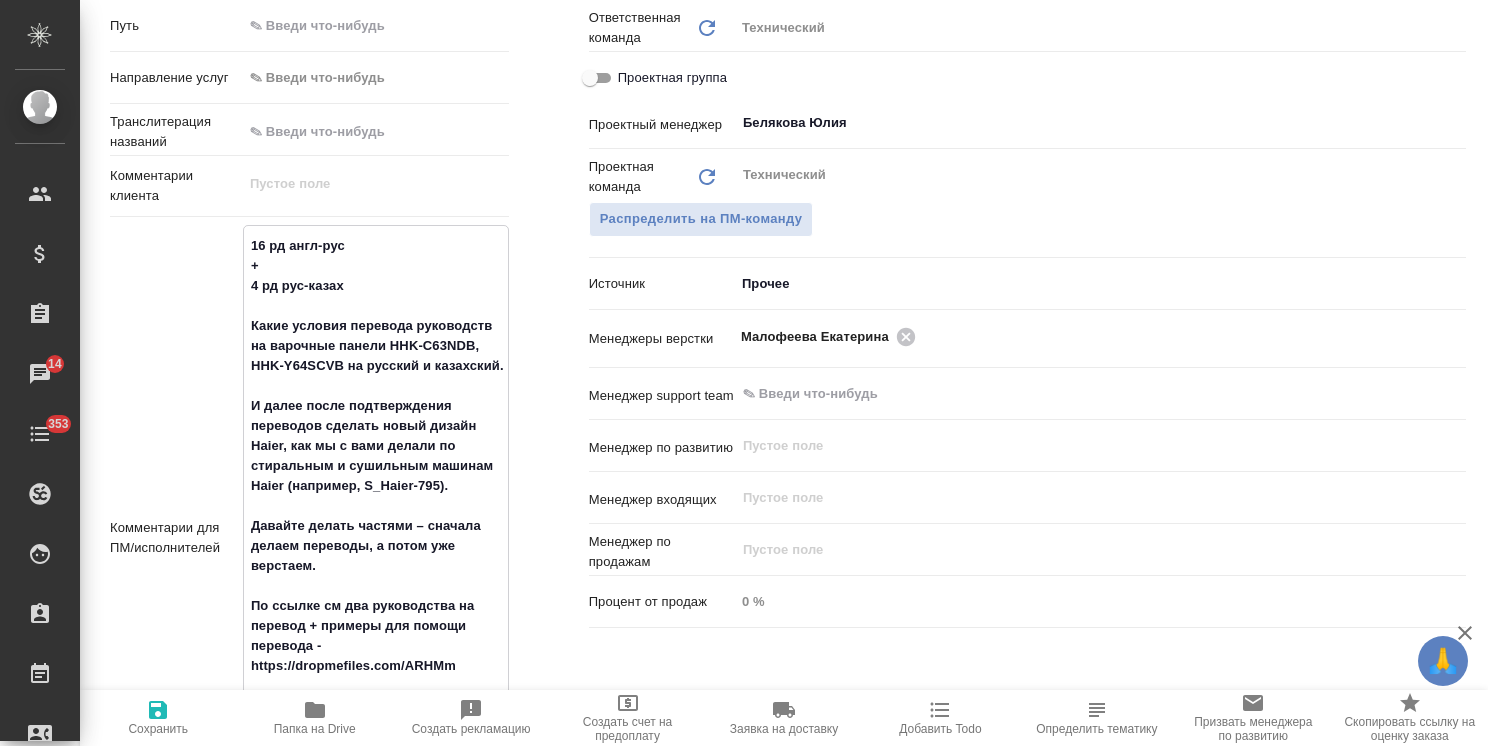 type on "x" 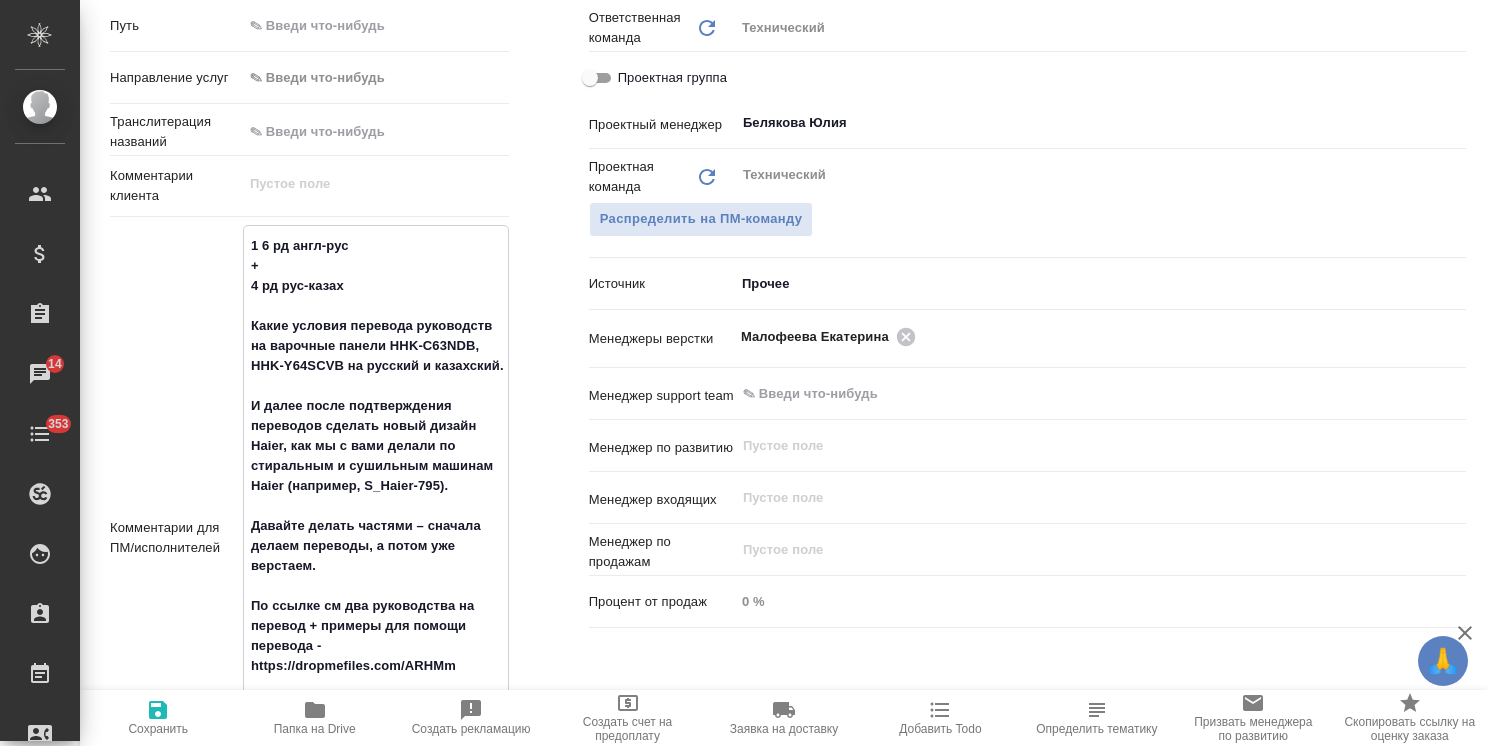 type on "1 р6 рд англ-рус
+
4 рд рус-казах
Какие условия перевода руководств на варочные панели HHK-C63NDB, HHK-Y64SCVB на русский и казахский.
И далее после подтверждения переводов сделать новый дизайн Haier, как мы с вами делали по стиральным и сушильным машинам Haier (например, S_Haier-795).
Давайте делать частями – сначала делаем переводы, а потом уже верстаем.
По ссылке см два руководства на перевод + примеры для помощи перевода - https://dropmefiles.com/ARHMm
HHK-Y64SCVB - ВСТРАИВАЕМАЯ СТЕКЛОКЕРАМИЧЕСКАЯ ИНДУКЦИОННАЯ ВАРОЧНАЯ ПАНЕЛЬ
HHK-C63NDB  - ВСТРАИВАЕМАЯ СТЕКЛОКЕРАМИЧЕСКАЯ ВАРОЧНАЯ ПАНЕЛЬ" 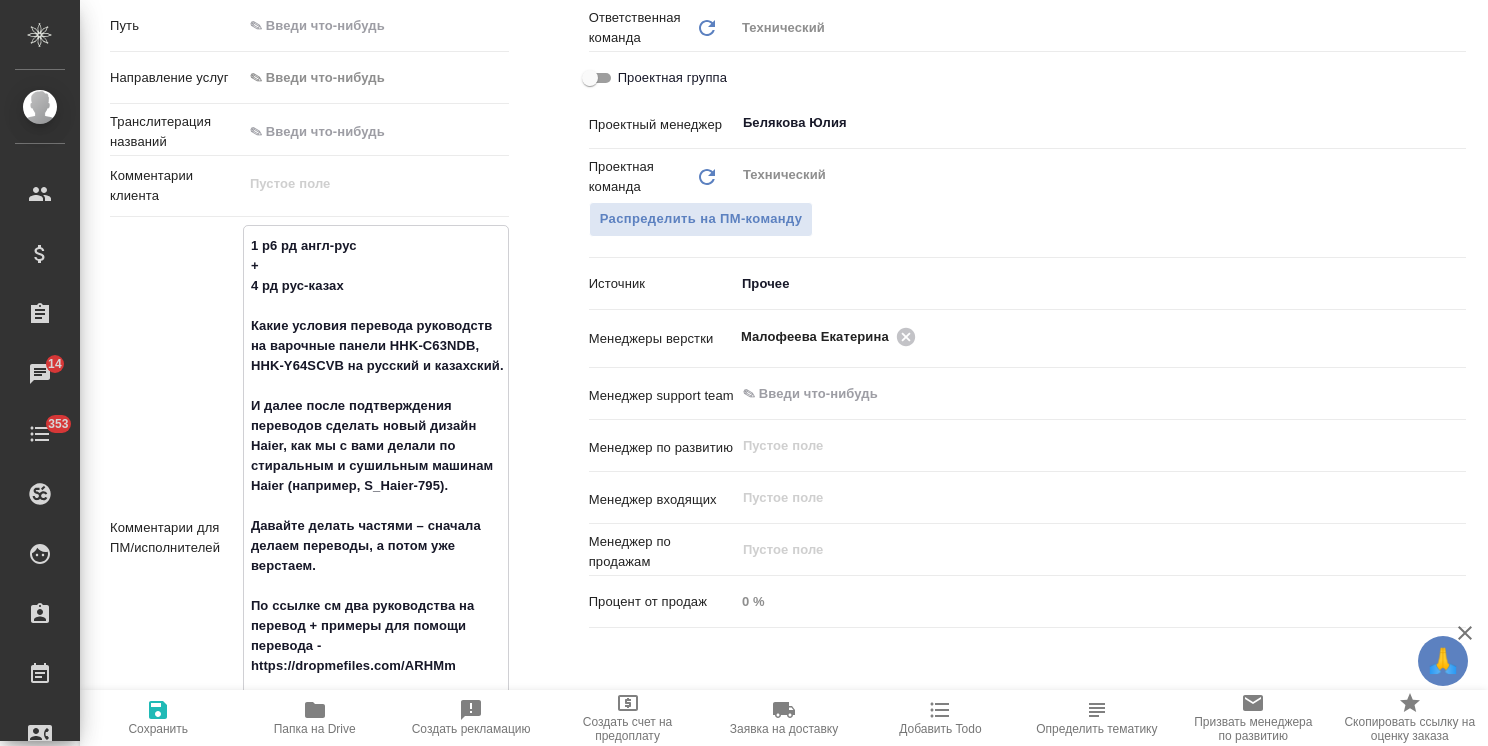 type on "x" 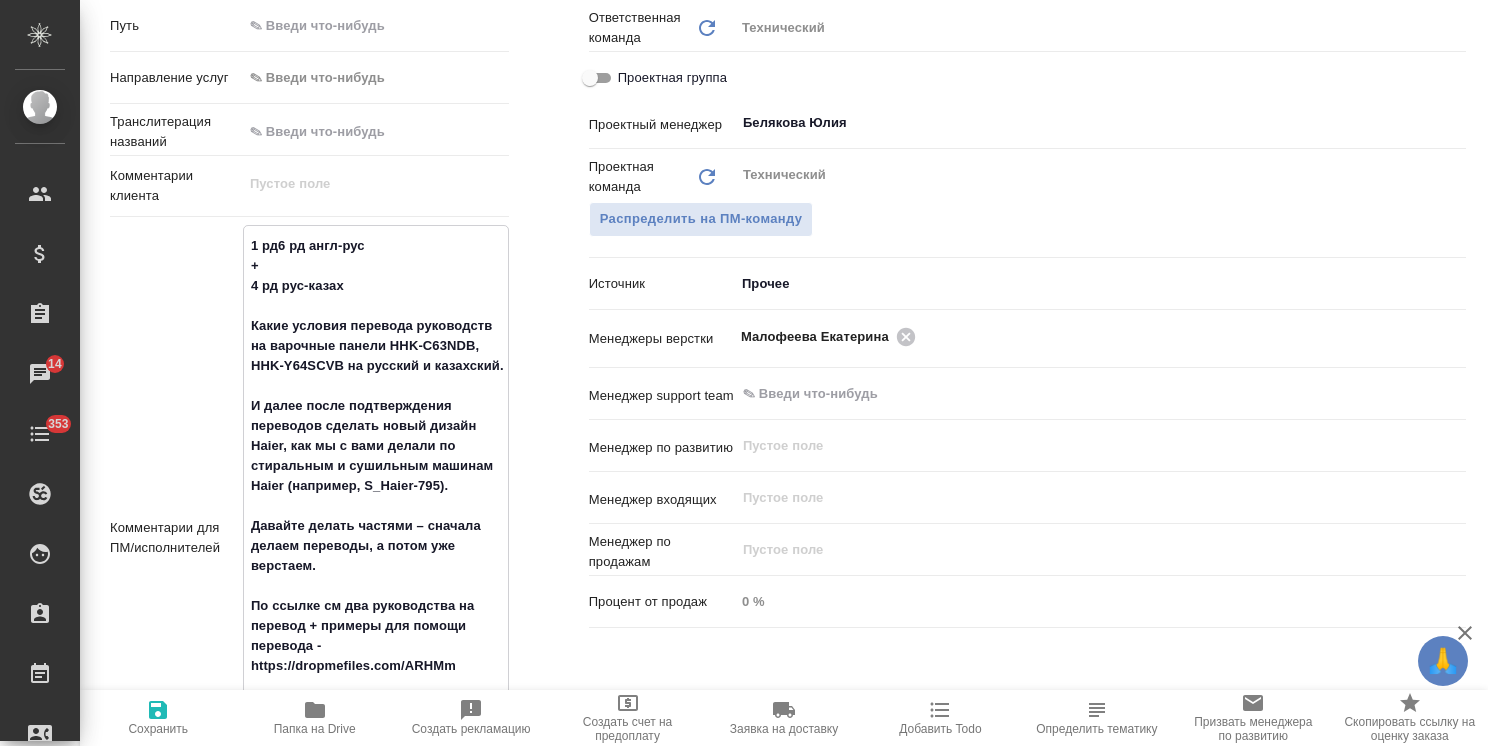 type on "x" 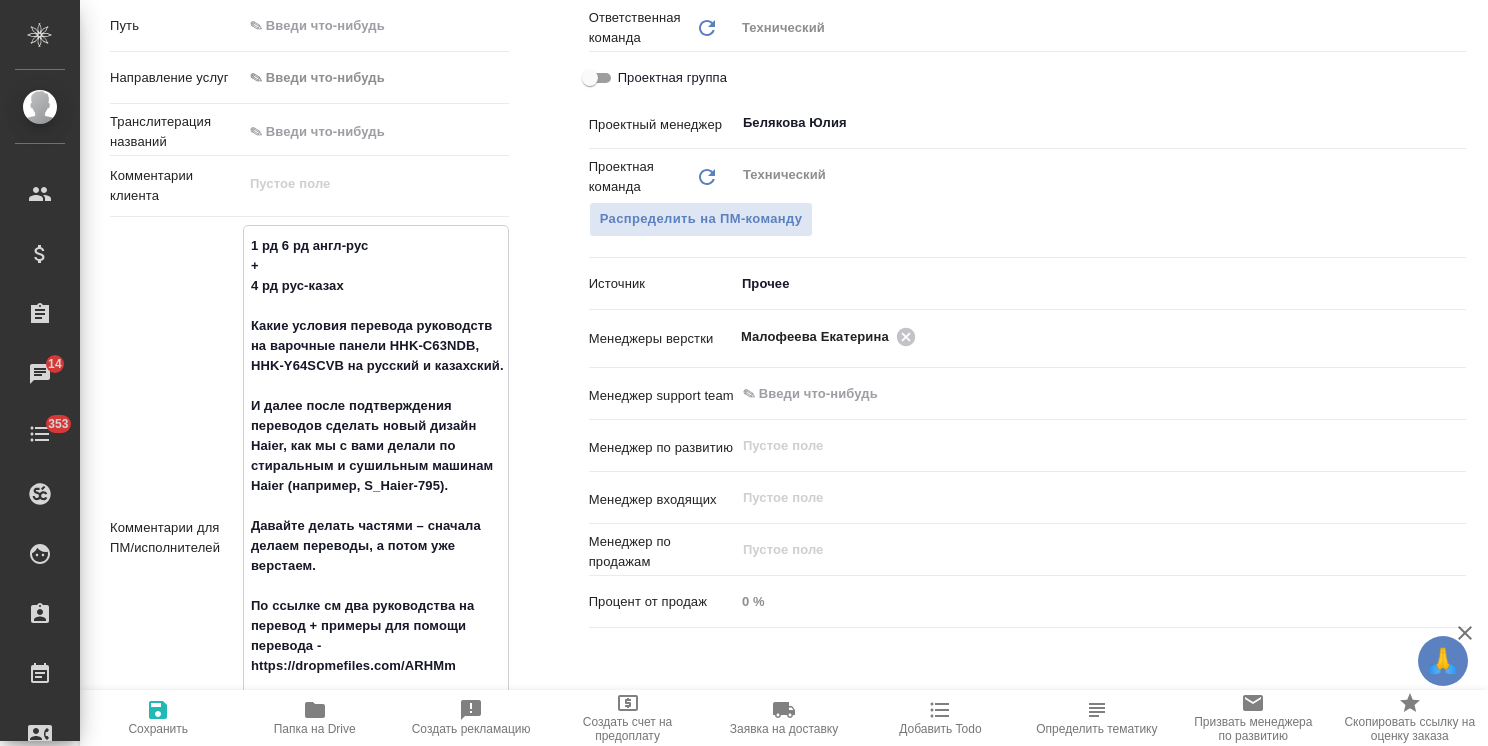 type on "1 рд д6 рд англ-рус
+
4 рд рус-казах
Какие условия перевода руководств на варочные панели HHK-C63NDB, HHK-Y64SCVB на русский и казахский.
И далее после подтверждения переводов сделать новый дизайн Haier, как мы с вами делали по стиральным и сушильным машинам Haier (например, S_Haier-795).
Давайте делать частями – сначала делаем переводы, а потом уже верстаем.
По ссылке см два руководства на перевод + примеры для помощи перевода - https://dropmefiles.com/ARHMm
HHK-Y64SCVB - ВСТРАИВАЕМАЯ СТЕКЛОКЕРАМИЧЕСКАЯ ИНДУКЦИОННАЯ ВАРОЧНАЯ ПАНЕЛЬ
HHK-C63NDB  - ВСТРАИВАЕМАЯ СТЕКЛОКЕРАМИЧЕСКАЯ ВАРОЧНАЯ ПАНЕЛЬ" 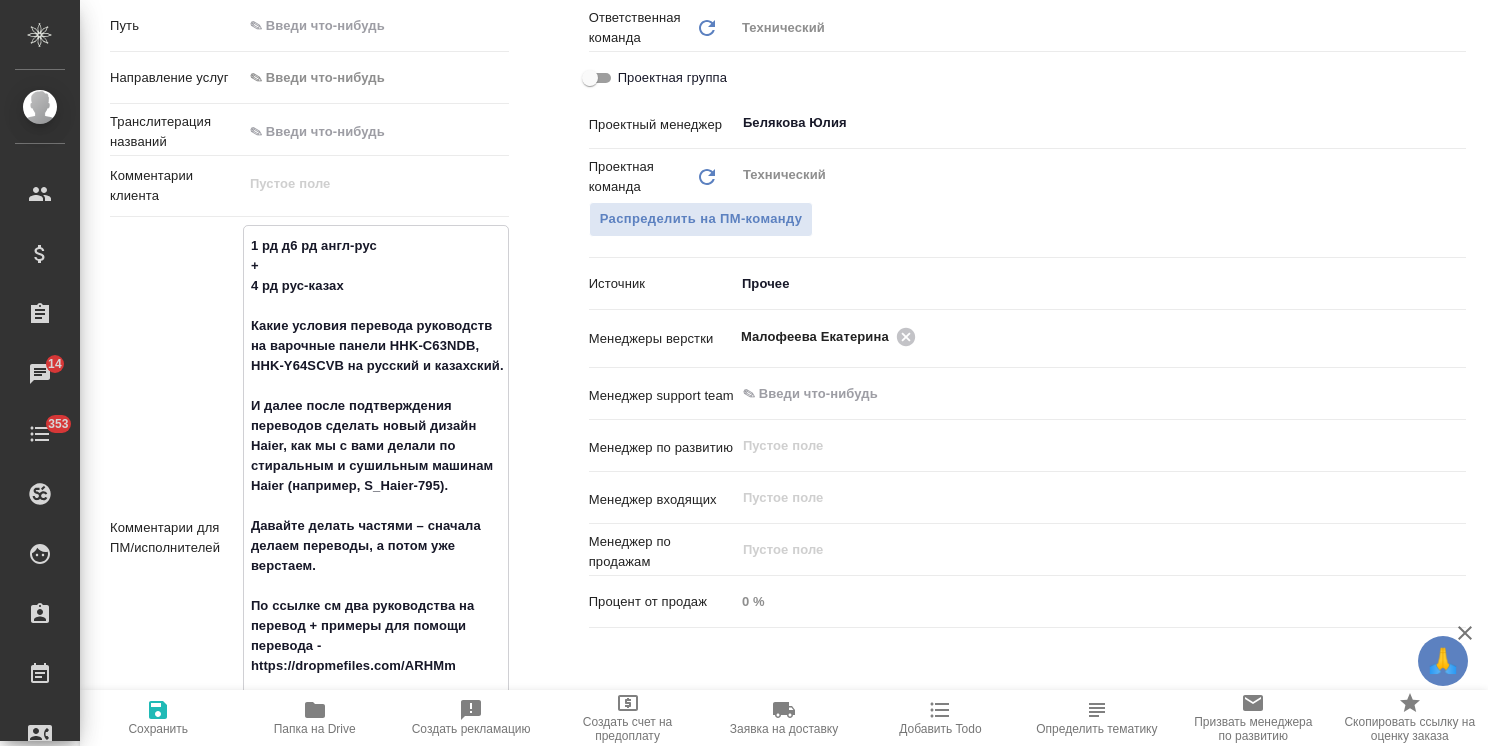 type on "x" 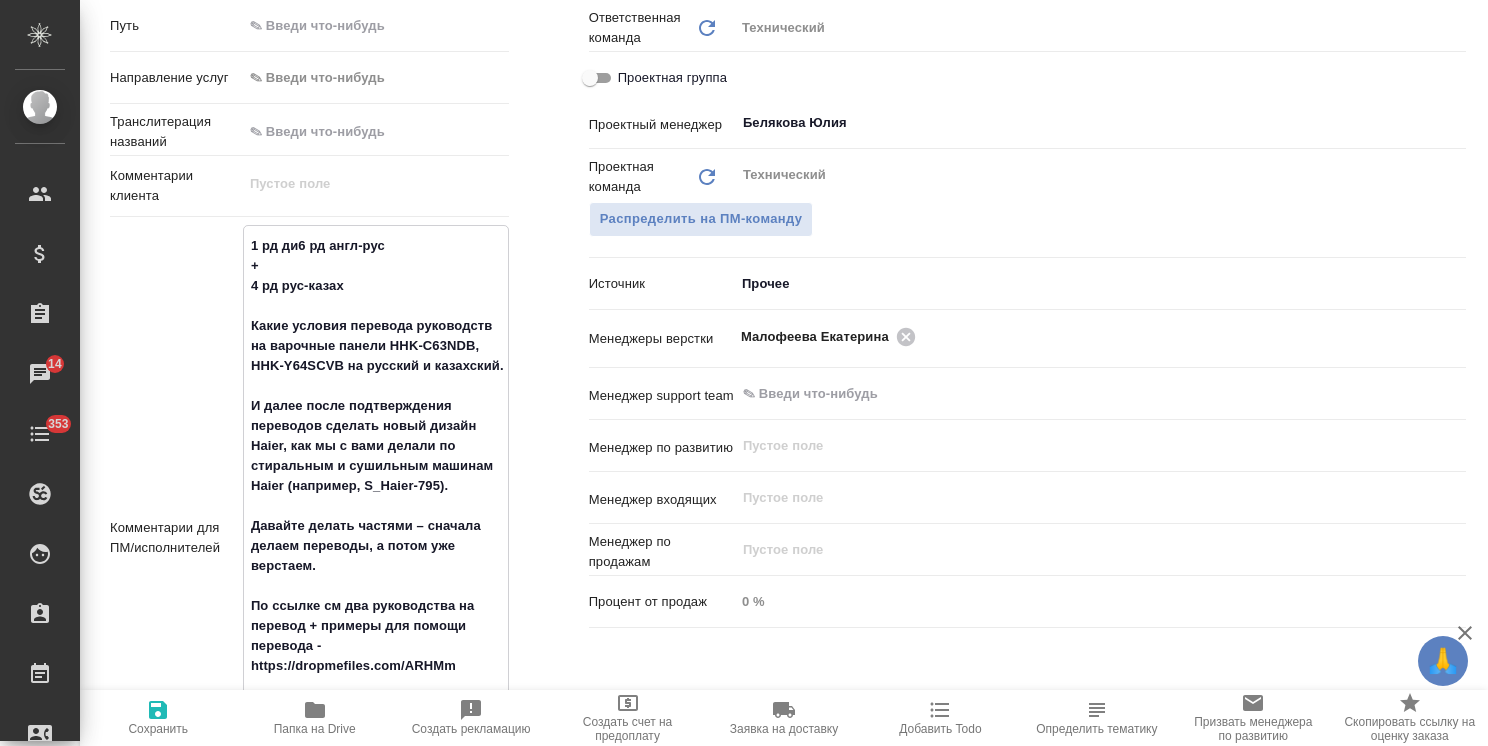 type on "x" 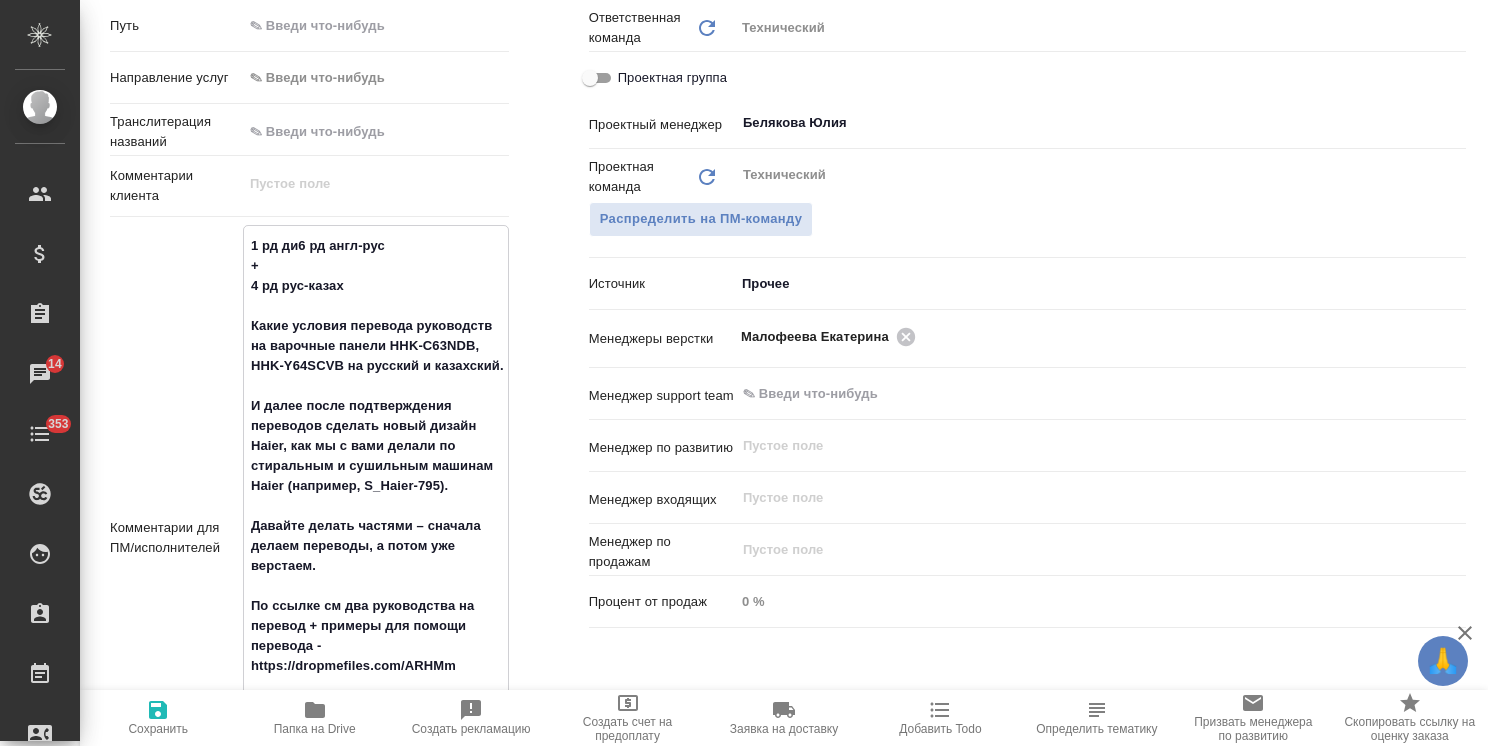 type on "x" 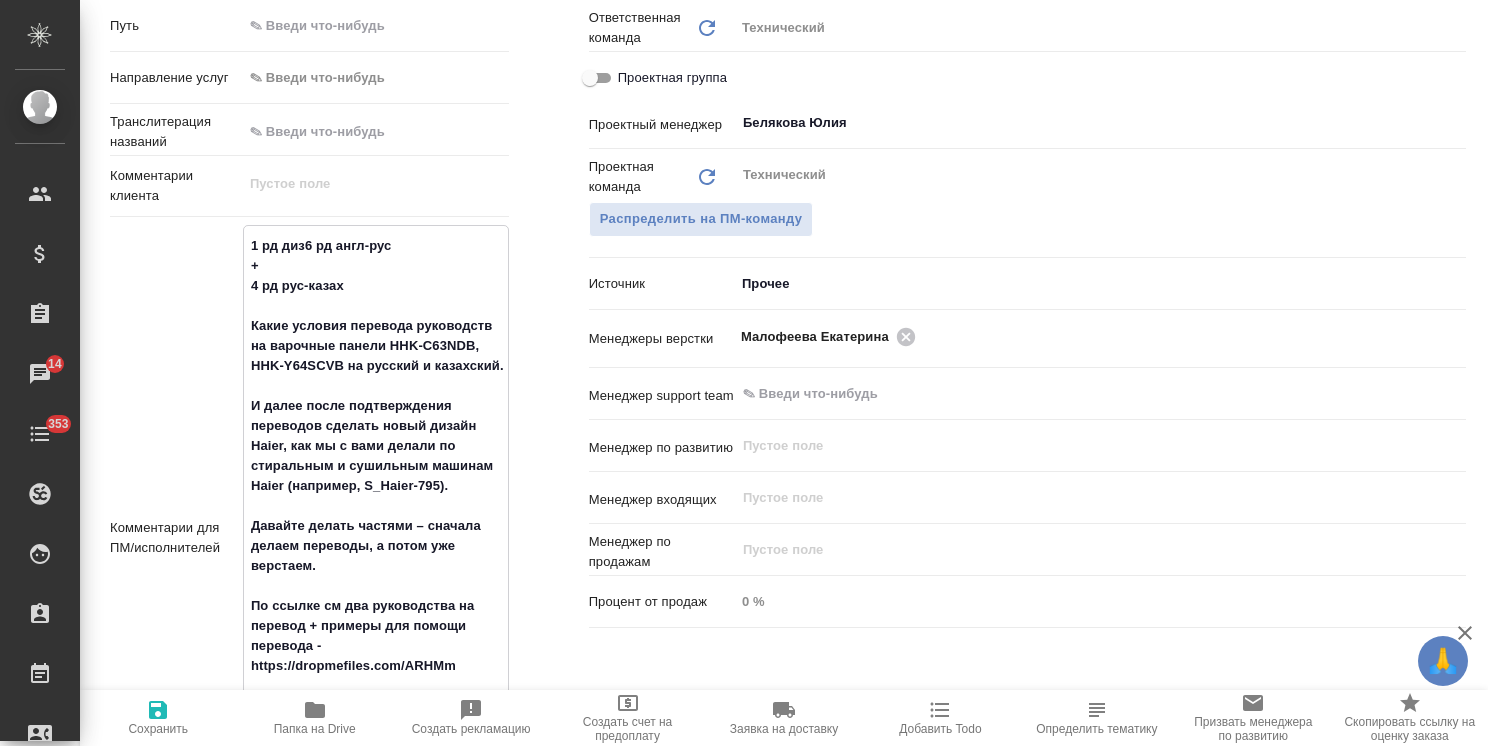 type on "1 рд диза6 рд англ-рус
+
4 рд рус-казах
Какие условия перевода руководств на варочные панели HHK-C63NDB, HHK-Y64SCVB на русский и казахский.
И далее после подтверждения переводов сделать новый дизайн Haier, как мы с вами делали по стиральным и сушильным машинам Haier (например, S_Haier-795).
Давайте делать частями – сначала делаем переводы, а потом уже верстаем.
По ссылке см два руководства на перевод + примеры для помощи перевода - https://dropmefiles.com/ARHMm
HHK-Y64SCVB - ВСТРАИВАЕМАЯ СТЕКЛОКЕРАМИЧЕСКАЯ ИНДУКЦИОННАЯ ВАРОЧНАЯ ПАНЕЛЬ
HHK-C63NDB  - ВСТРАИВАЕМАЯ СТЕКЛОКЕРАМИЧЕСКАЯ ВАРОЧНАЯ ПАНЕЛЬ" 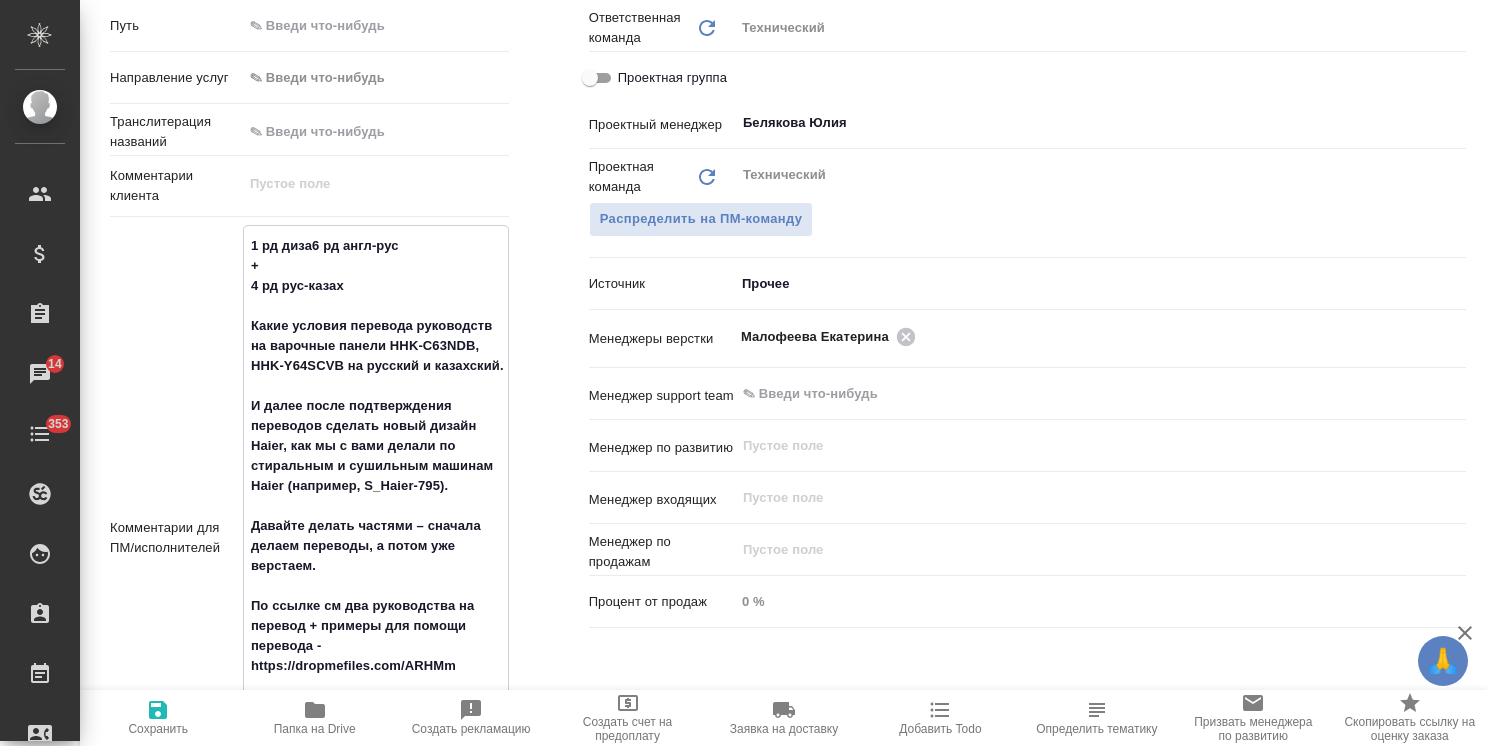 type on "x" 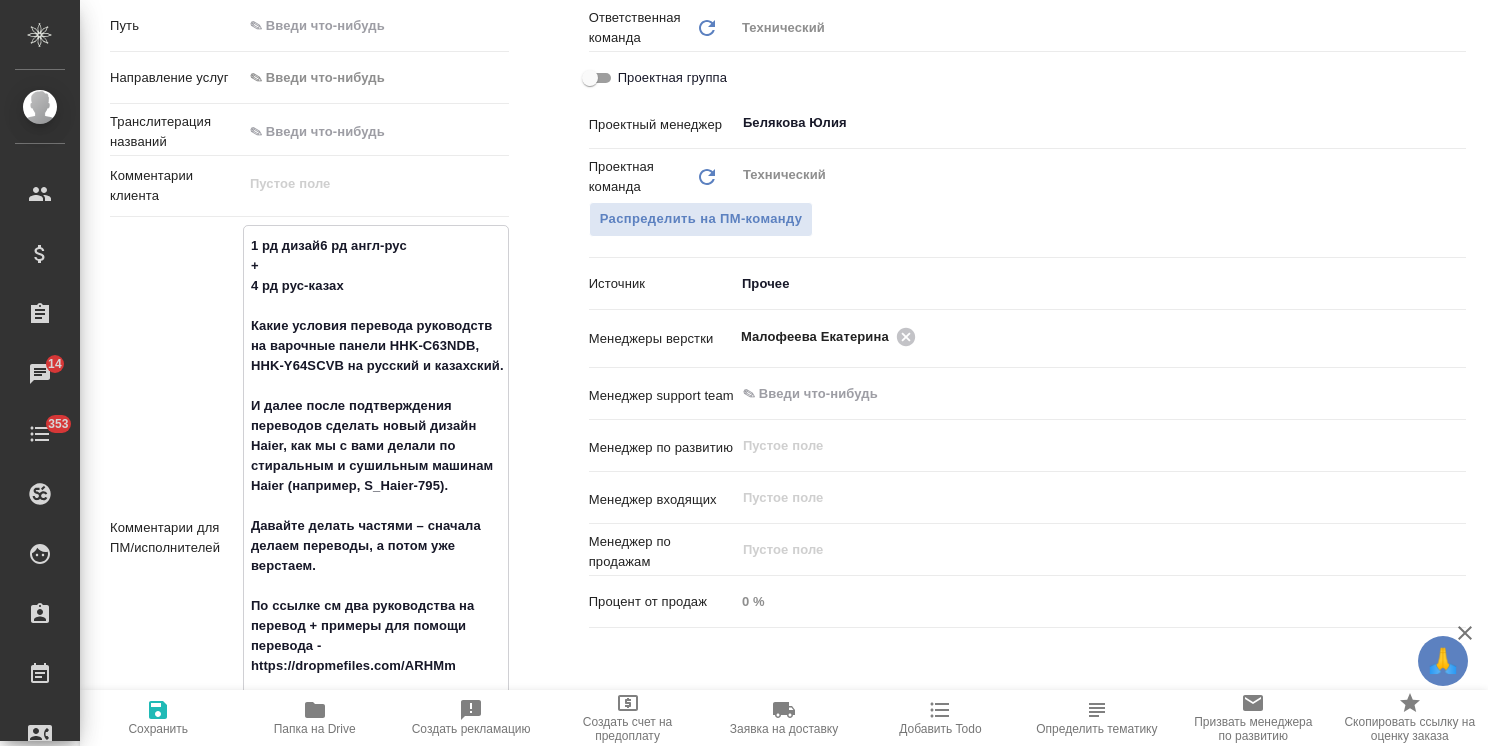 type on "x" 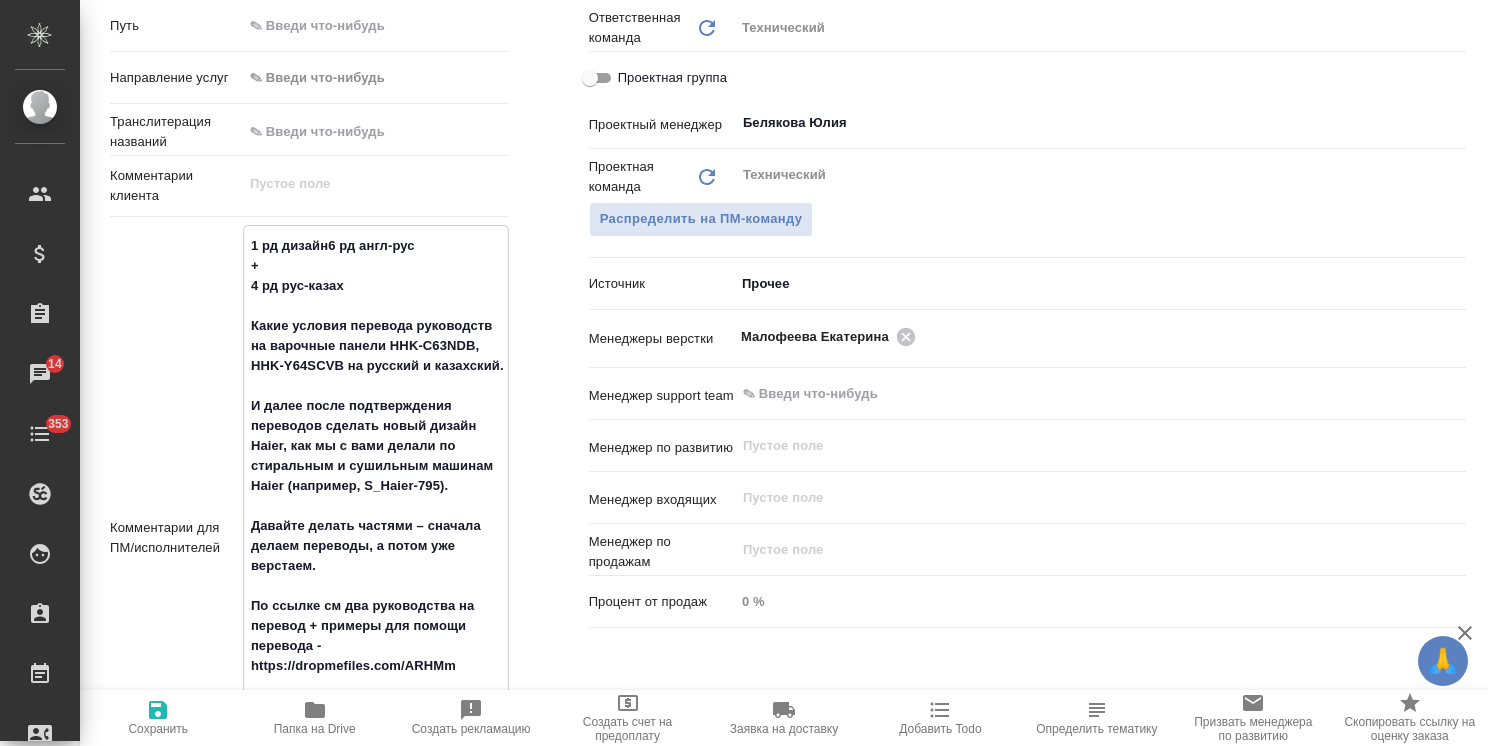 type on "1 рд дизайн
6 рд англ-рус
+
4 рд рус-казах
Какие условия перевода руководств на варочные панели HHK-C63NDB, HHK-Y64SCVB на русский и казахский.
И далее после подтверждения переводов сделать новый дизайн Haier, как мы с вами делали по стиральным и сушильным машинам Haier (например, S_Haier-795).
Давайте делать частями – сначала делаем переводы, а потом уже верстаем.
По ссылке см два руководства на перевод + примеры для помощи перевода - https://dropmefiles.com/ARHMm
HHK-Y64SCVB - ВСТРАИВАЕМАЯ СТЕКЛОКЕРАМИЧЕСКАЯ ИНДУКЦИОННАЯ ВАРОЧНАЯ ПАНЕЛЬ
HHK-C63NDB  - ВСТРАИВАЕМАЯ СТЕКЛОКЕРАМИЧЕСКАЯ ВАРОЧНАЯ ПАНЕЛЬ..." 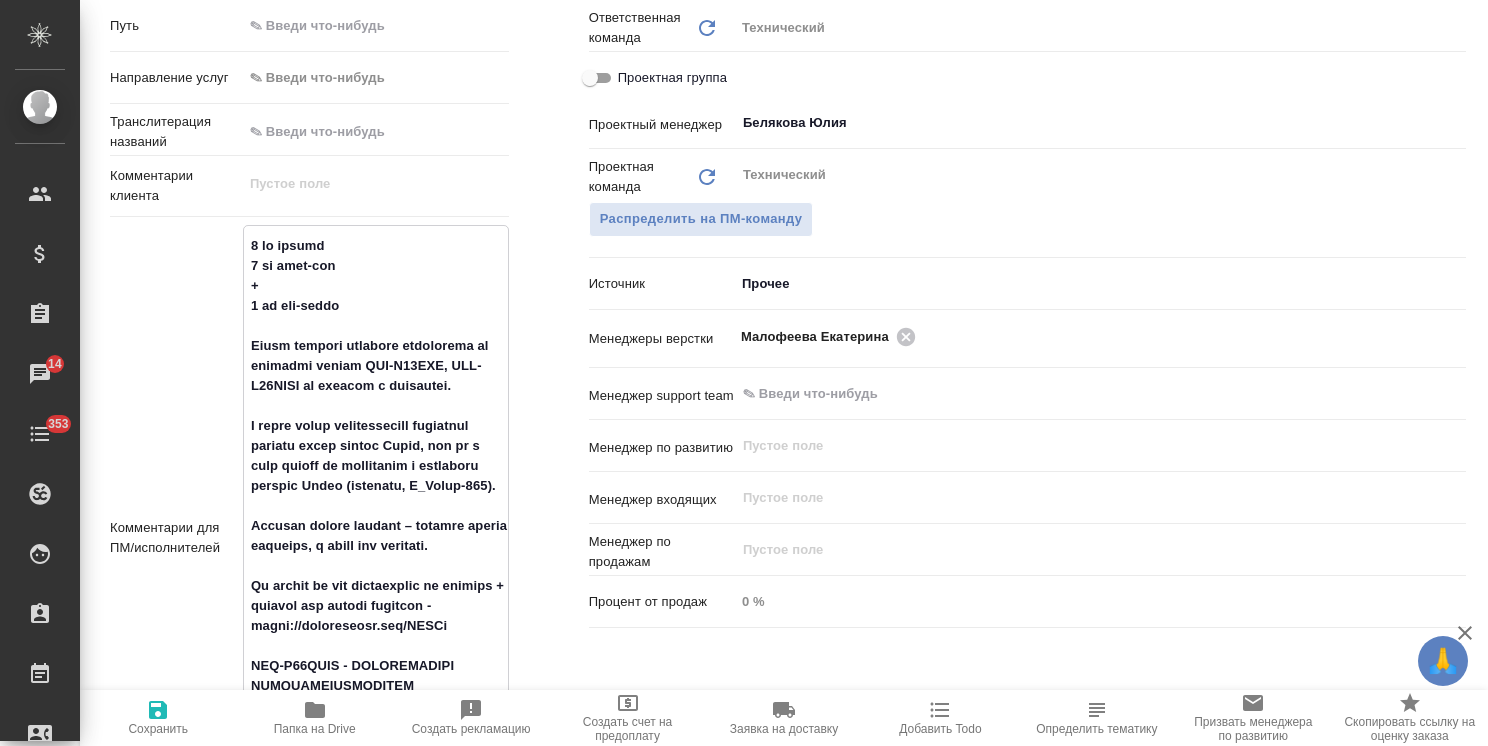 type on "x" 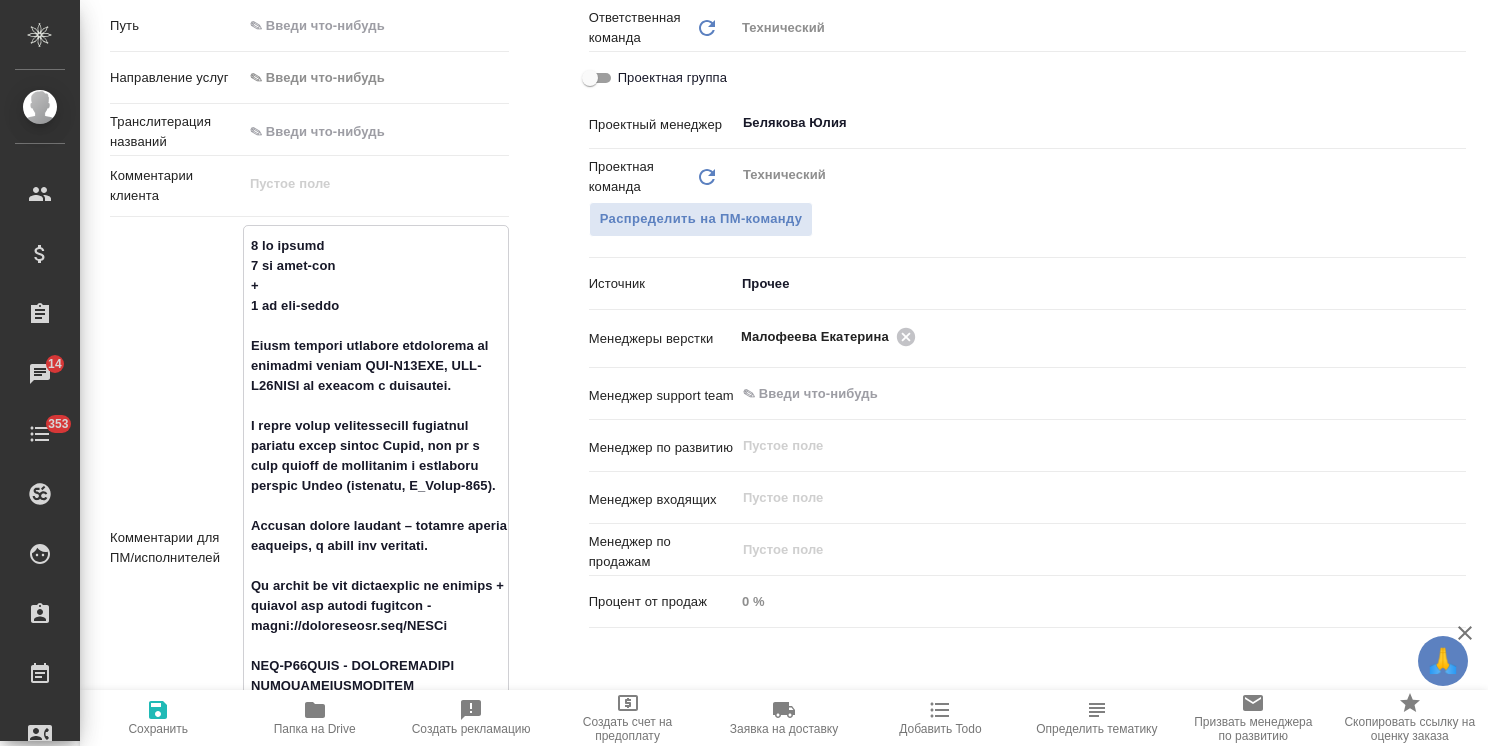 type on "1 рд дизайн
+6 рд англ-рус
+
4 рд рус-казах
Какие условия перевода руководств на варочные панели HHK-C63NDB, HHK-Y64SCVB на русский и казахский.
И далее после подтверждения переводов сделать новый дизайн Haier, как мы с вами делали по стиральным и сушильным машинам Haier (например, S_Haier-795).
Давайте делать частями – сначала делаем переводы, а потом уже верстаем.
По ссылке см два руководства на перевод + примеры для помощи перевода - https://dropmefiles.com/ARHMm
HHK-Y64SCVB - ВСТРАИВАЕМАЯ СТЕКЛОКЕРАМИЧЕСКАЯ ИНДУКЦИОННАЯ ВАРОЧНАЯ ПАНЕЛЬ
HHK-C63NDB  - ВСТРАИВАЕМАЯ СТЕКЛОКЕРАМИЧЕСКАЯ ВАРОЧНАЯ ПАНЕЛЬ..." 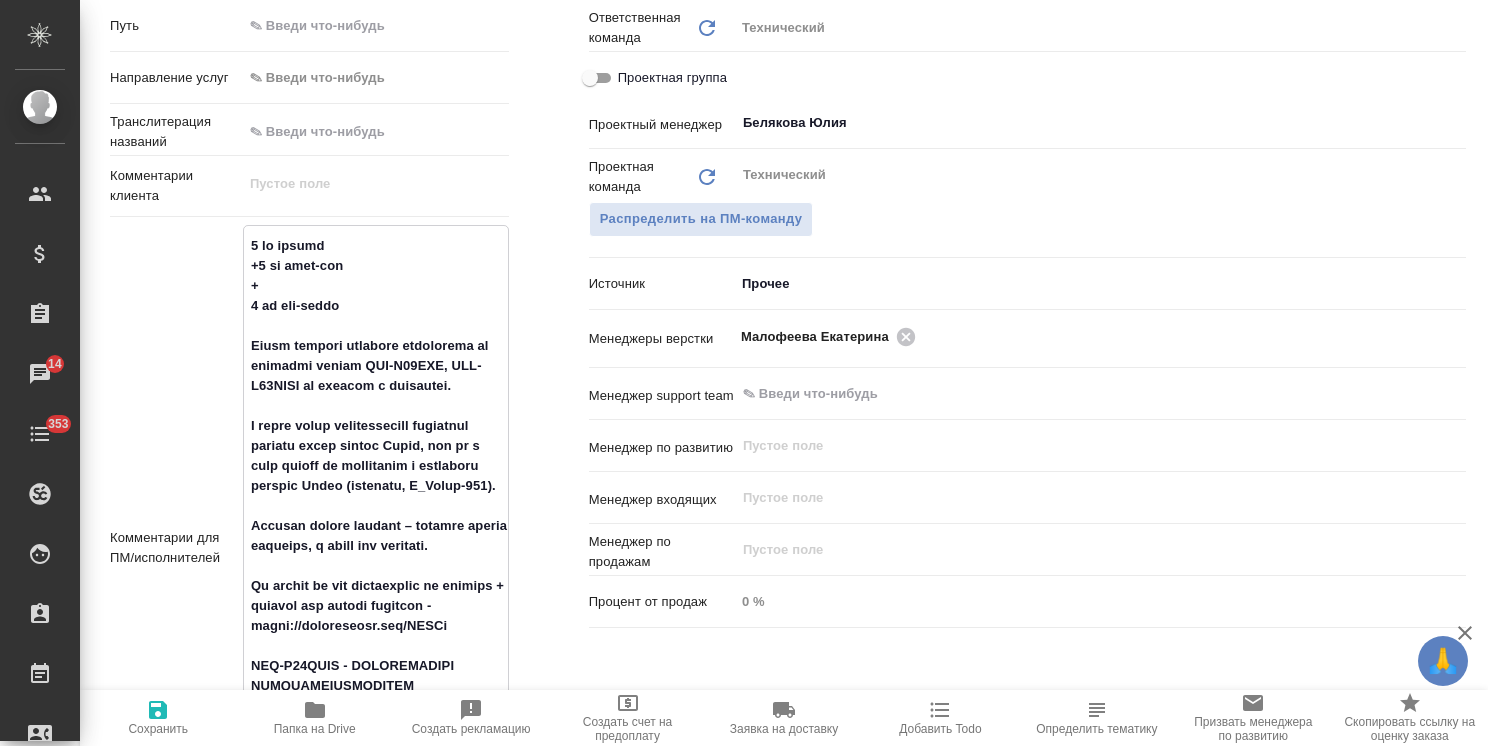 type on "x" 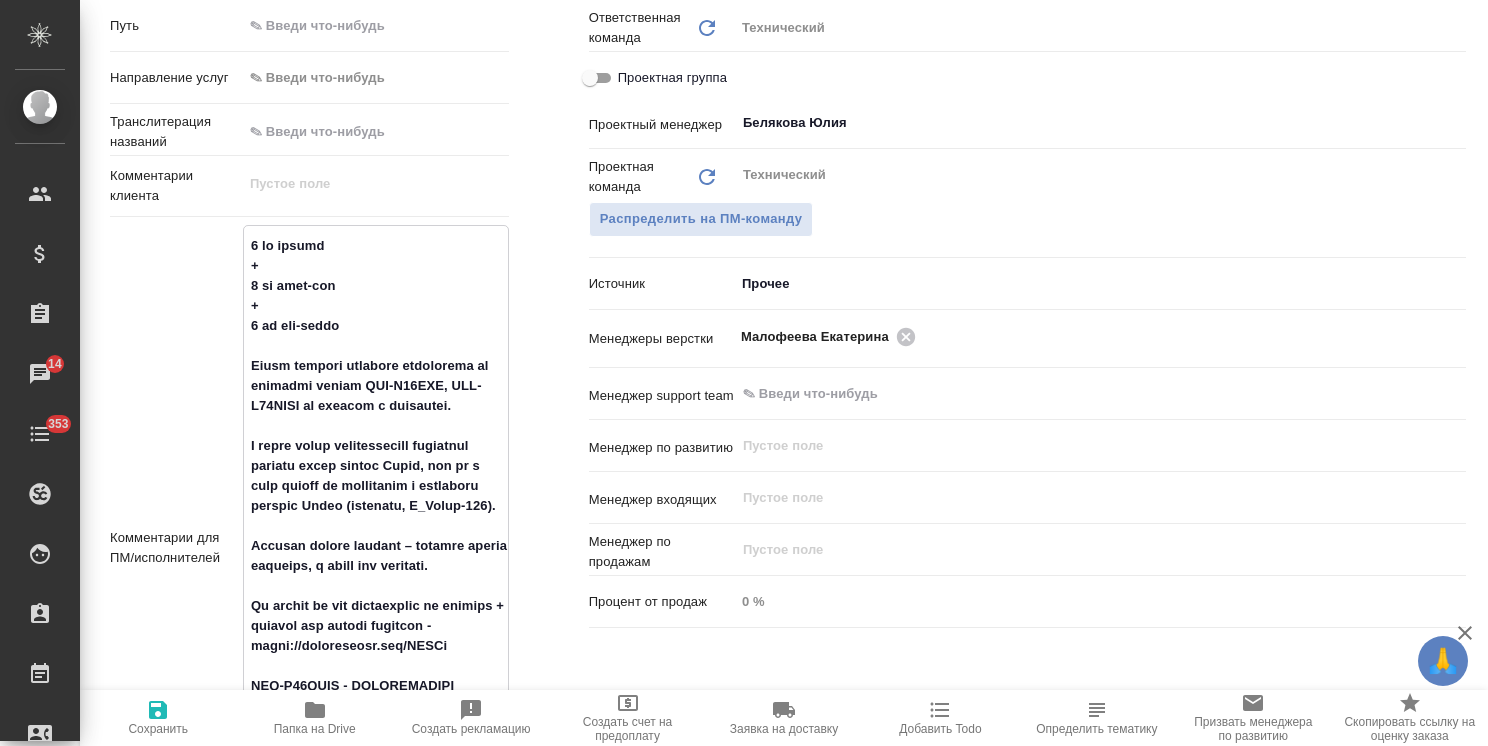 type on "x" 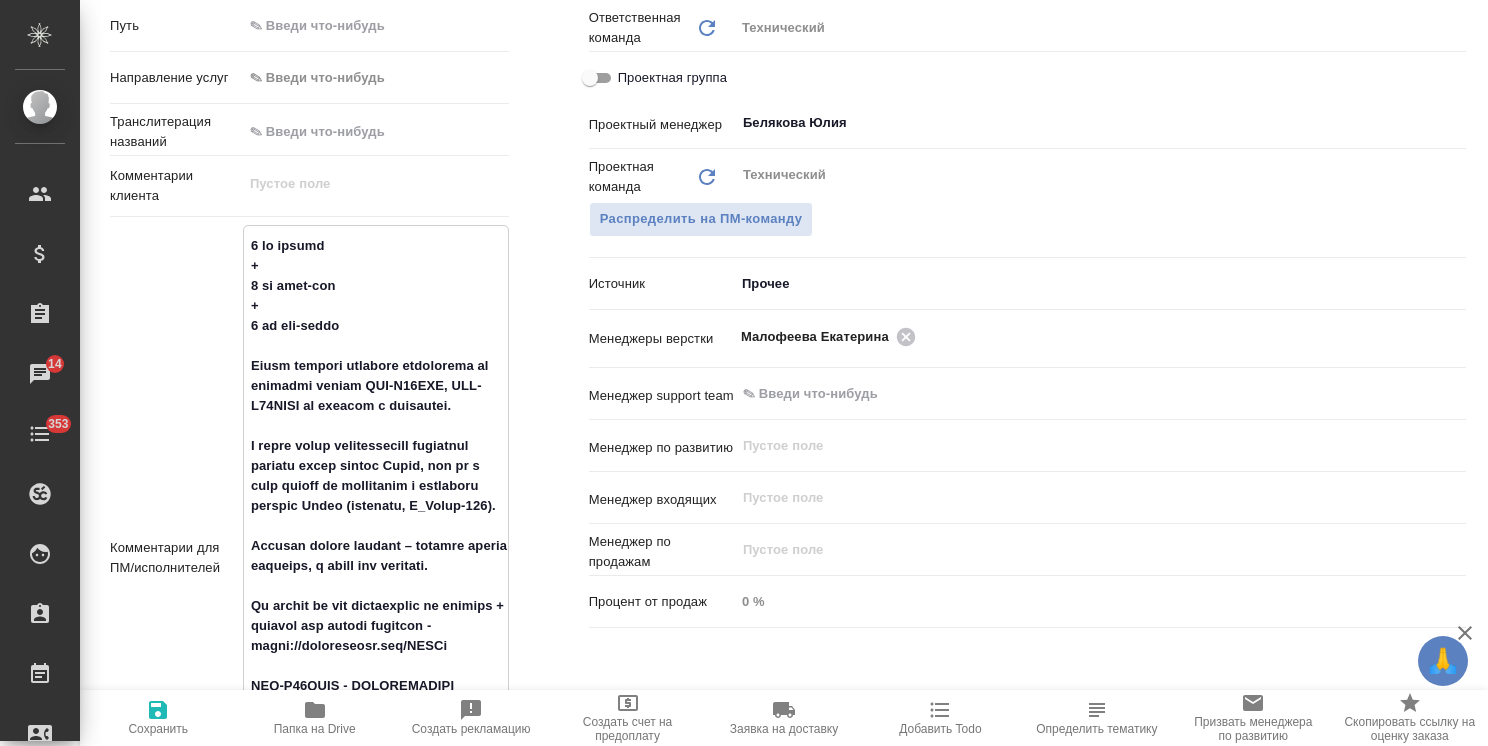 click at bounding box center [376, 556] 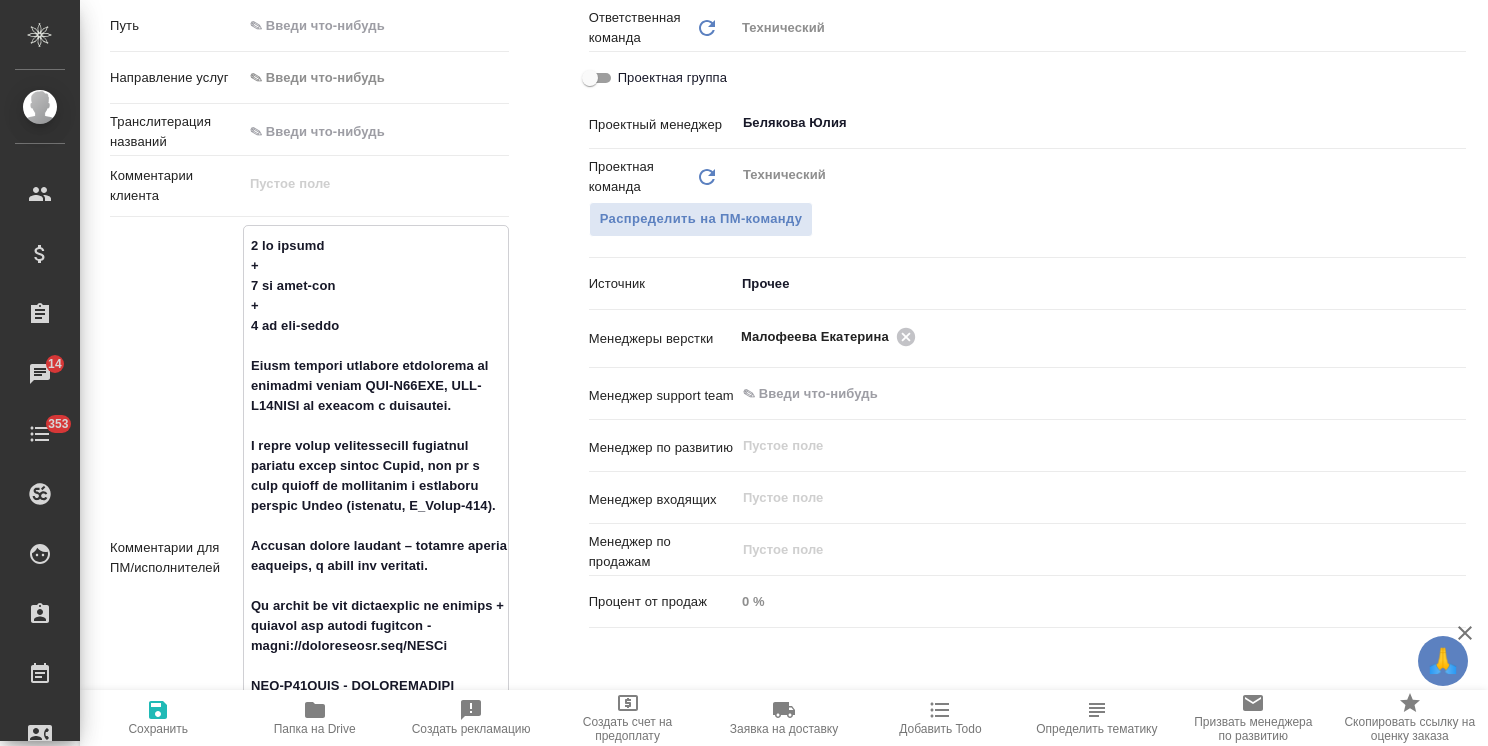 type on "1 рд дизайн
+
5 рд англ-рус
+
4 рд рус-казах
Какие условия перевода руководств на варочные панели HHK-C63NDB, HHK-Y64SCVB на русский и казахский.
И далее после подтверждения переводов сделать новый дизайн Haier, как мы с вами делали по стиральным и сушильным машинам Haier (например, S_Haier-795).
Давайте делать частями – сначала делаем переводы, а потом уже верстаем.
По ссылке см два руководства на перевод + примеры для помощи перевода - https://dropmefiles.com/ARHMm
HHK-Y64SCVB - ВСТРАИВАЕМАЯ СТЕКЛОКЕРАМИЧЕСКАЯ ИНДУКЦИОННАЯ ВАРОЧНАЯ ПАНЕЛЬ
HHK-C63NDB  - ВСТРАИВАЕМАЯ СТЕКЛОКЕРАМИЧЕСКАЯ ВАРОЧНАЯ ПАНЕЛЬ..." 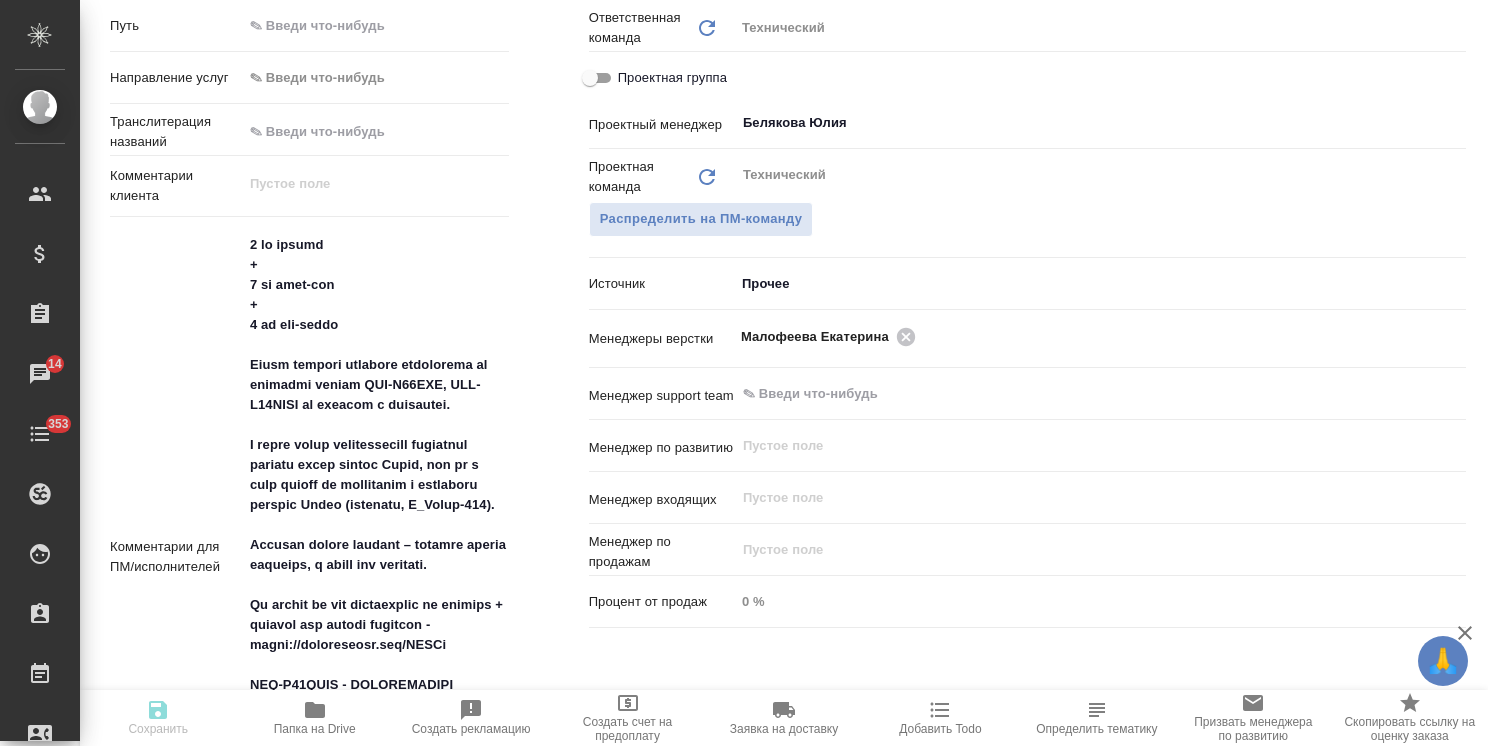type on "x" 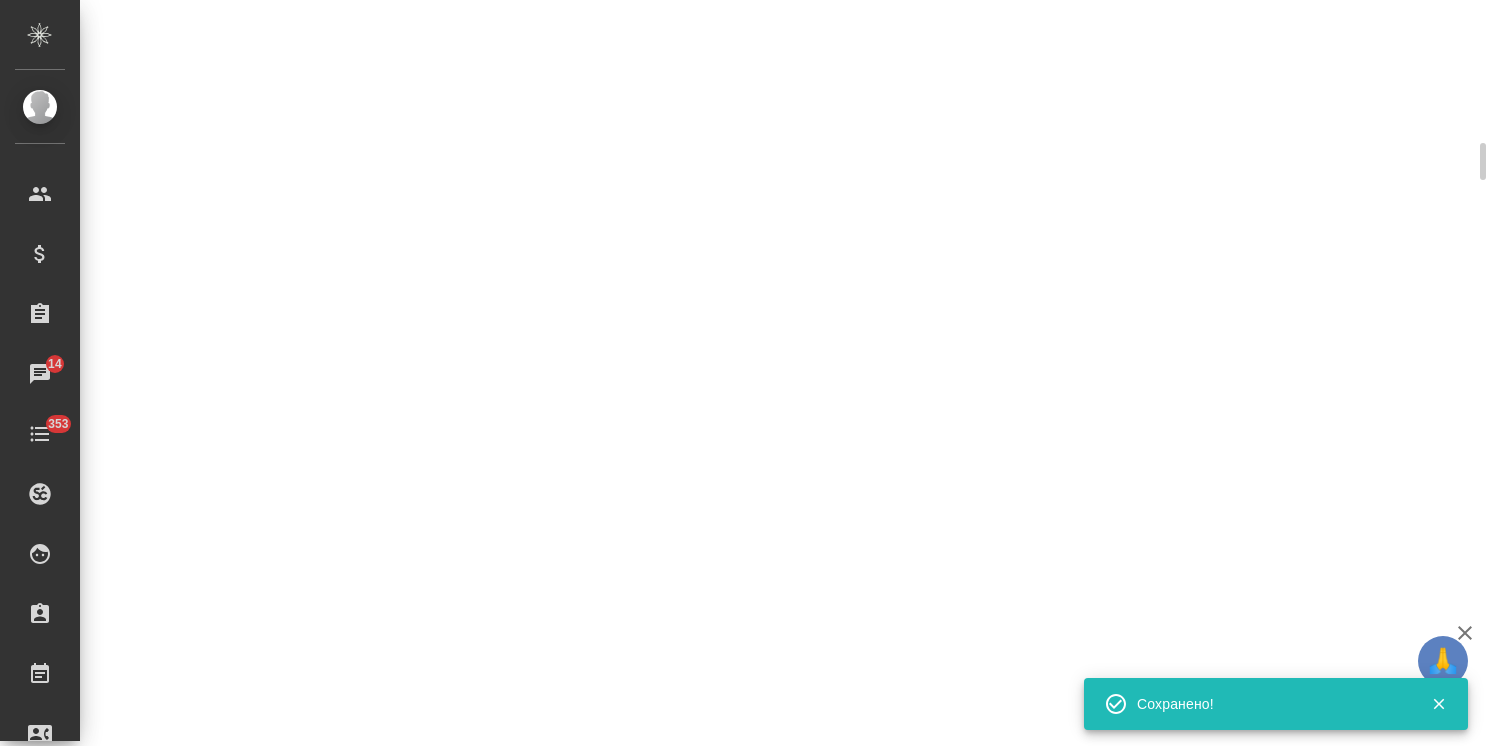 select on "RU" 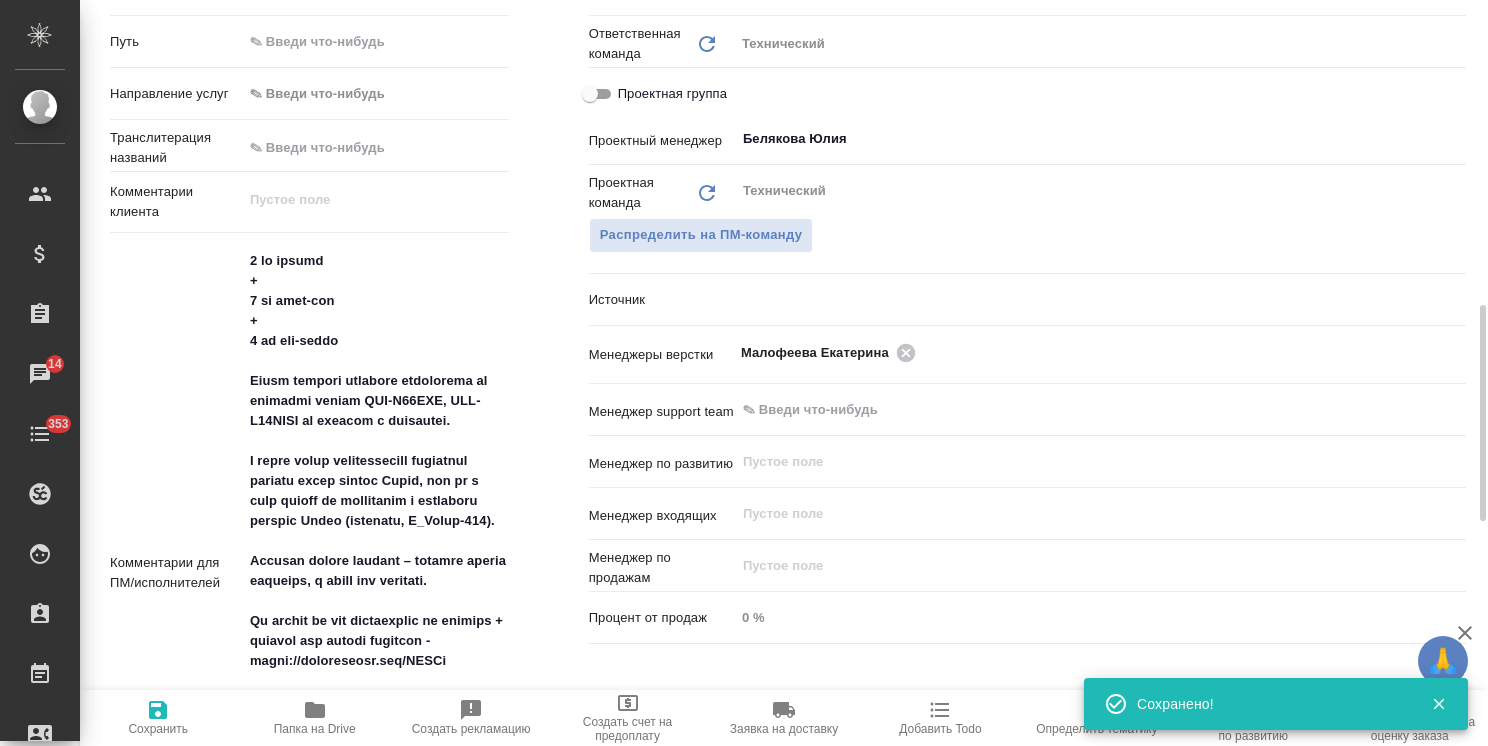 scroll, scrollTop: 1000, scrollLeft: 0, axis: vertical 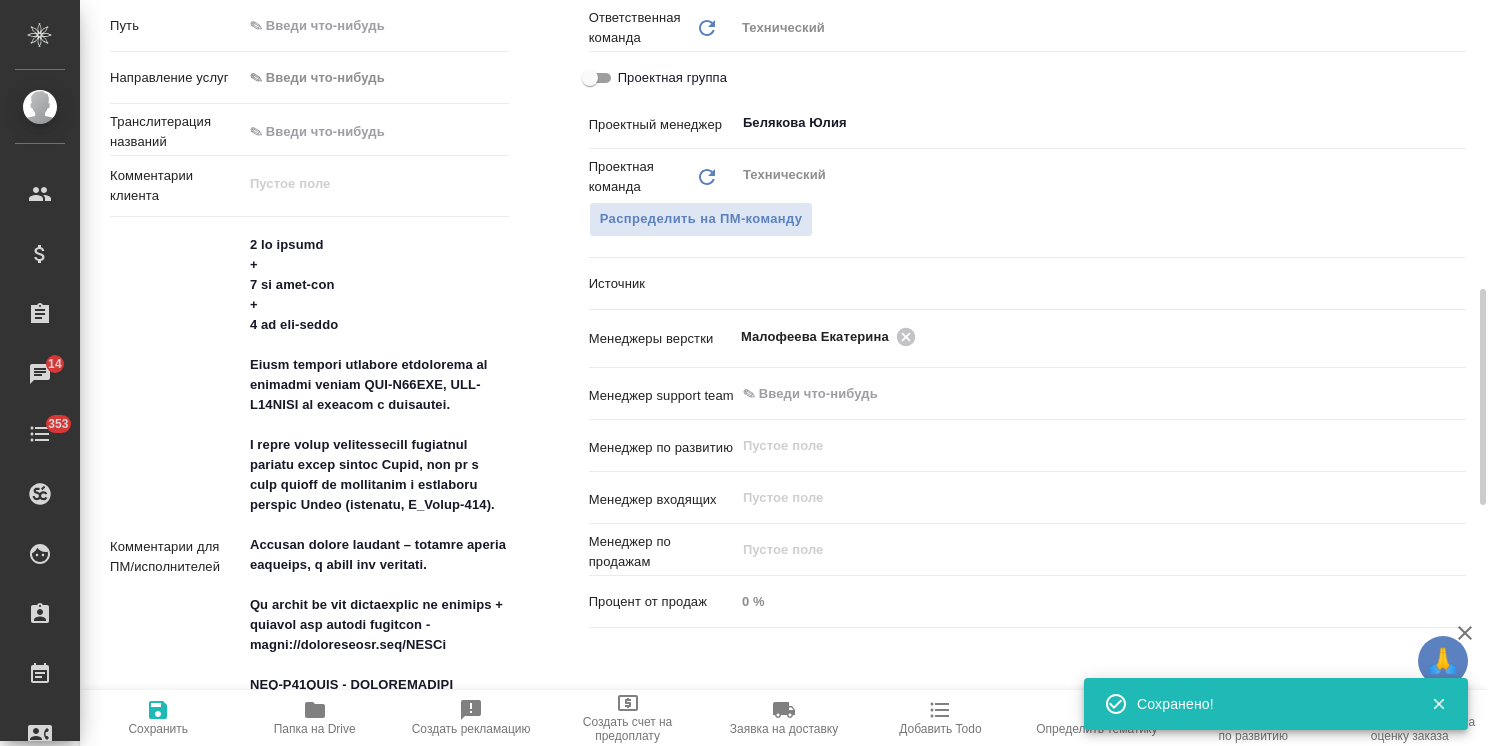 type on "x" 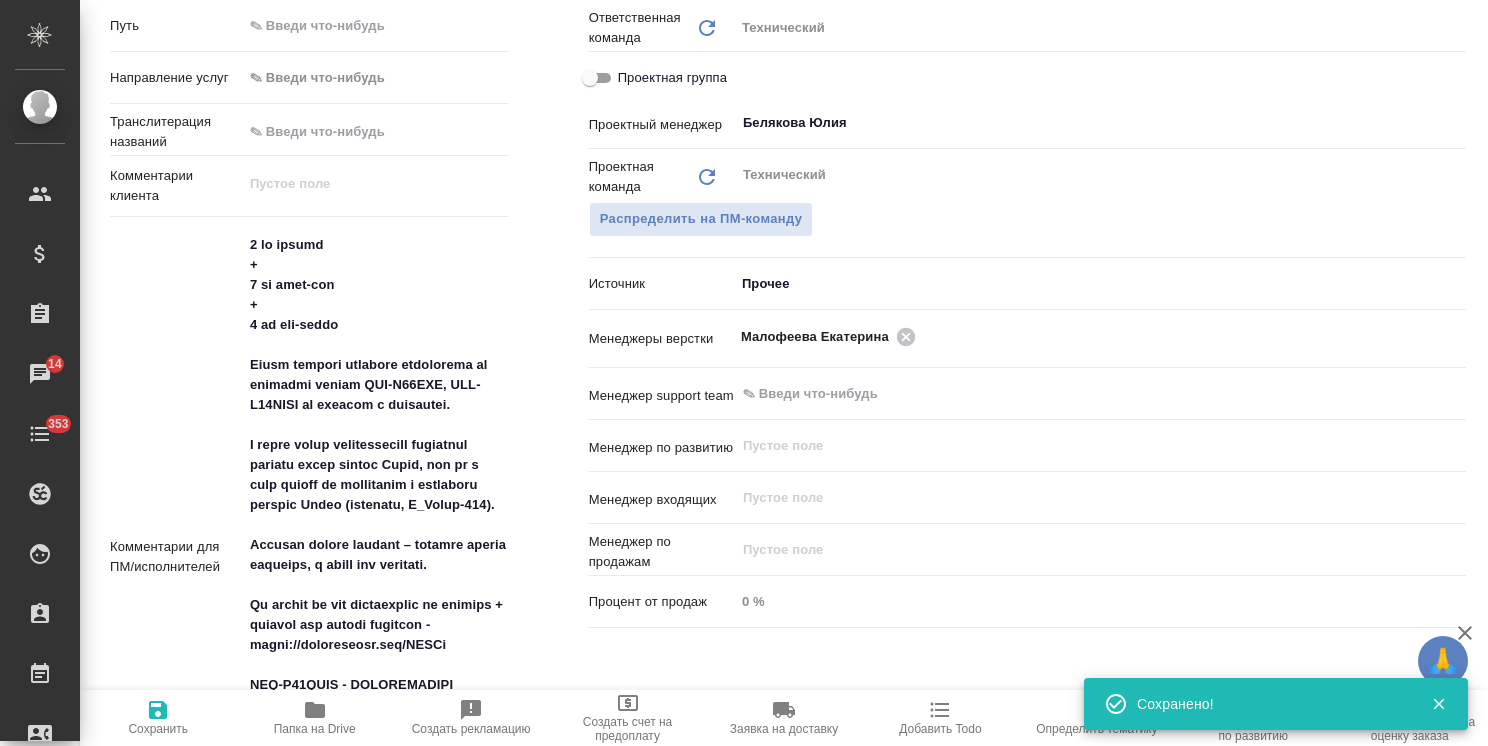 type on "x" 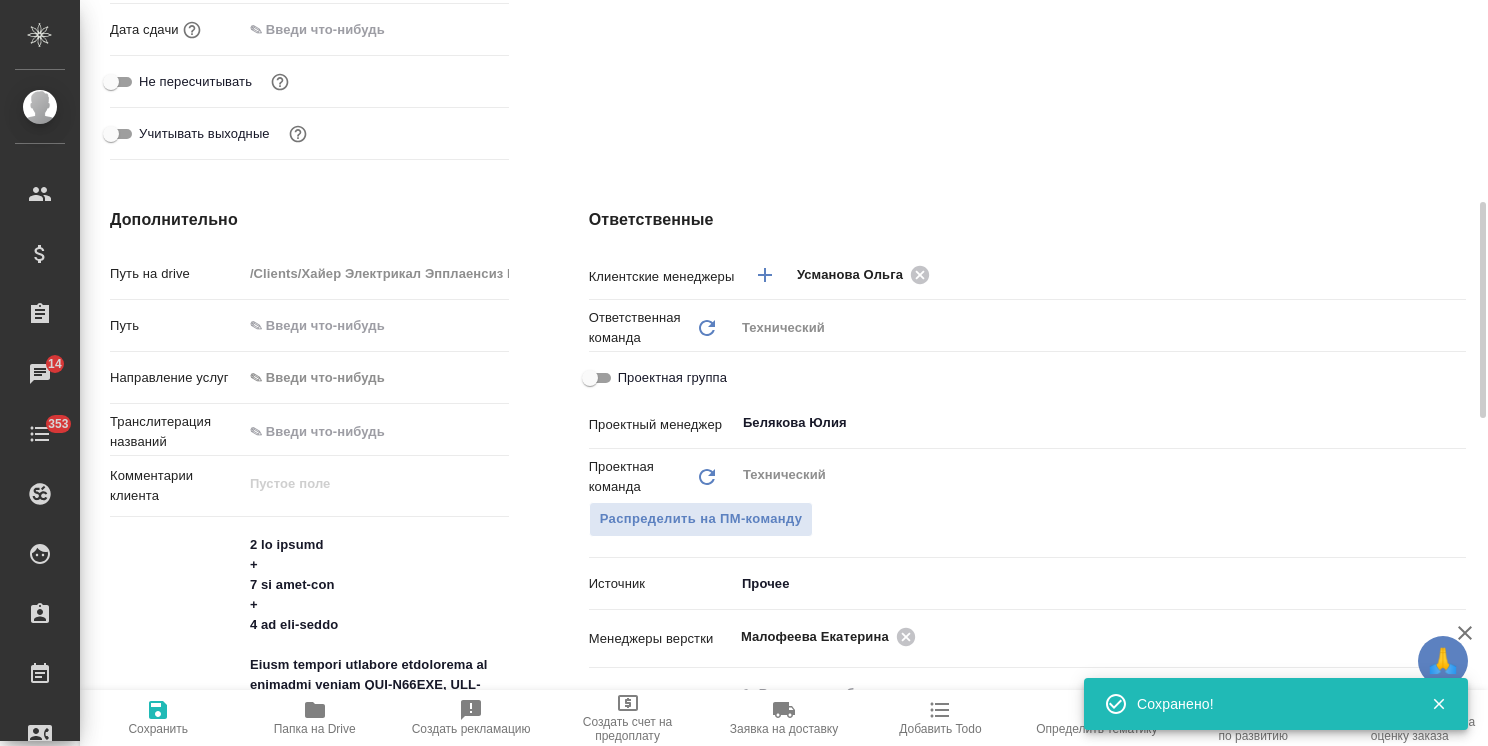 scroll, scrollTop: 500, scrollLeft: 0, axis: vertical 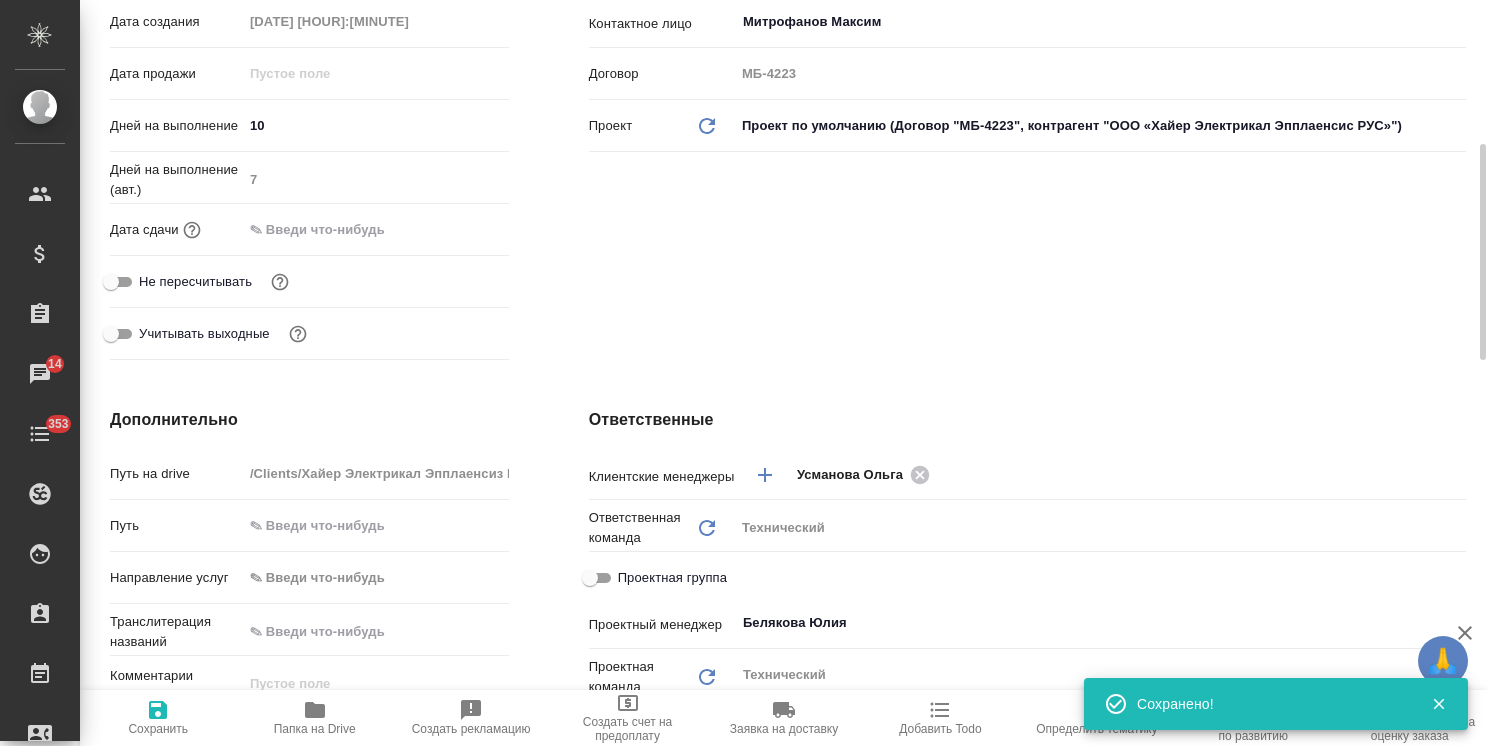 click at bounding box center [330, 229] 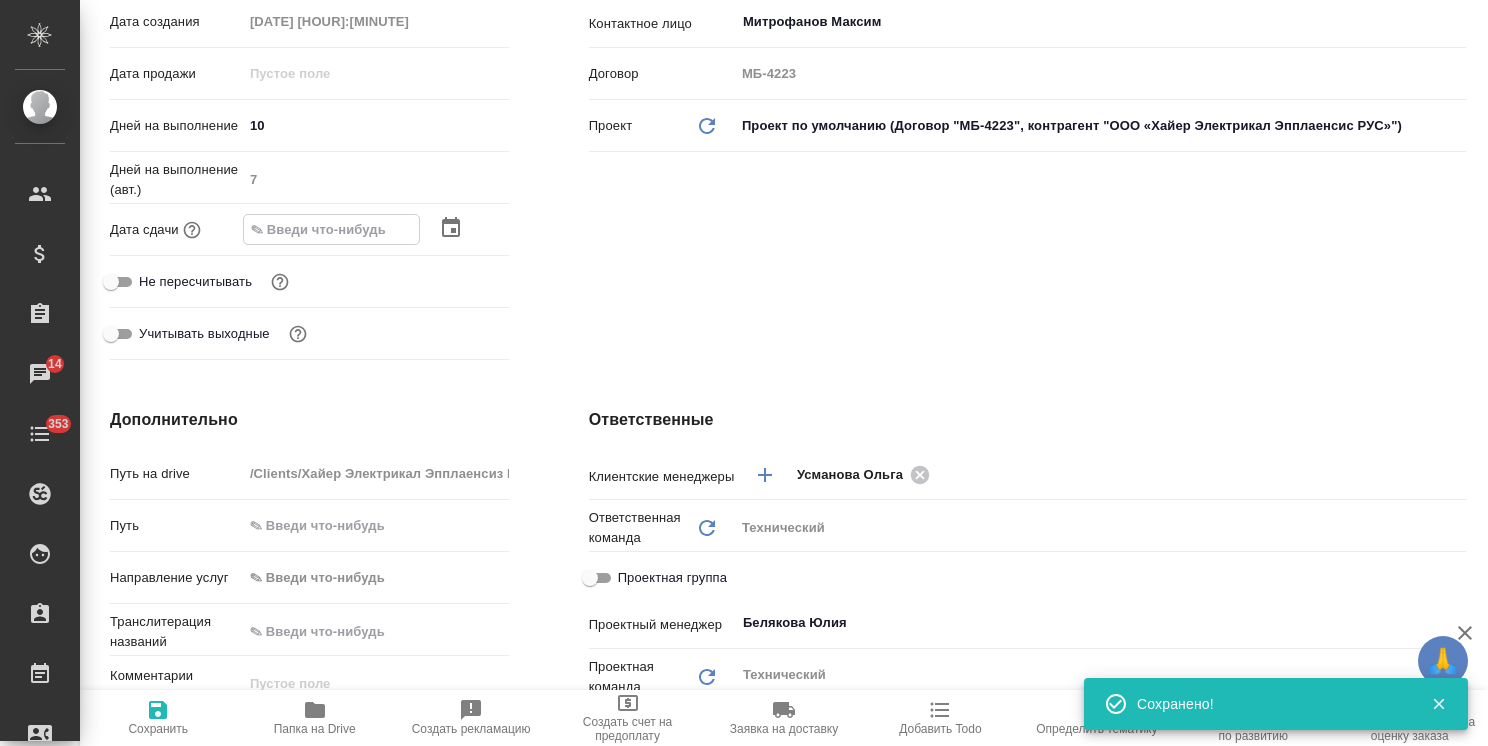 click 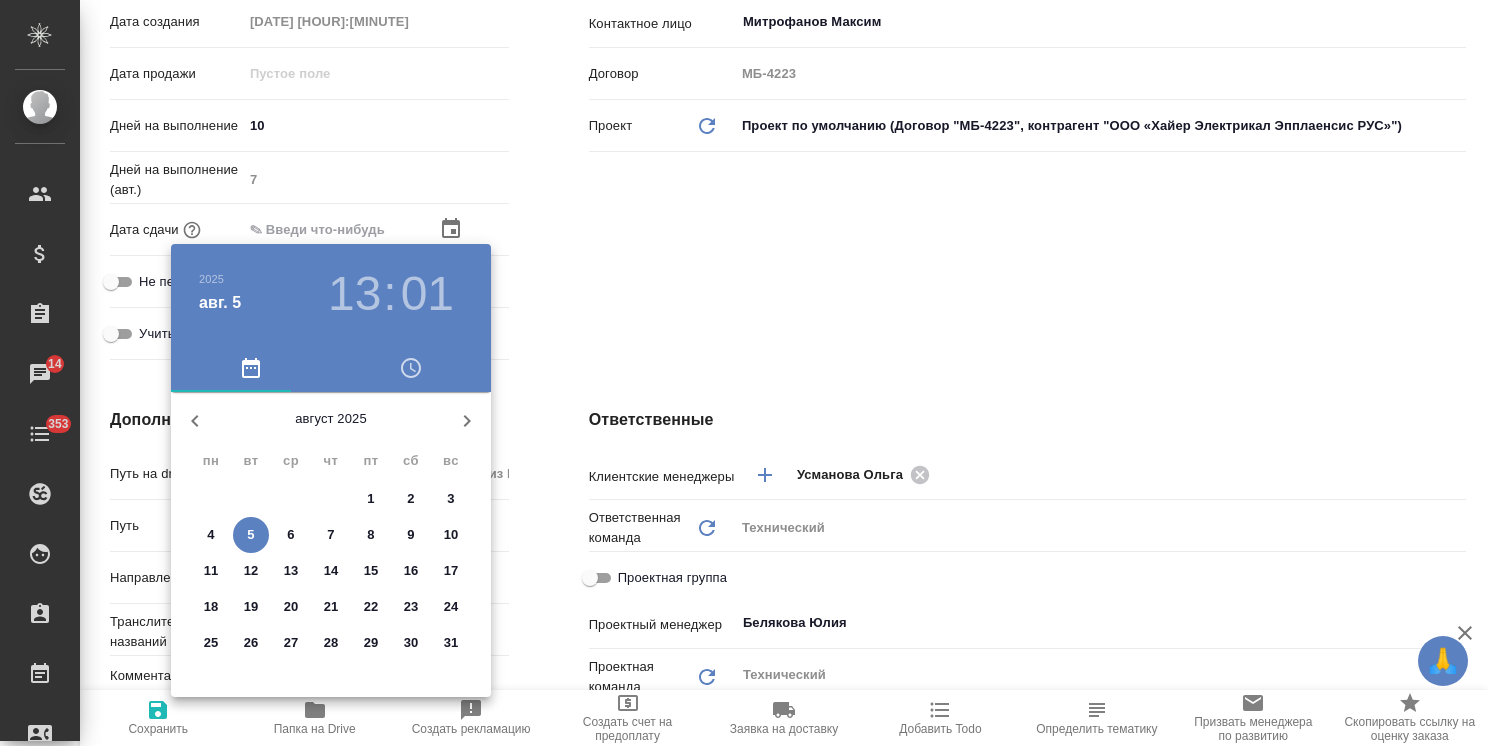 click on "6" at bounding box center [290, 535] 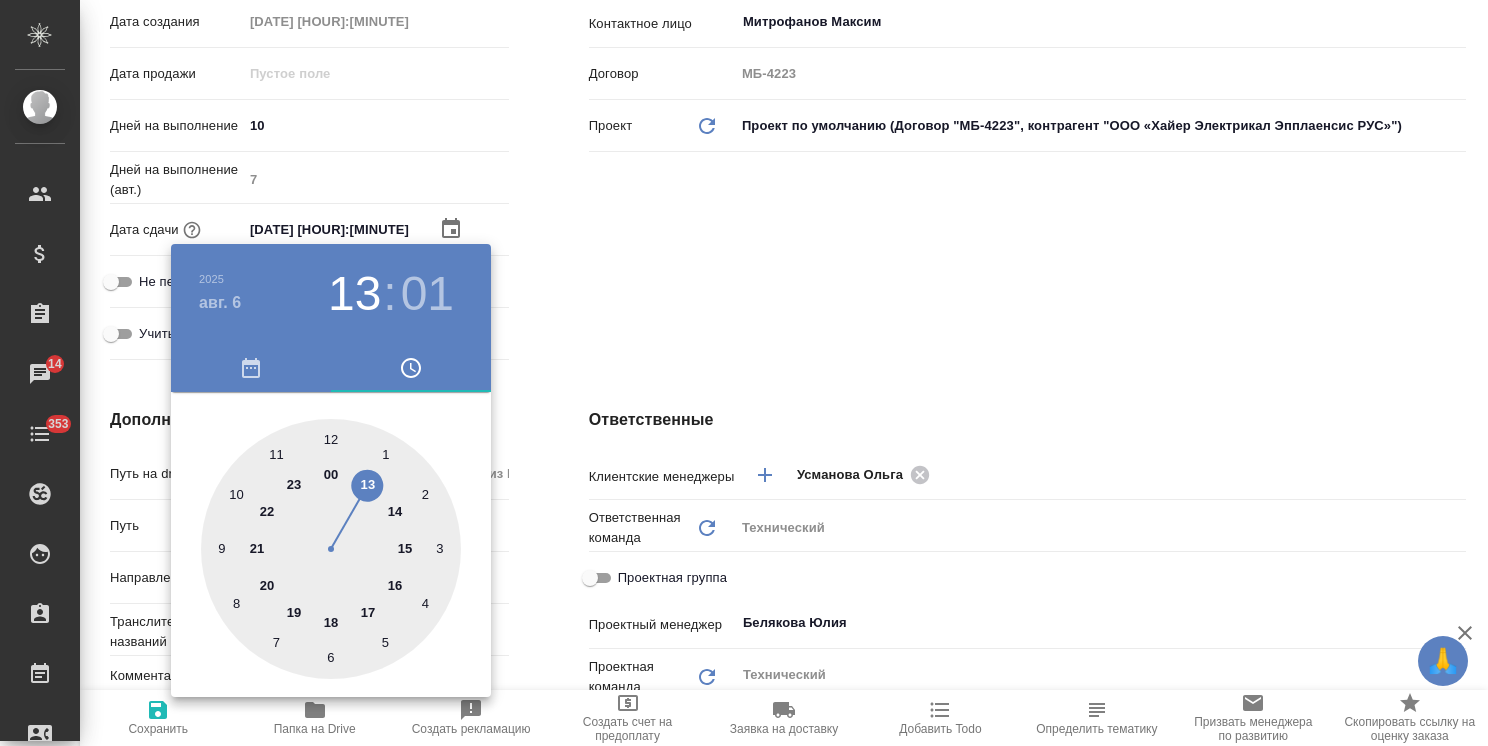 click at bounding box center (744, 373) 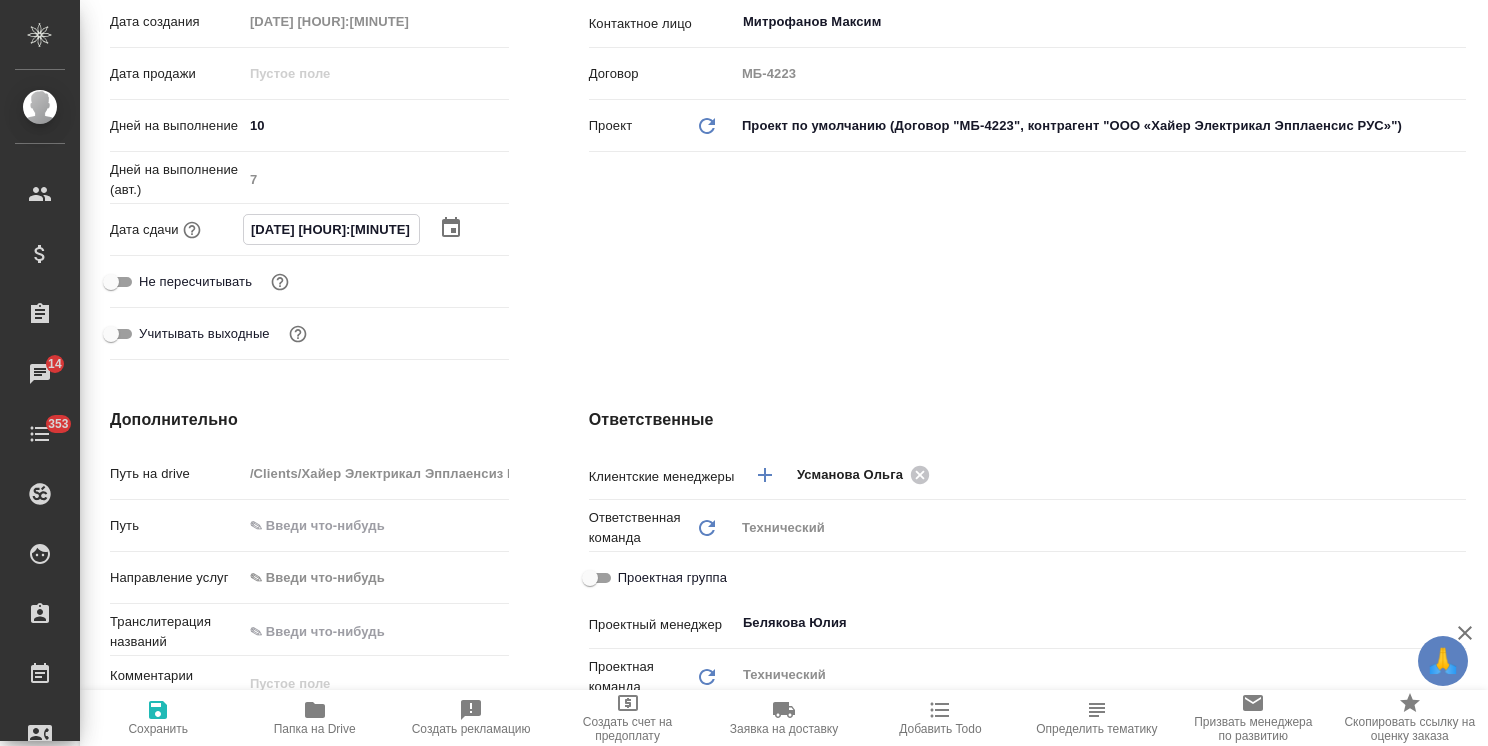 click on "06.08.2025 13:01" at bounding box center [331, 229] 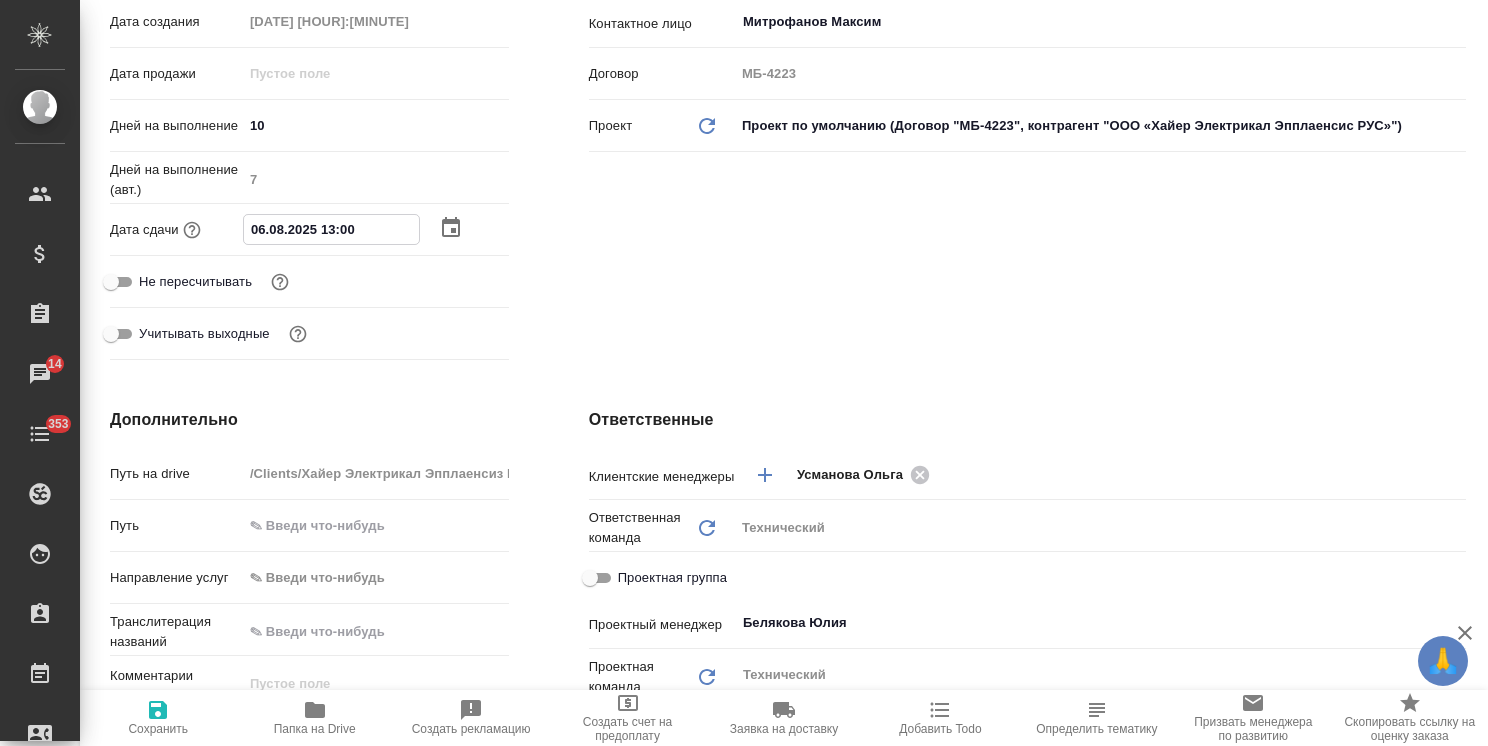 type on "x" 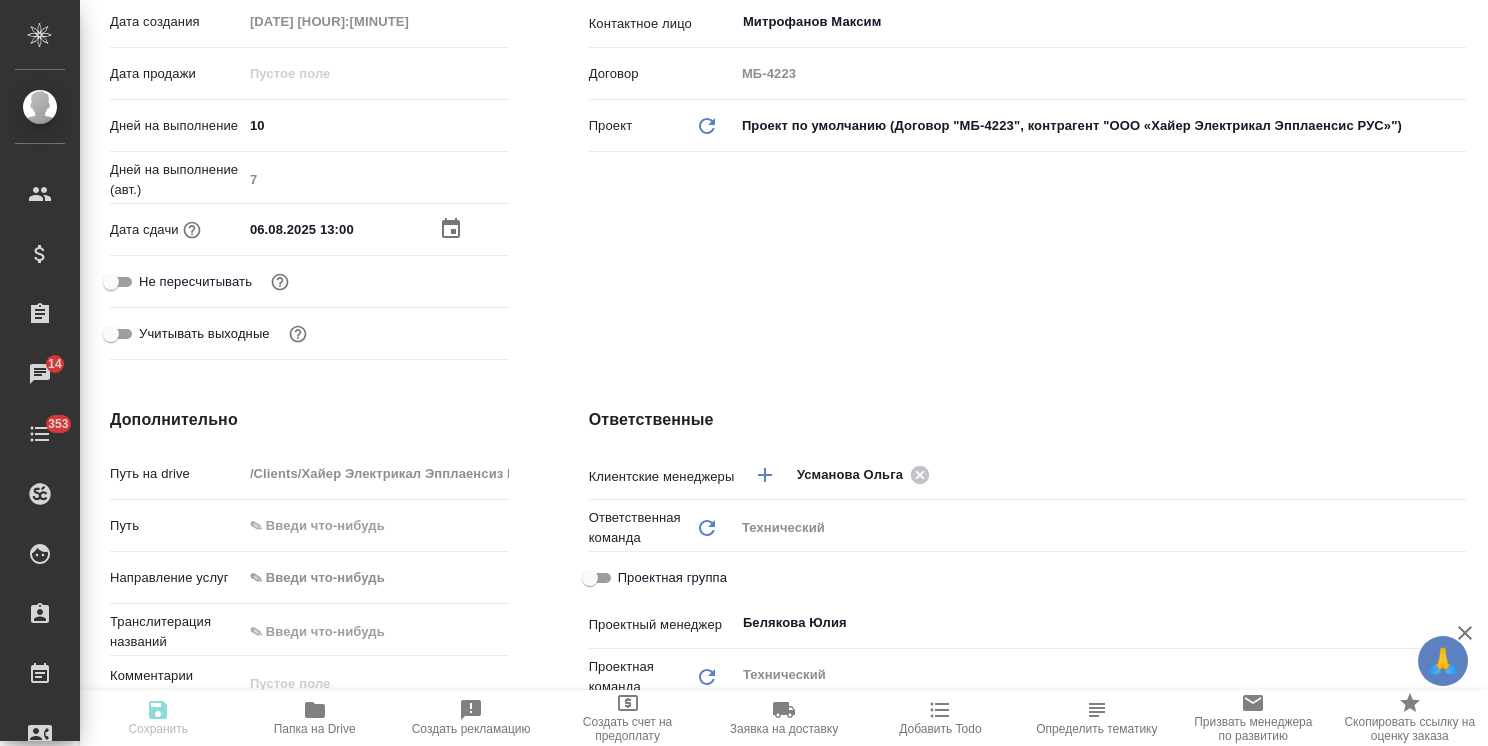type on "x" 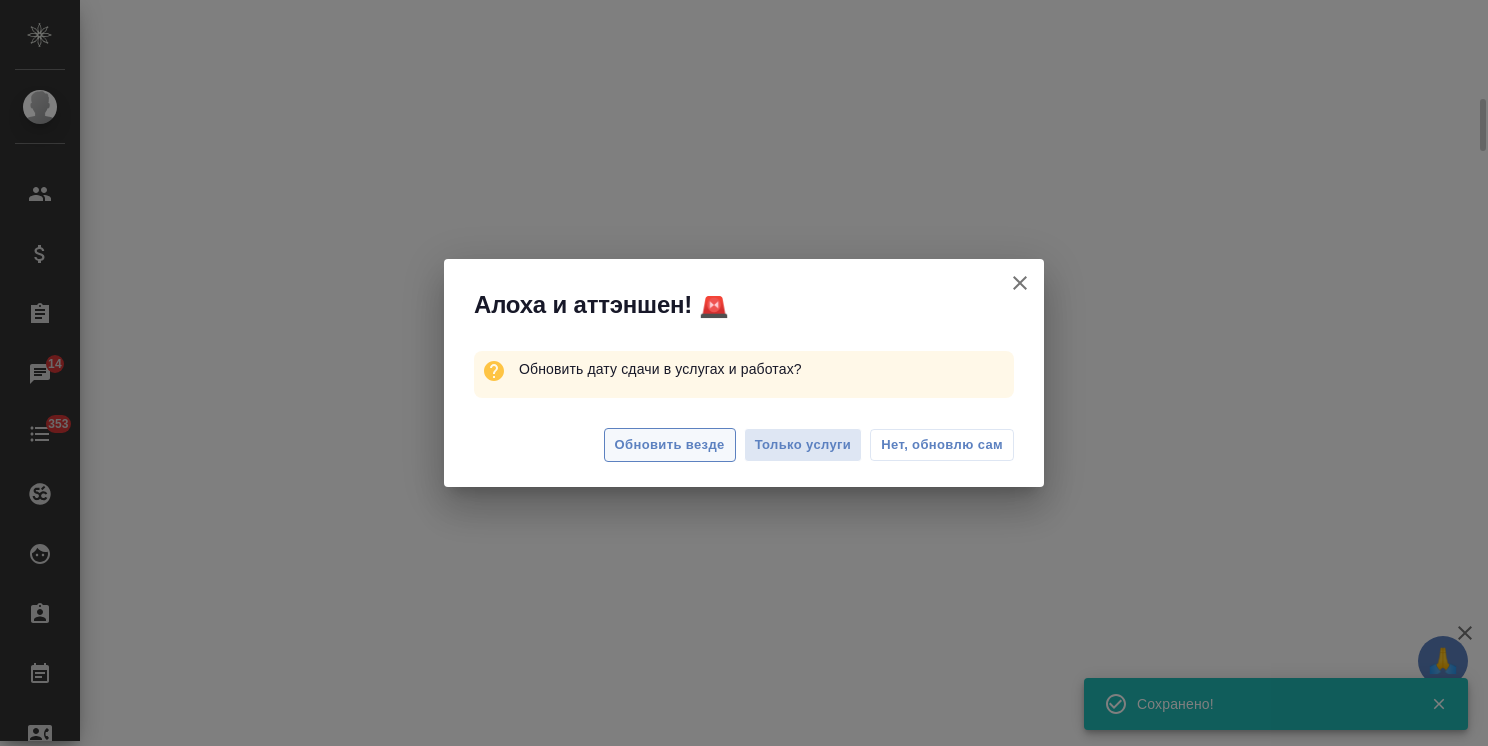 click on "Обновить везде" at bounding box center [670, 445] 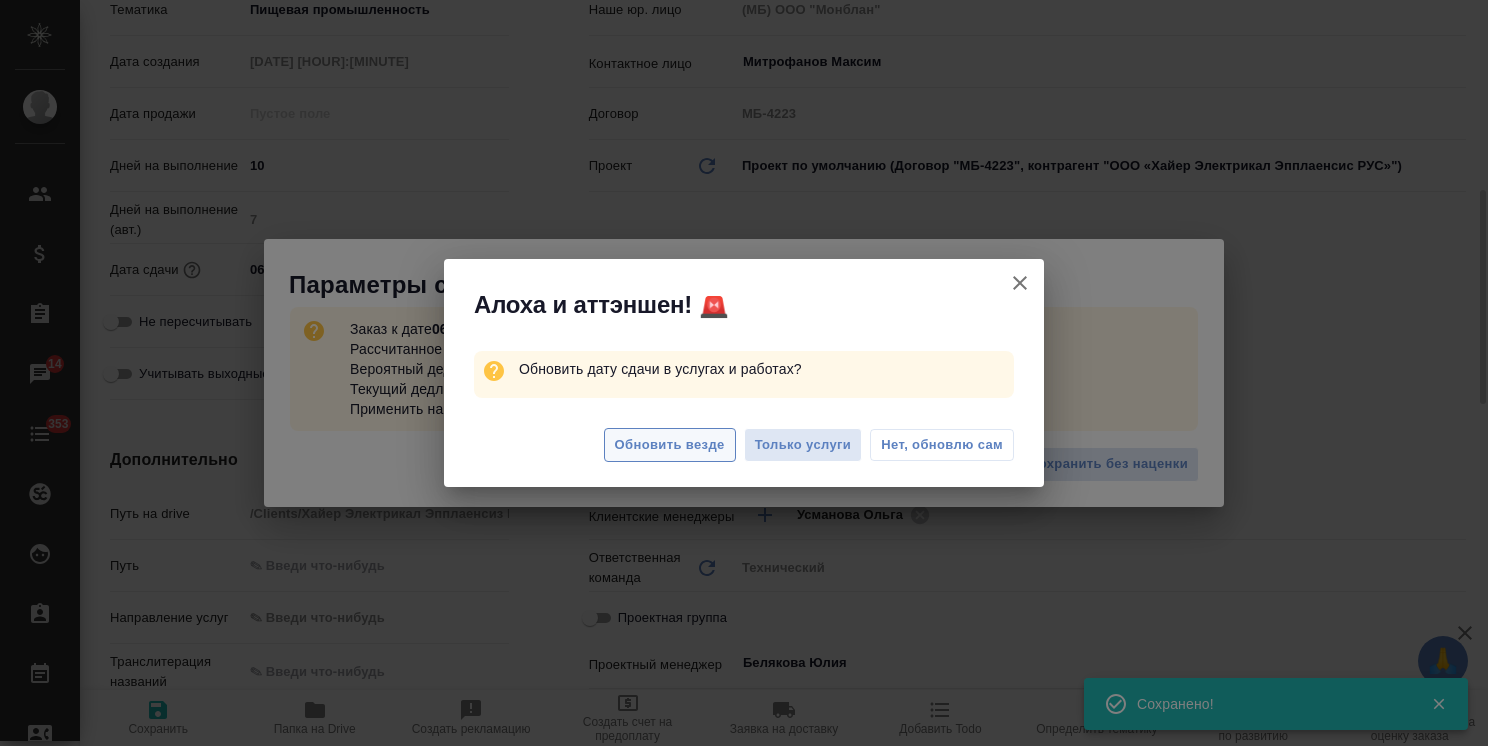 scroll, scrollTop: 524, scrollLeft: 0, axis: vertical 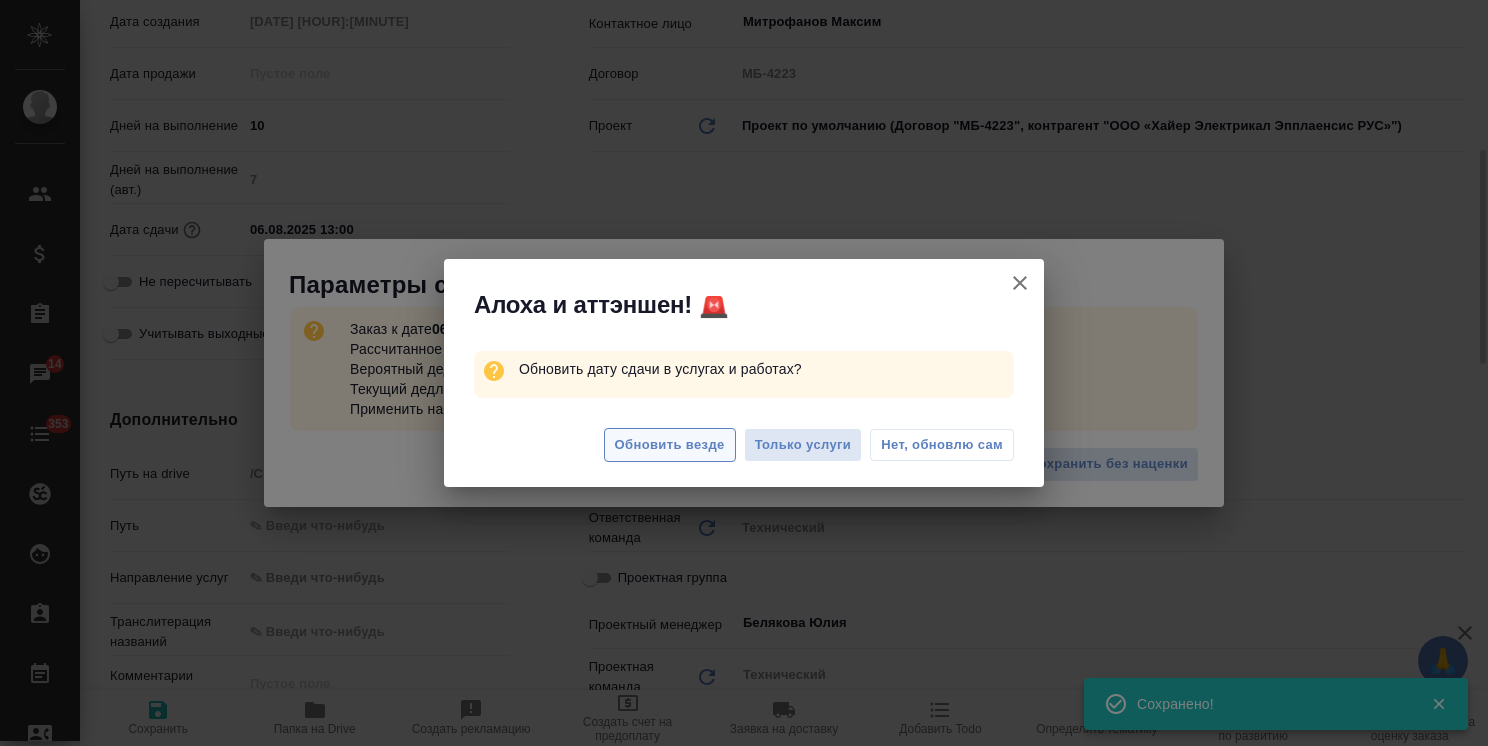 type on "x" 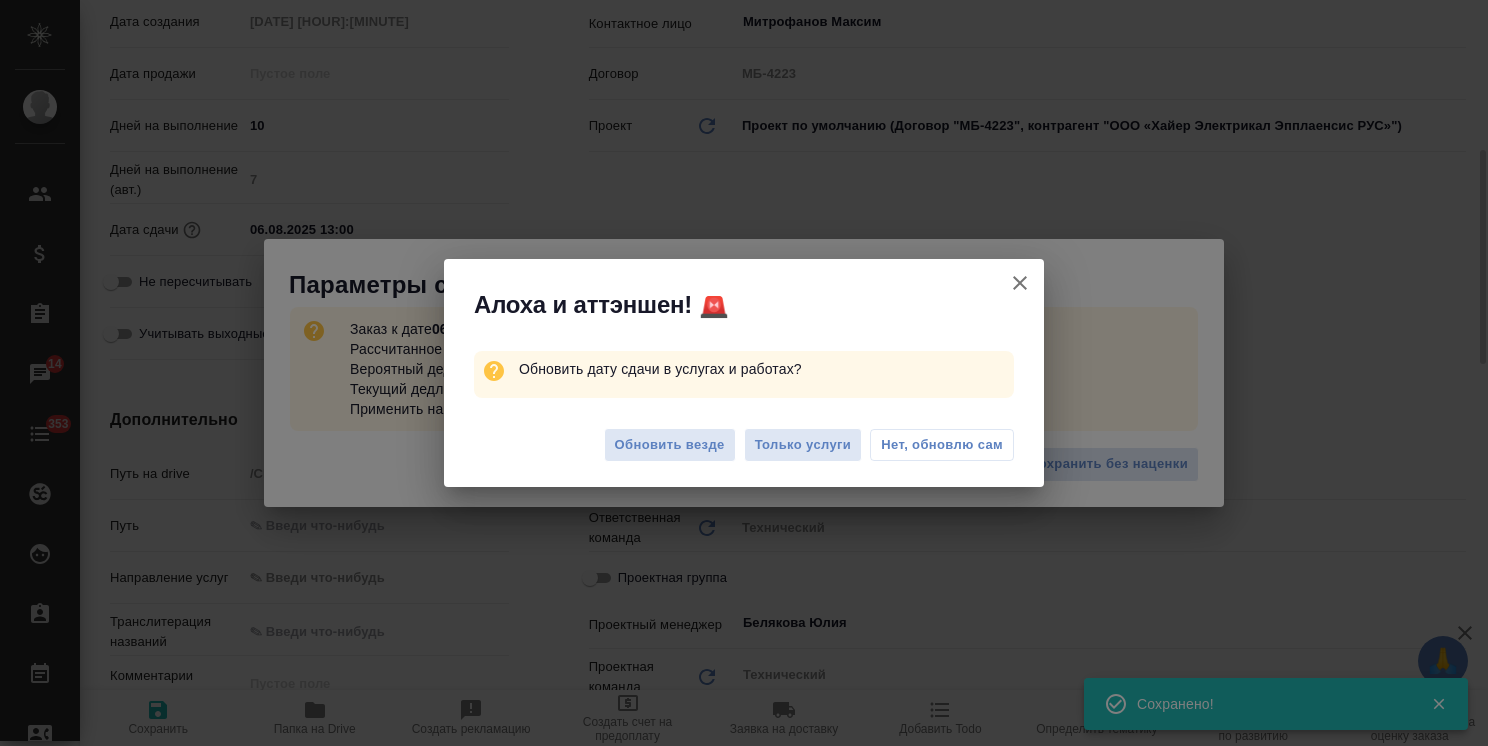 type on "x" 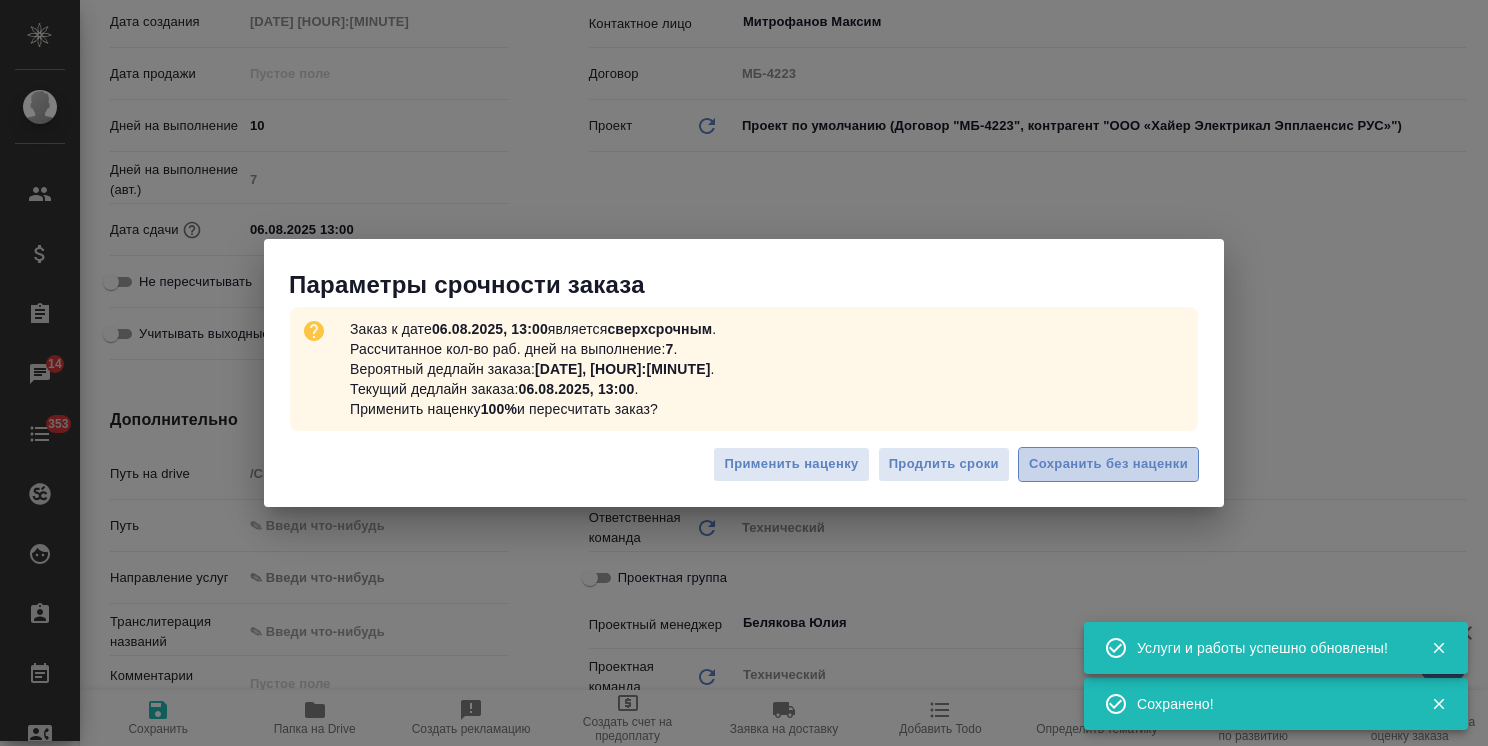 click on "Сохранить без наценки" at bounding box center [1108, 464] 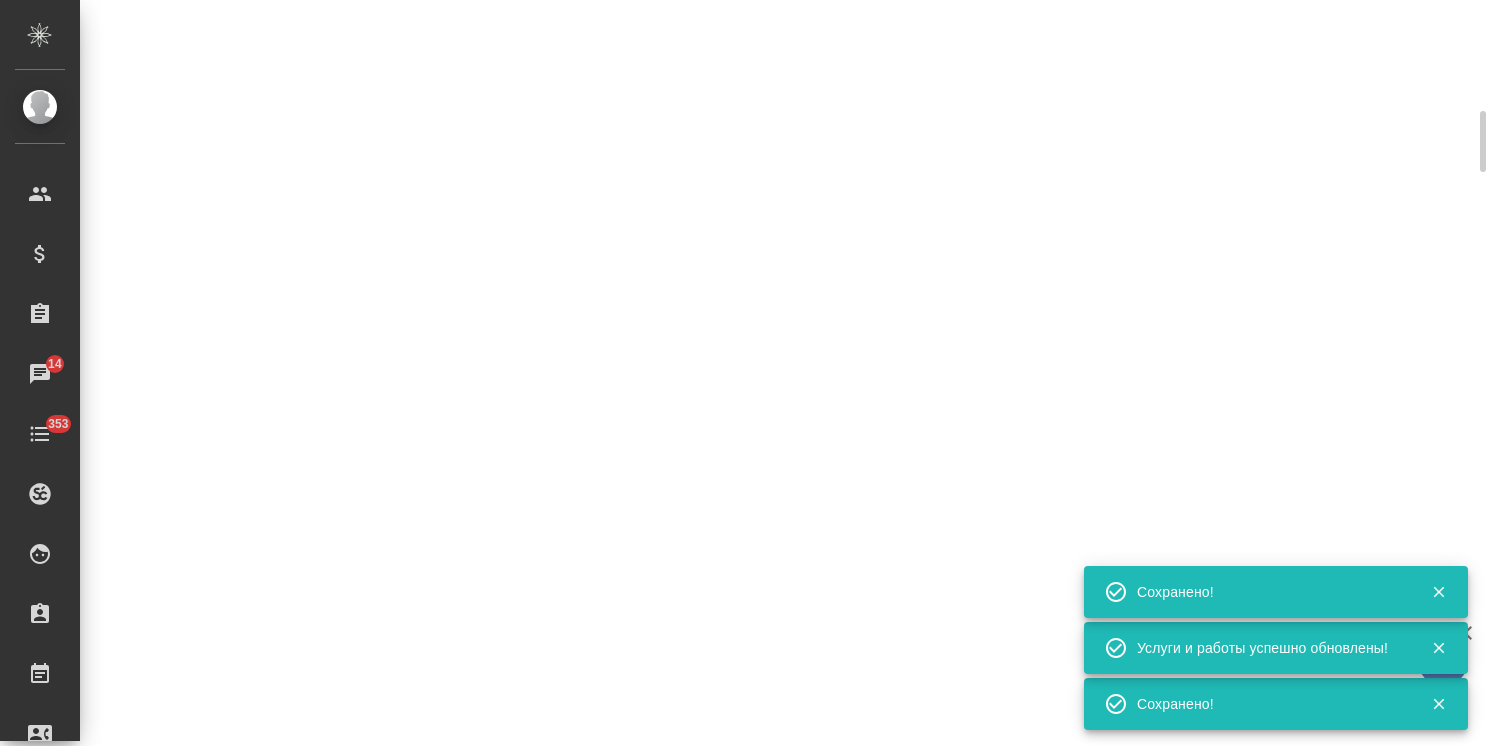 type on "urgent" 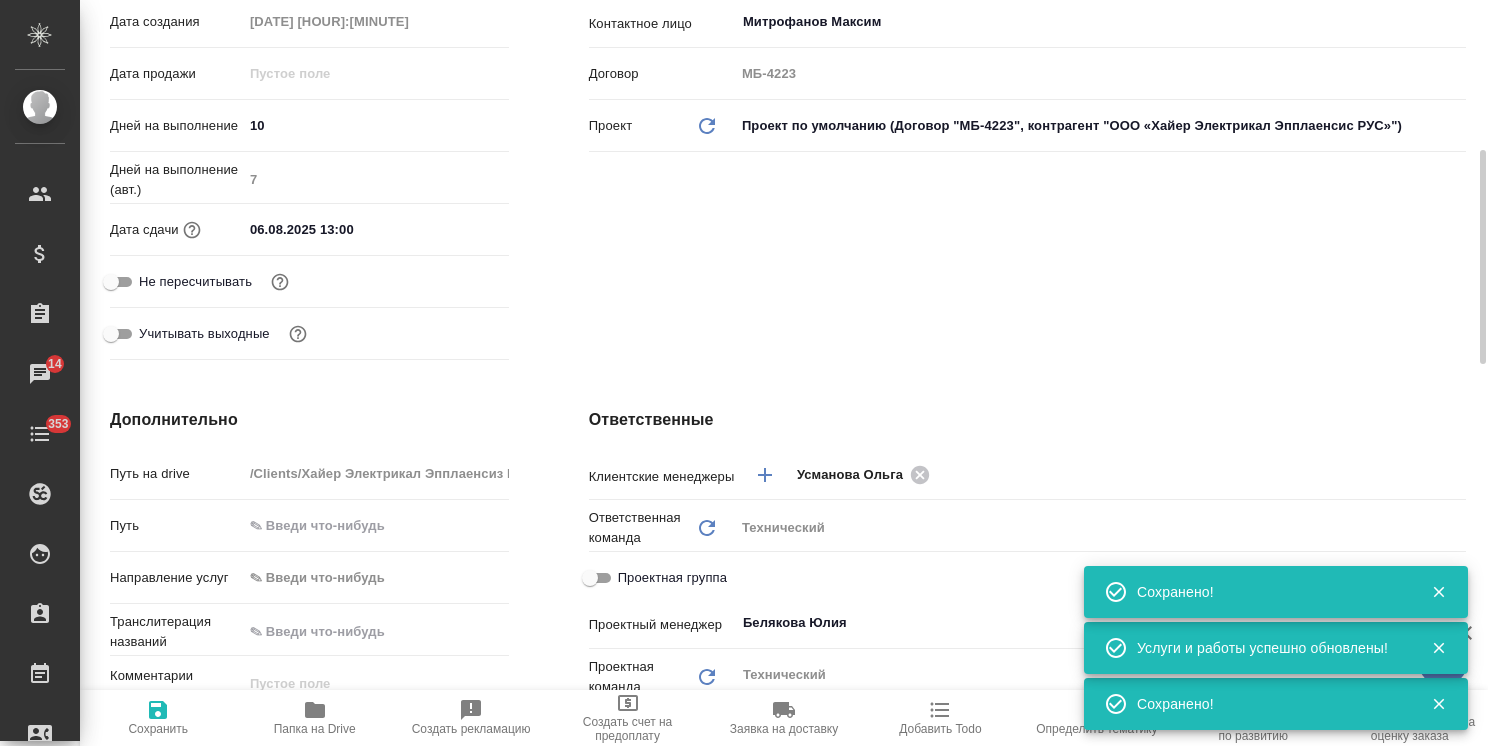 type on "x" 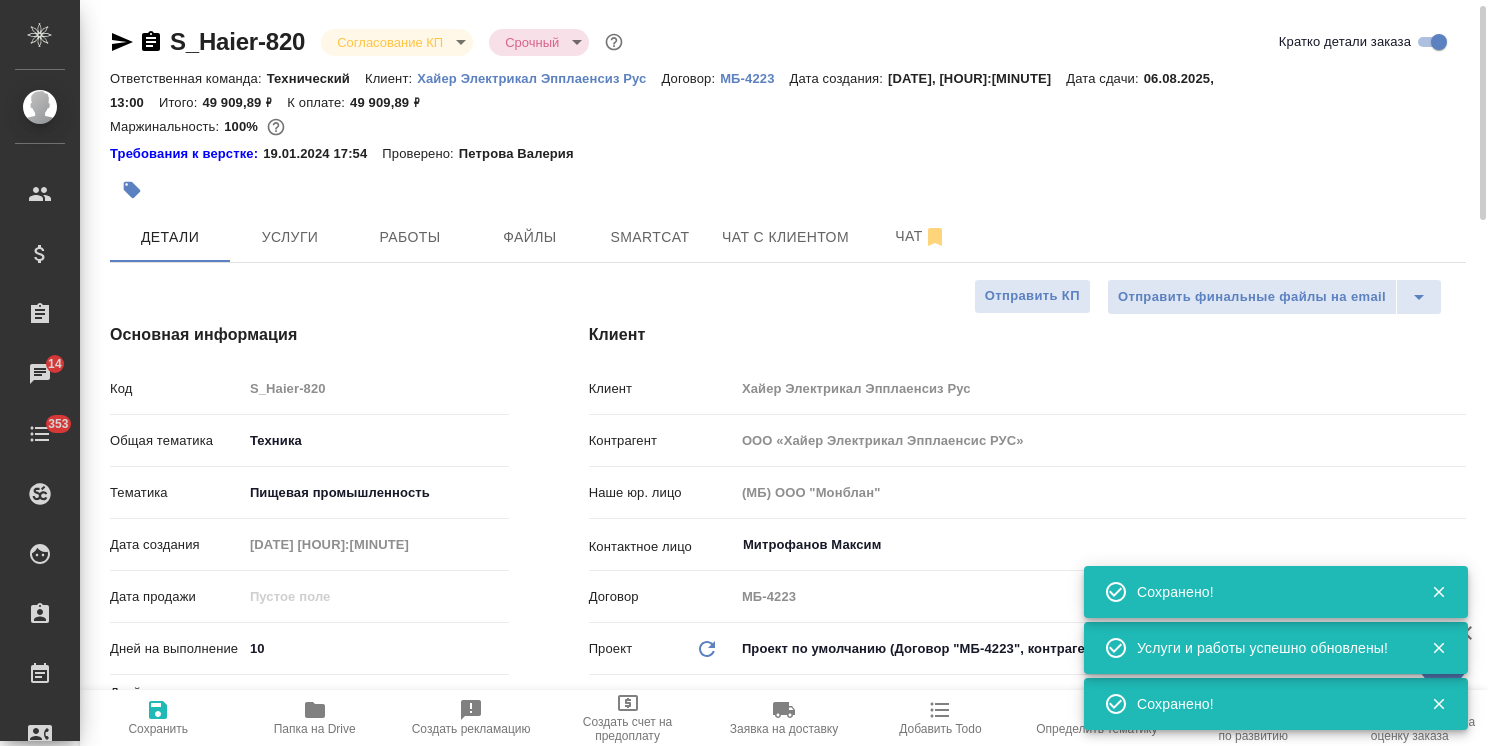 scroll, scrollTop: 0, scrollLeft: 0, axis: both 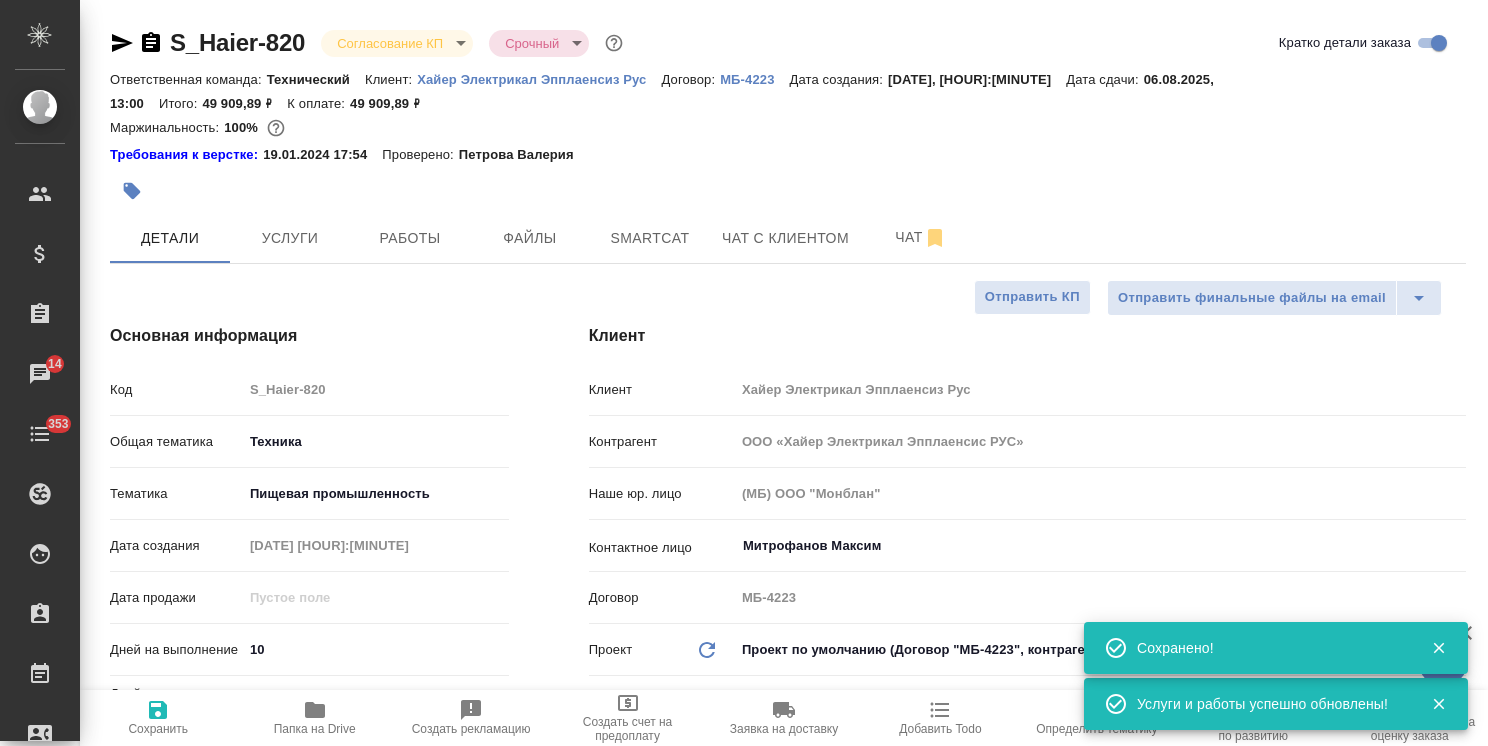 click on "🙏 .cls-1
fill:#fff;
AWATERA Usmanova Olga Клиенты Спецификации Заказы 14 Чаты 353 Todo Проекты SC Исполнители Кандидаты Работы Входящие заявки Заявки на доставку Рекламации Проекты процессинга Конференции Выйти S_Haier-820 Согласование КП kpNegotiation Срочный urgent Кратко детали заказа Ответственная команда: Технический Клиент: Хайер Электрикал Эпплаенсиз Рус Договор: МБ-4223 Дата создания: 05.08.2025, 11:01 Дата сдачи: 06.08.2025, 13:00 Итого: 49 909,89 ₽ К оплате: 49 909,89 ₽ Маржинальность: 100% Требования к верстке: 19.01.2024 17:54 Проверено: Петрова Валерия Детали Услуги Работы Файлы Smartcat Чат Код 10" at bounding box center [744, 373] 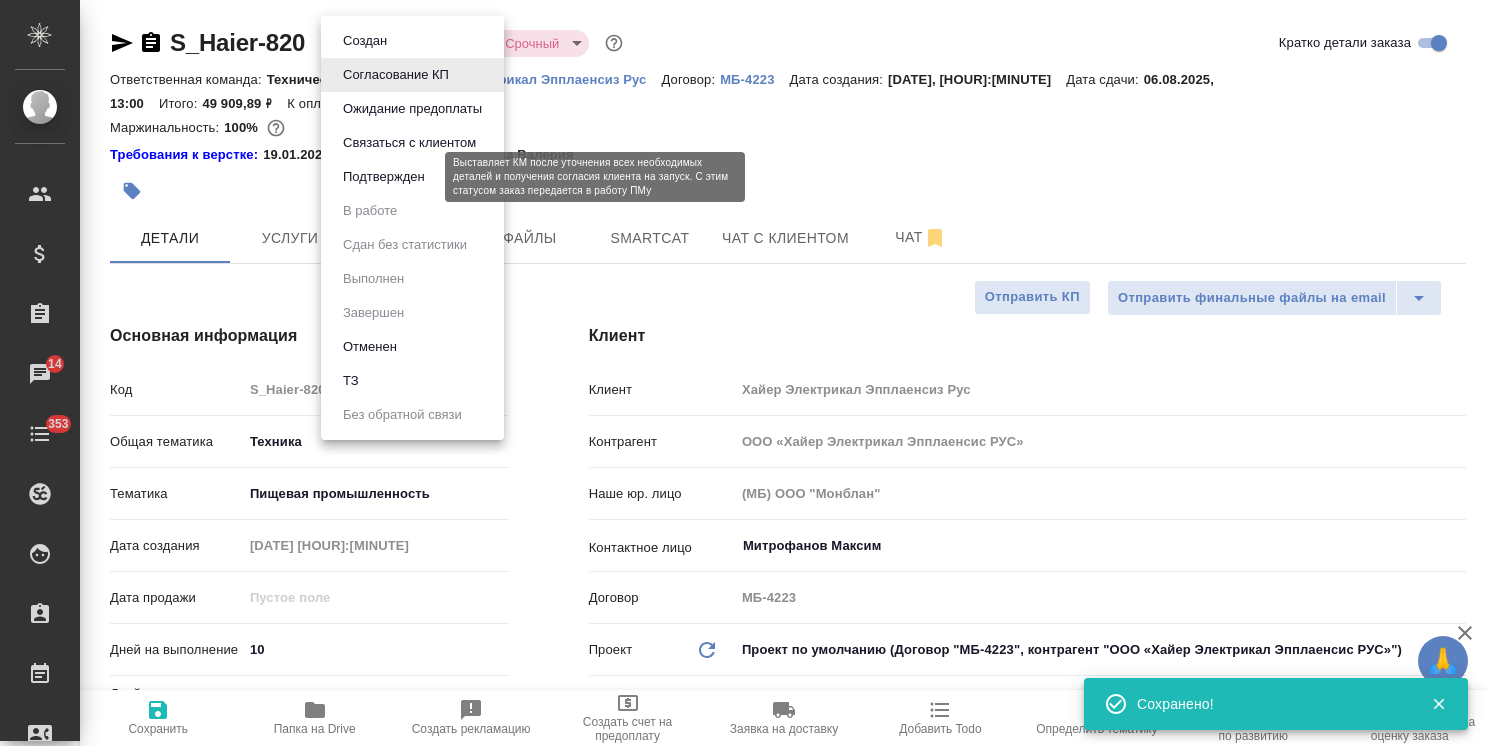 click on "Подтвержден" at bounding box center [384, 177] 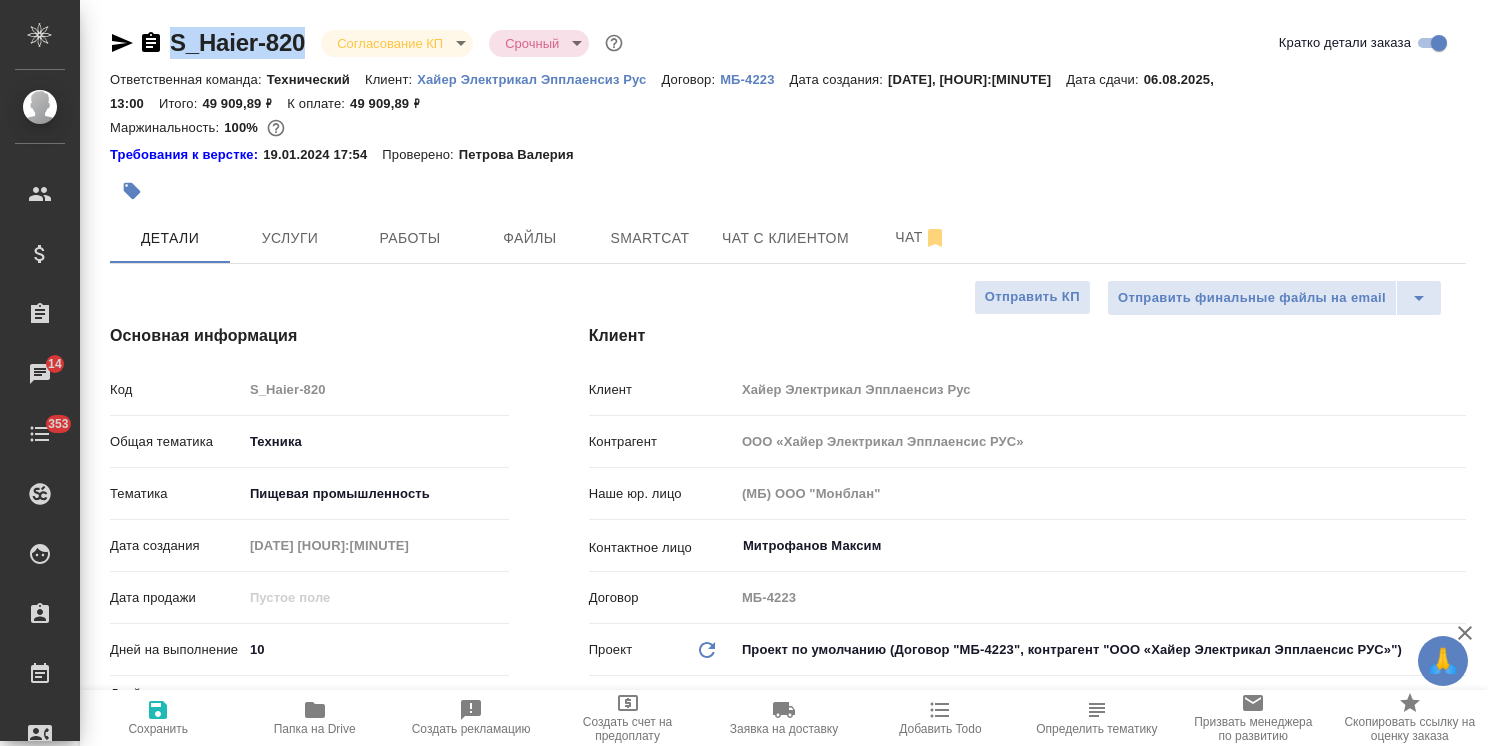 drag, startPoint x: 312, startPoint y: 17, endPoint x: 164, endPoint y: 6, distance: 148.40822 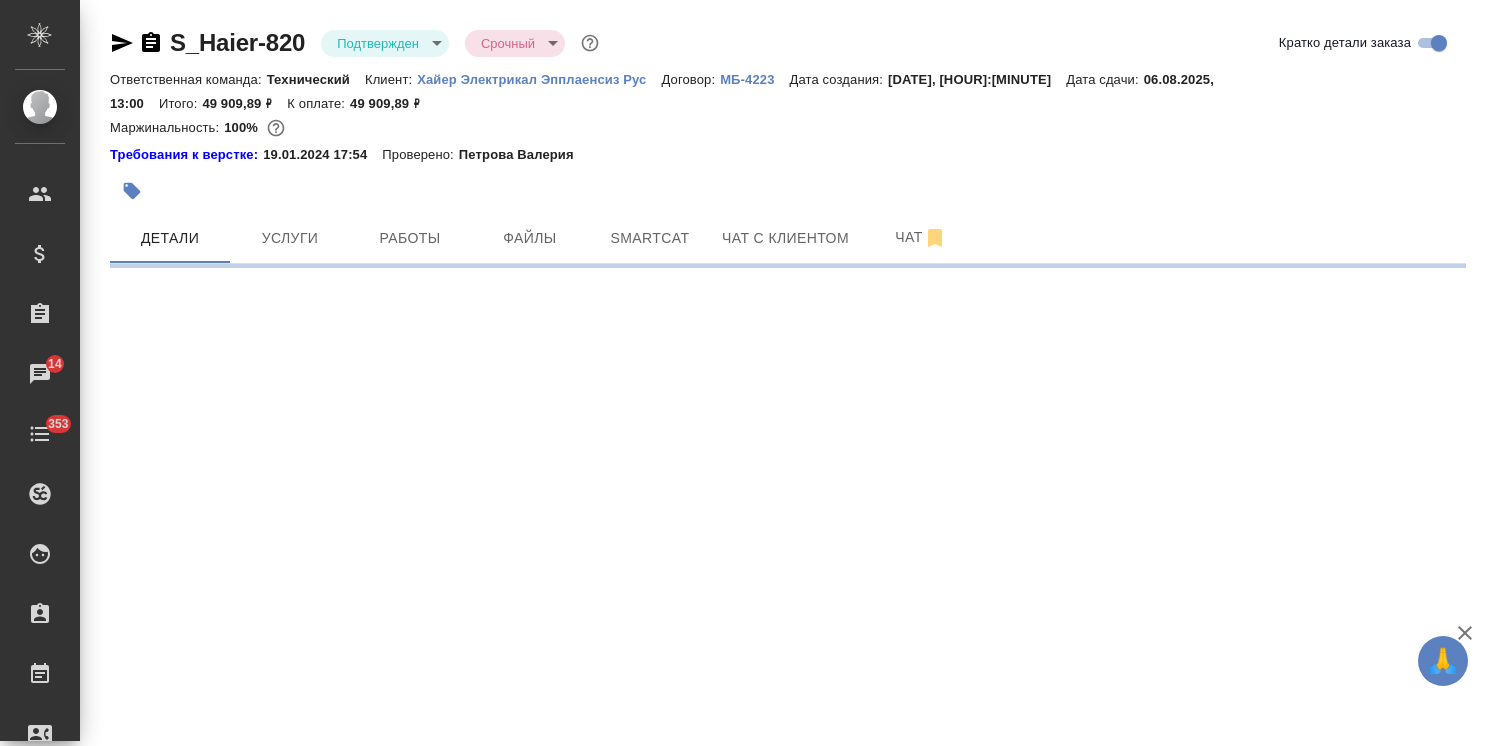 select on "RU" 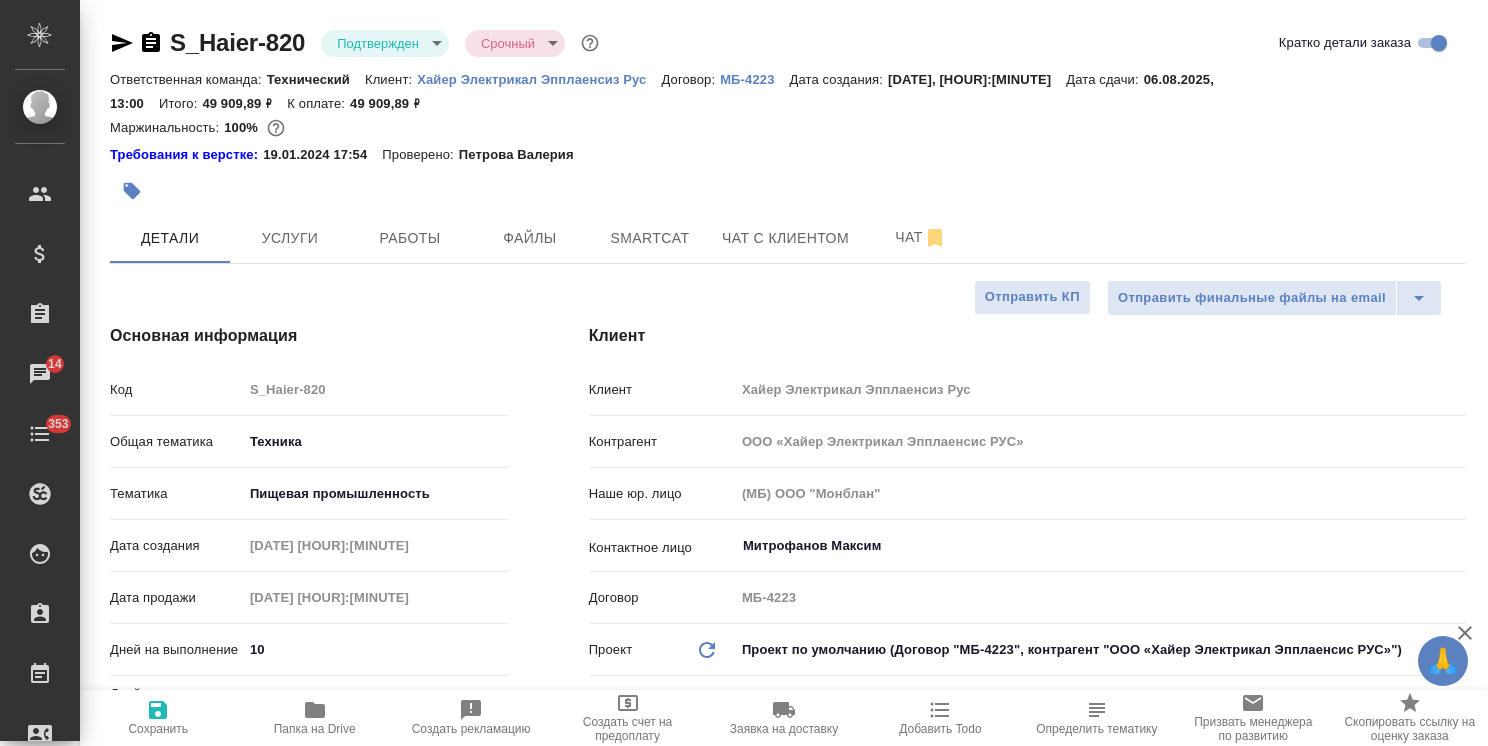 type on "x" 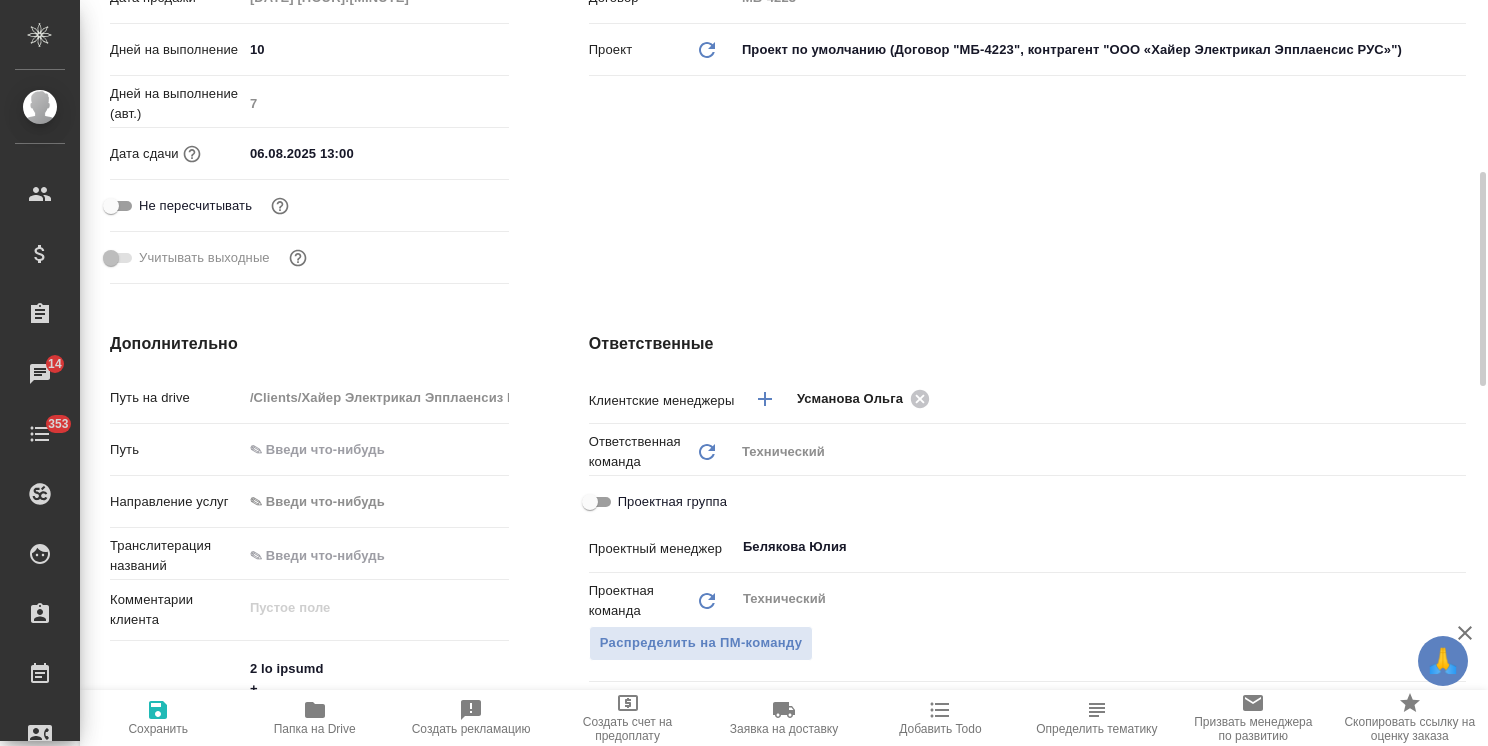 scroll, scrollTop: 300, scrollLeft: 0, axis: vertical 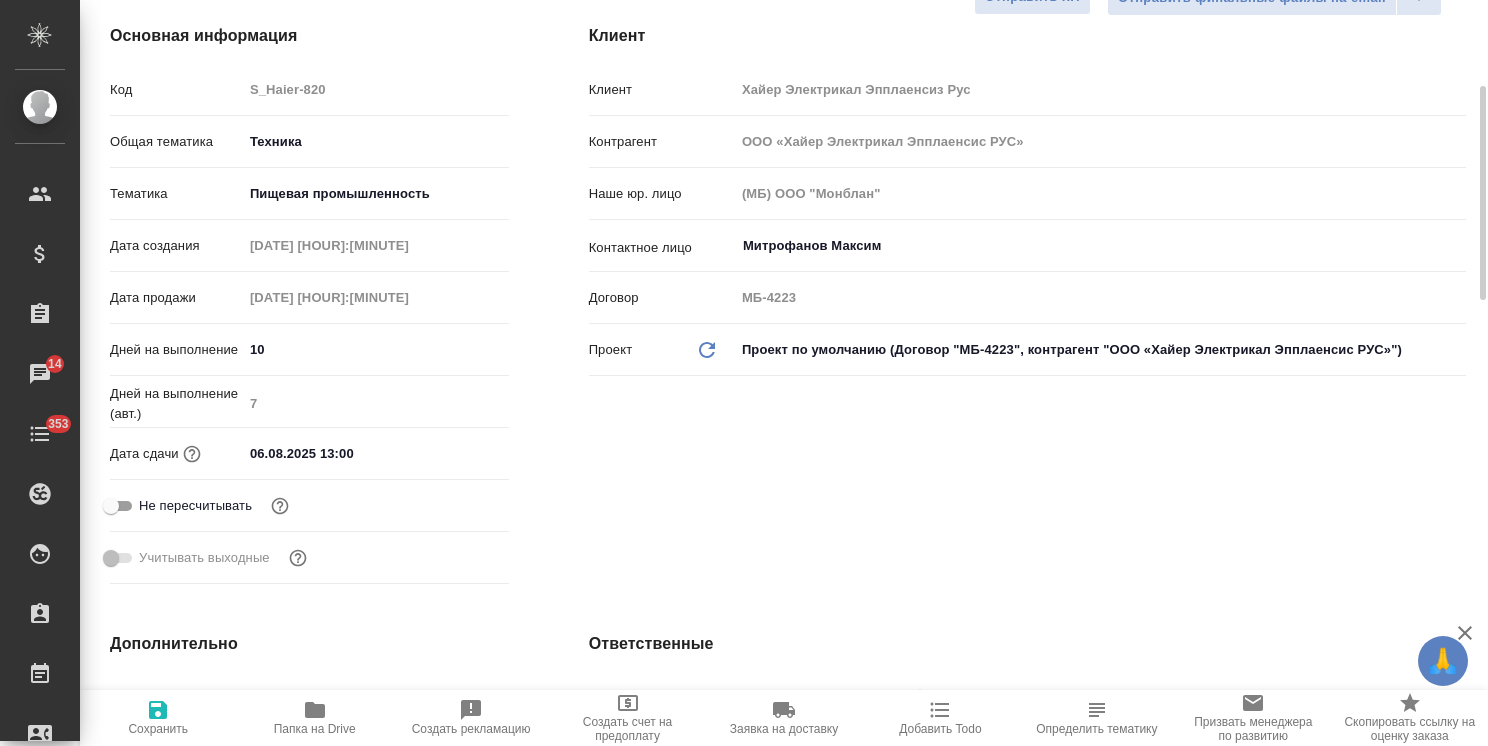 type on "x" 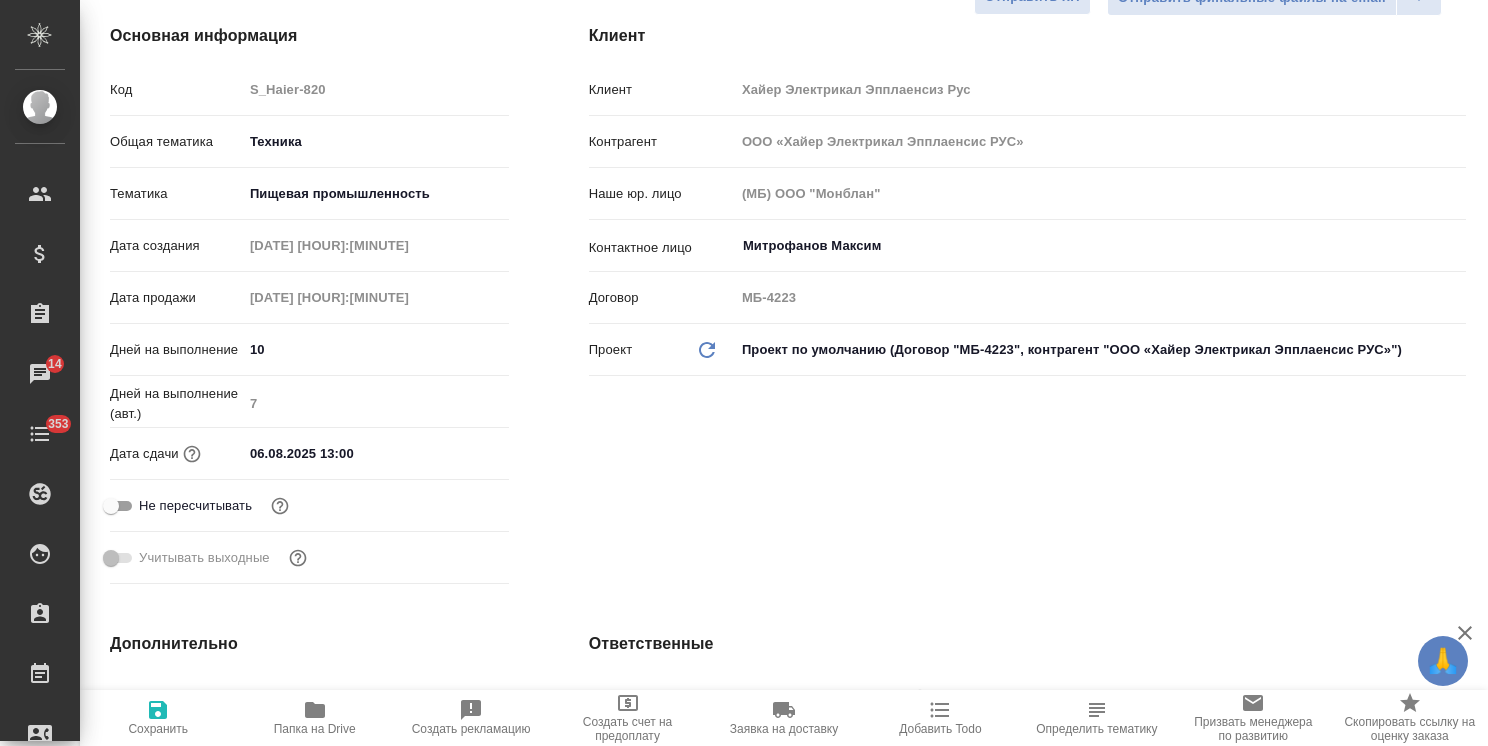 type on "x" 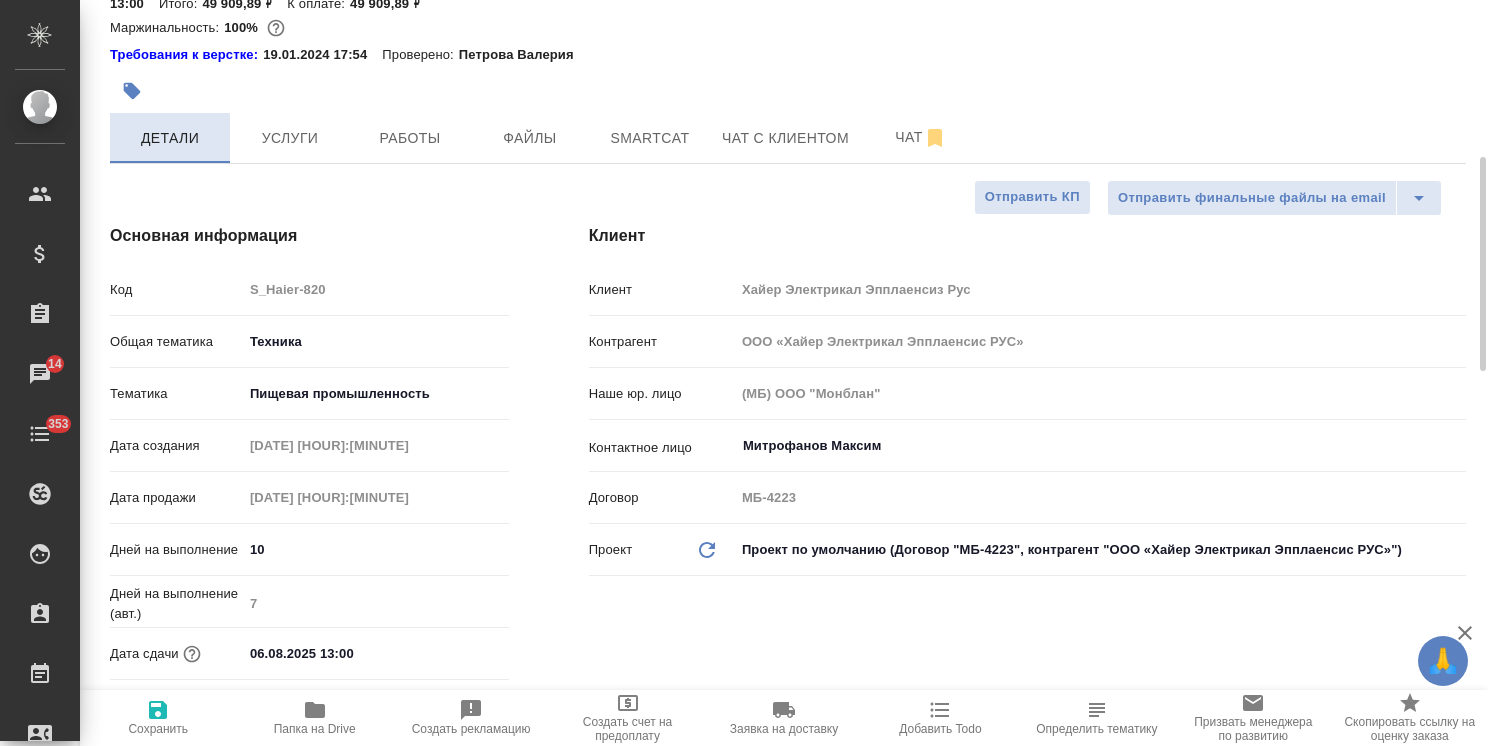 scroll, scrollTop: 200, scrollLeft: 0, axis: vertical 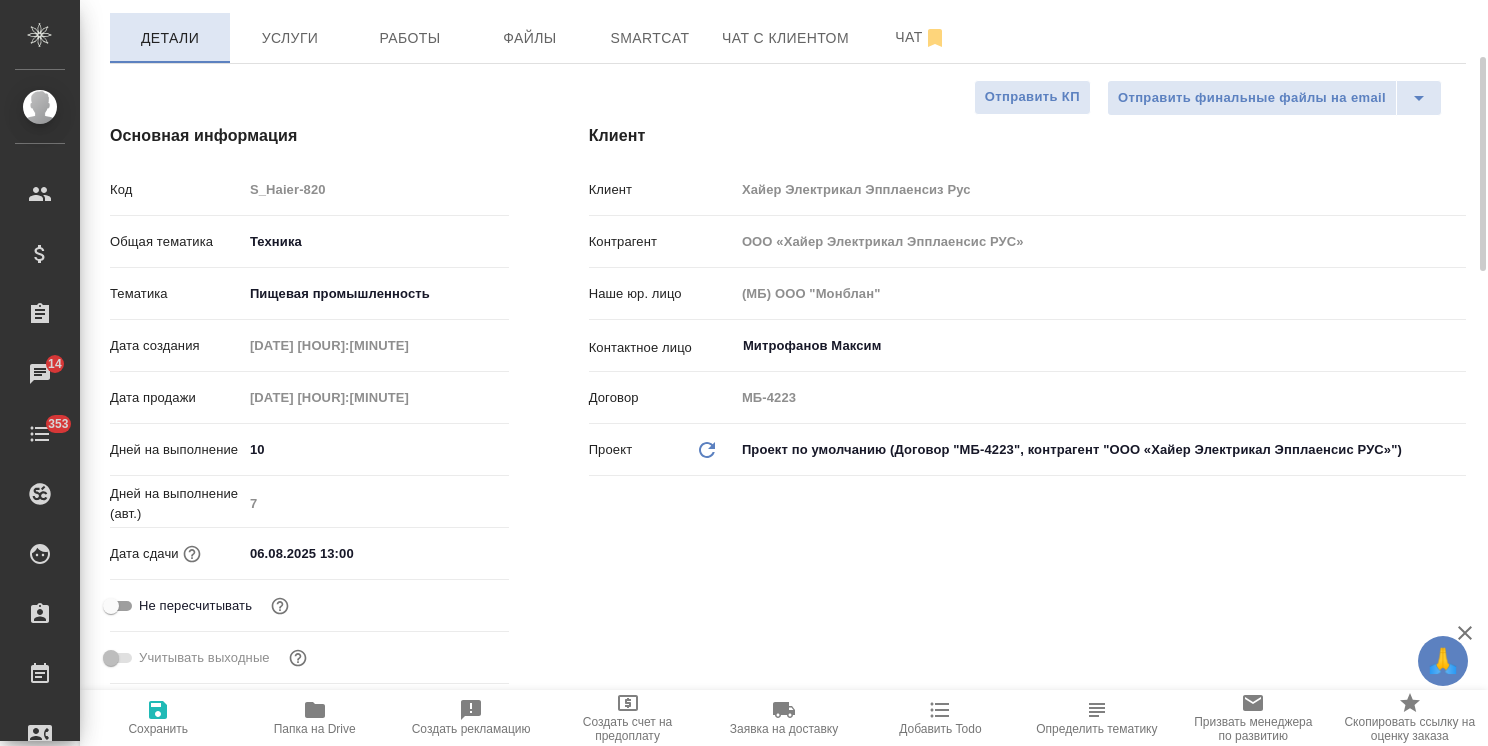 type on "x" 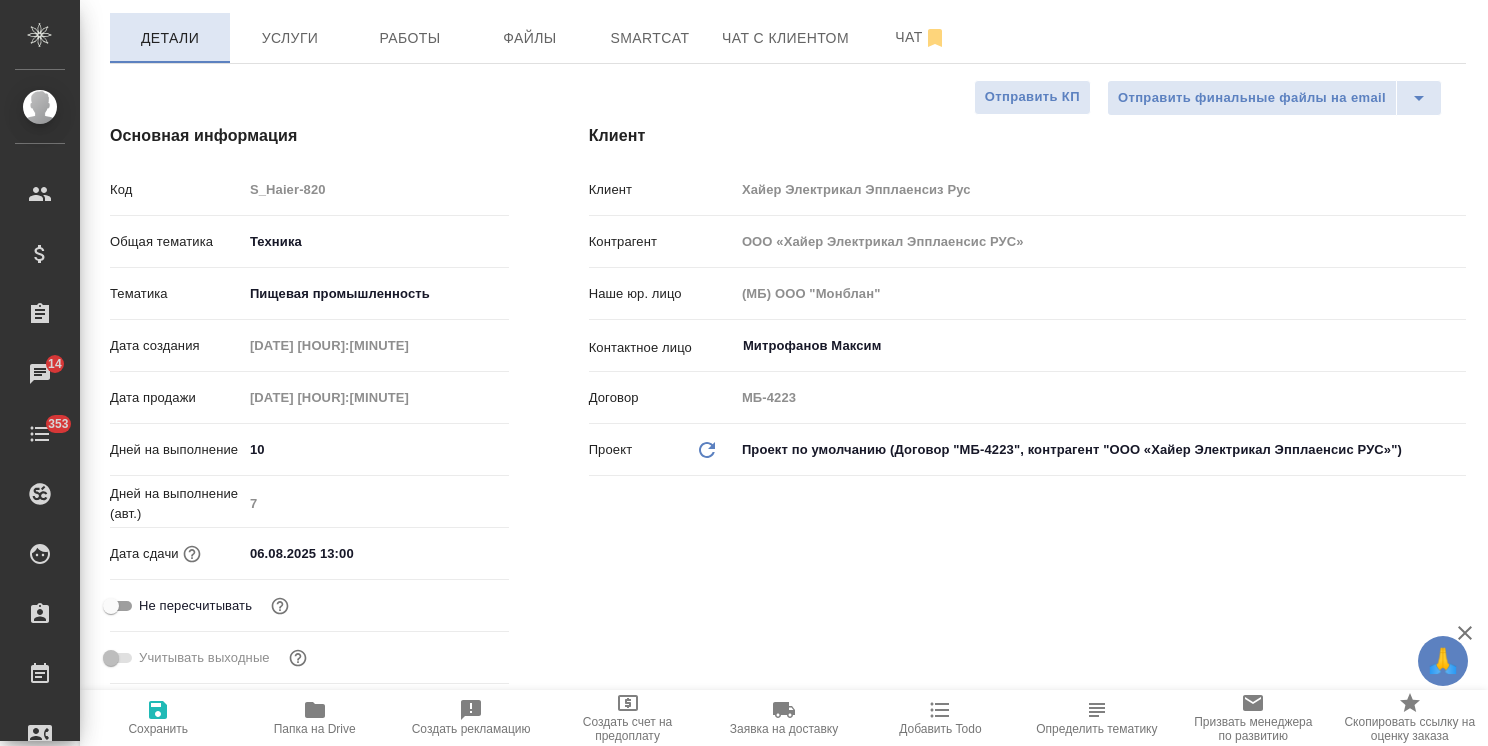 type on "x" 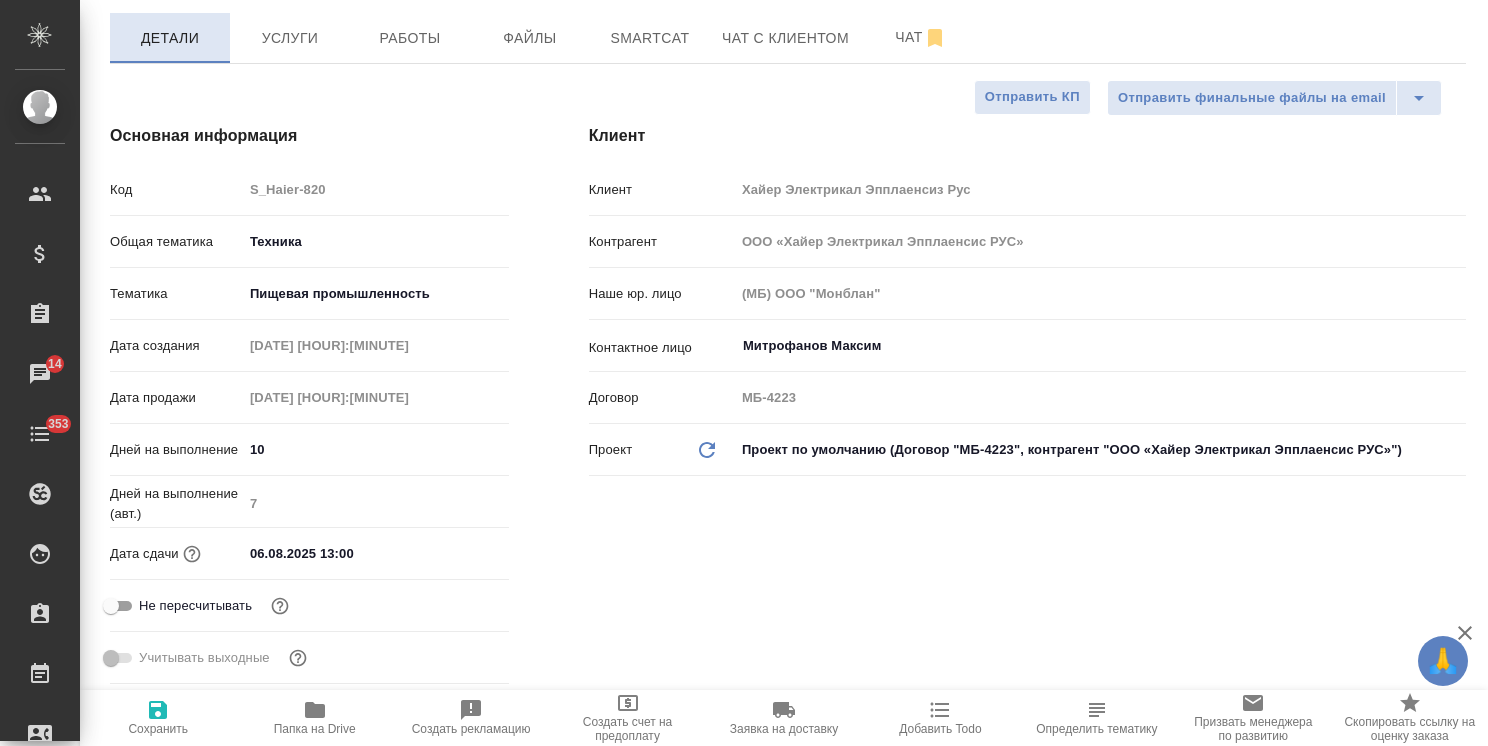 type on "x" 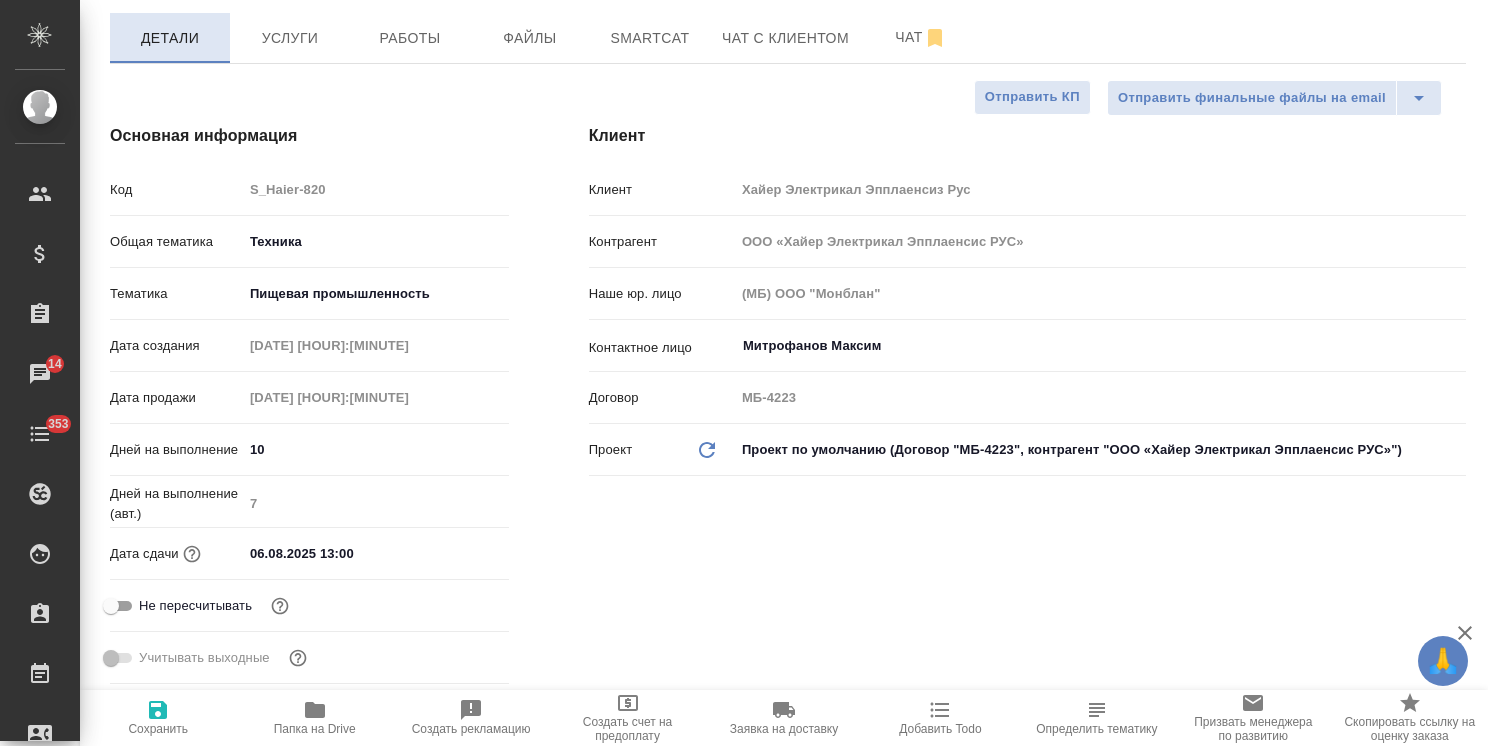 type on "x" 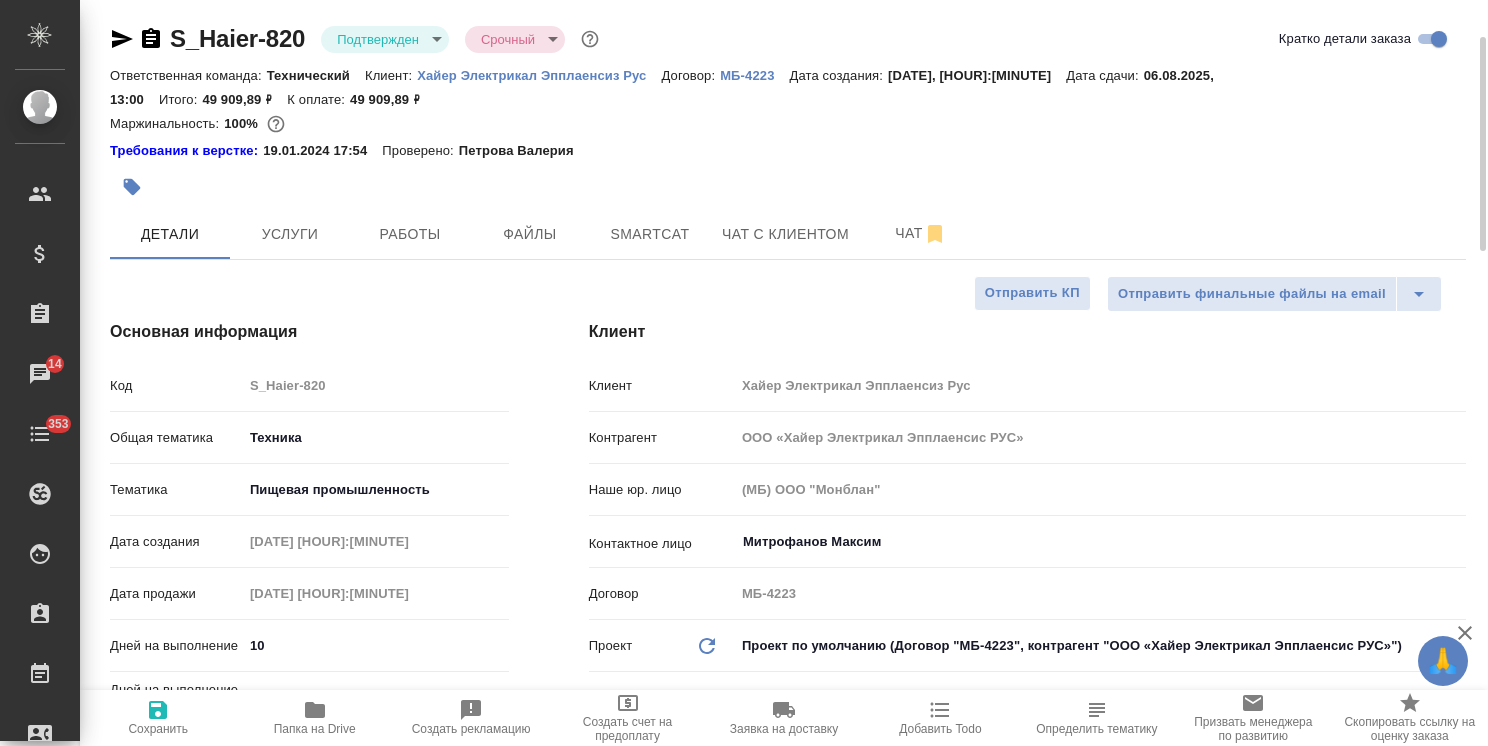 scroll, scrollTop: 0, scrollLeft: 0, axis: both 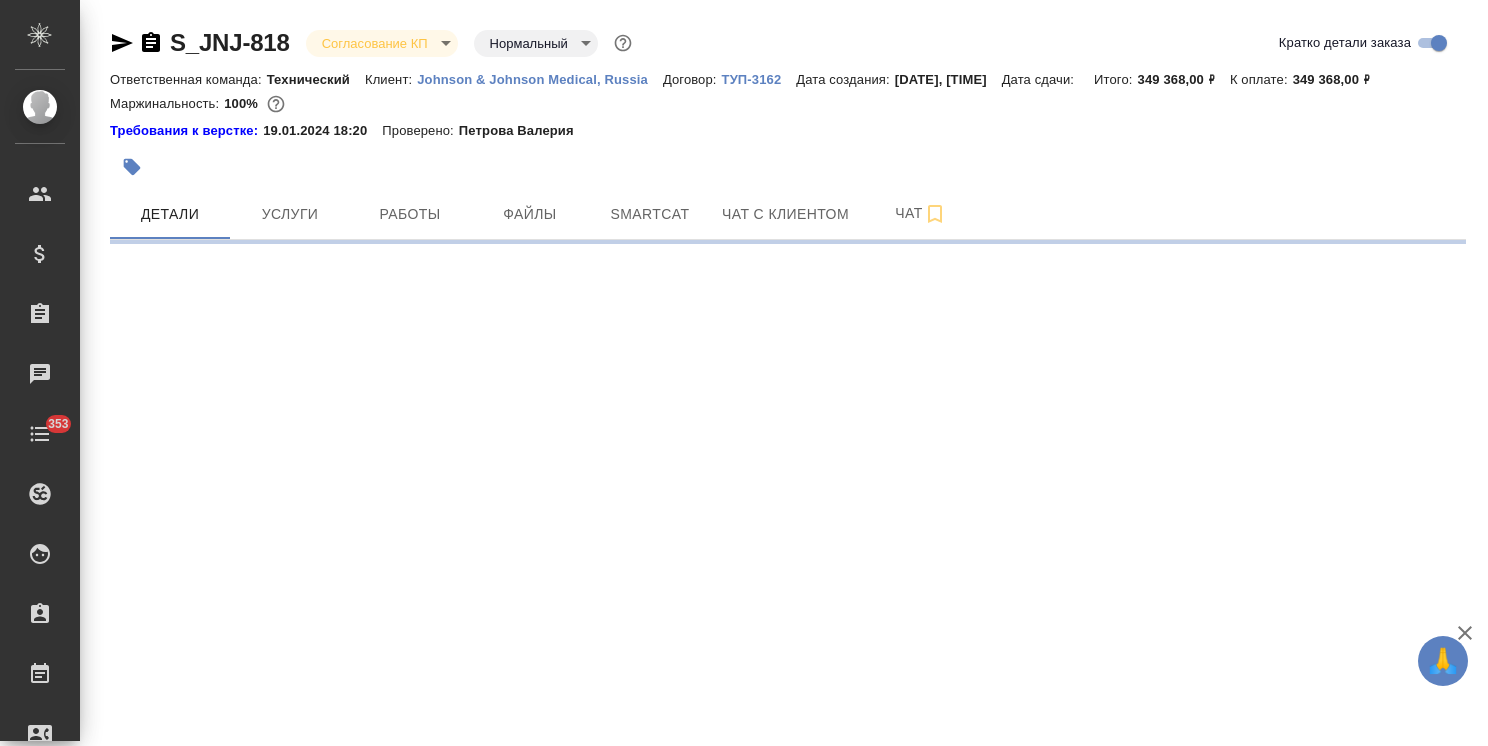 select on "RU" 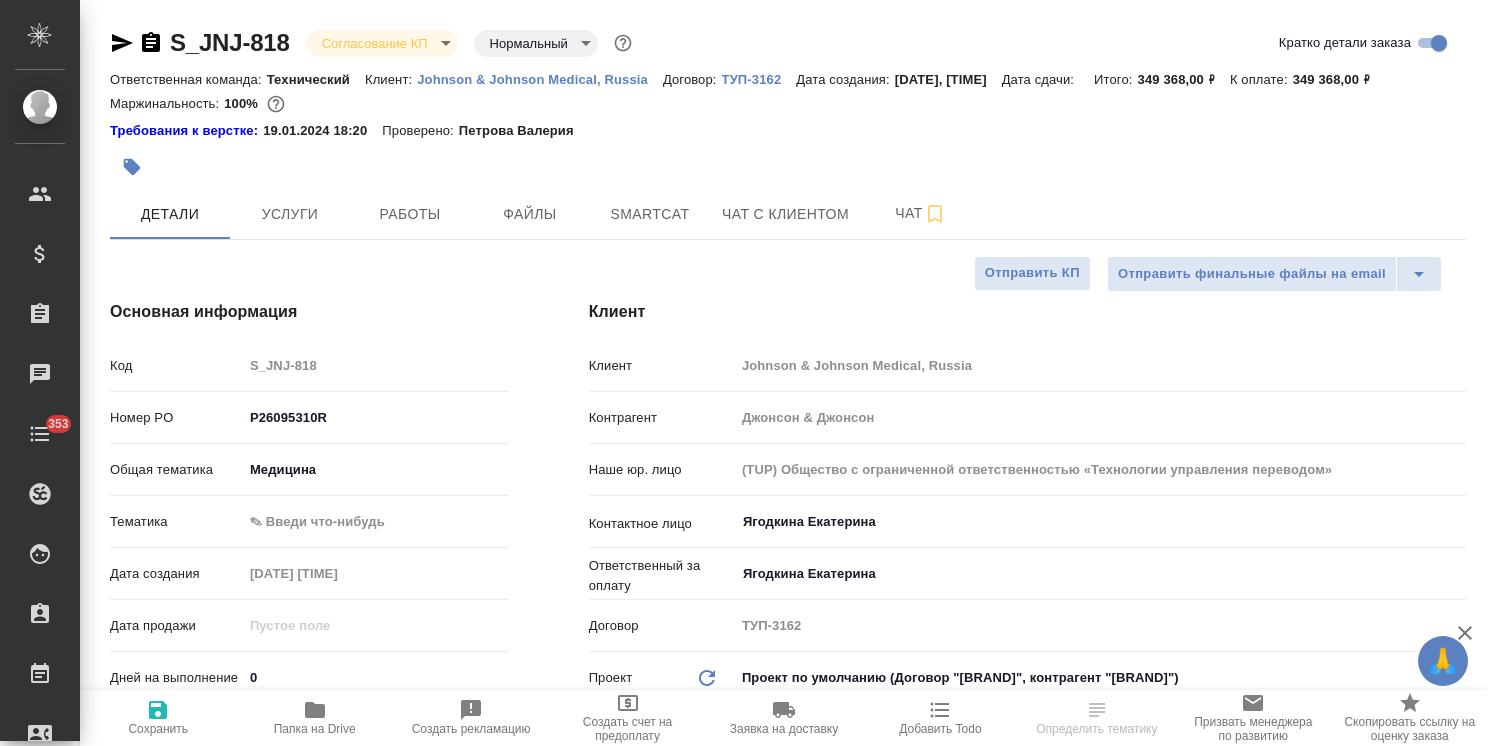 type on "x" 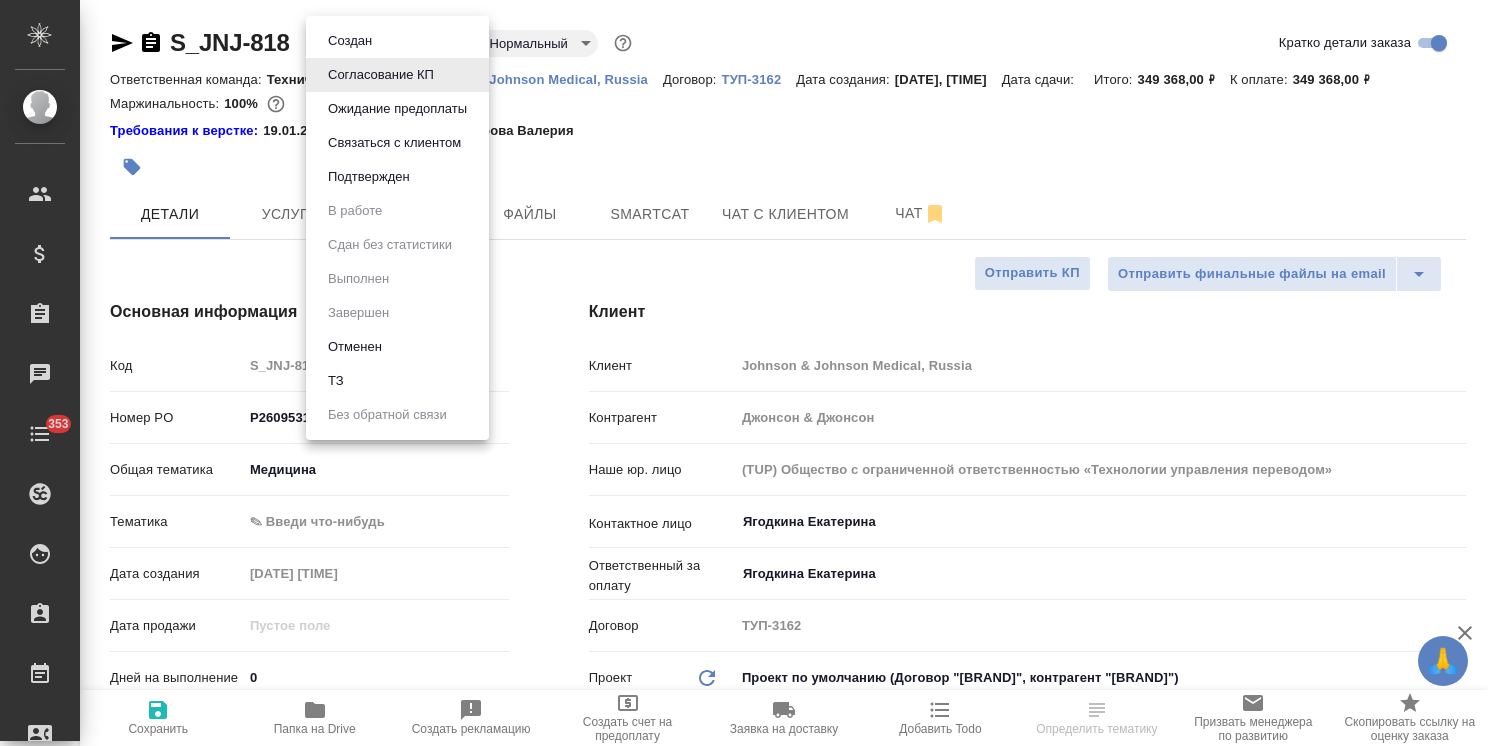 click on "🙏 .cls-1
fill:#fff;
AWATERA [LAST] [LAST] Клиенты Спецификации Заказы Чаты 353 Todo Проекты SC Исполнители Кандидаты Работы Входящие заявки Заявки на доставку Рекламации Проекты процессинга Конференции Выйти S_JNJ-818 Согласование КП kpNegotiation Нормальный normal Кратко детали заказа Ответственная команда: Технический Клиент: [BRAND] Medical, [COUNTRY] Договор: ТУП-3162 Дата создания: [DATE], [TIME] Дата сдачи: Итого: 349 368,00 ₽ К оплате: 349 368,00 ₽ Маржинальность: 100% Требования к верстке: [DATE] [TIME] Проверено: [LAST] [LAST] Детали Услуги Работы Файлы Smartcat Чат с клиентом Чат Код S_JNJ-818 med" at bounding box center (744, 373) 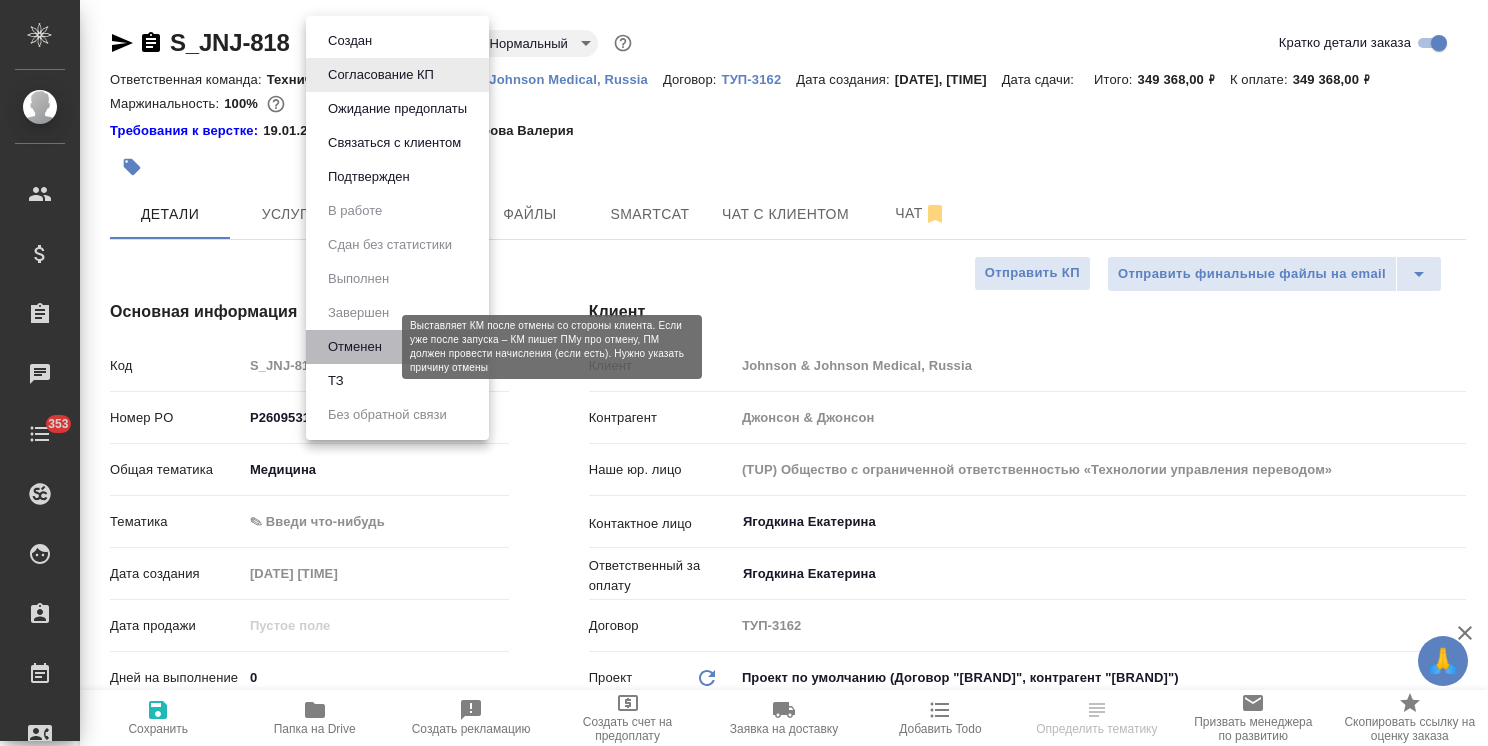 click on "Отменен" at bounding box center [355, 347] 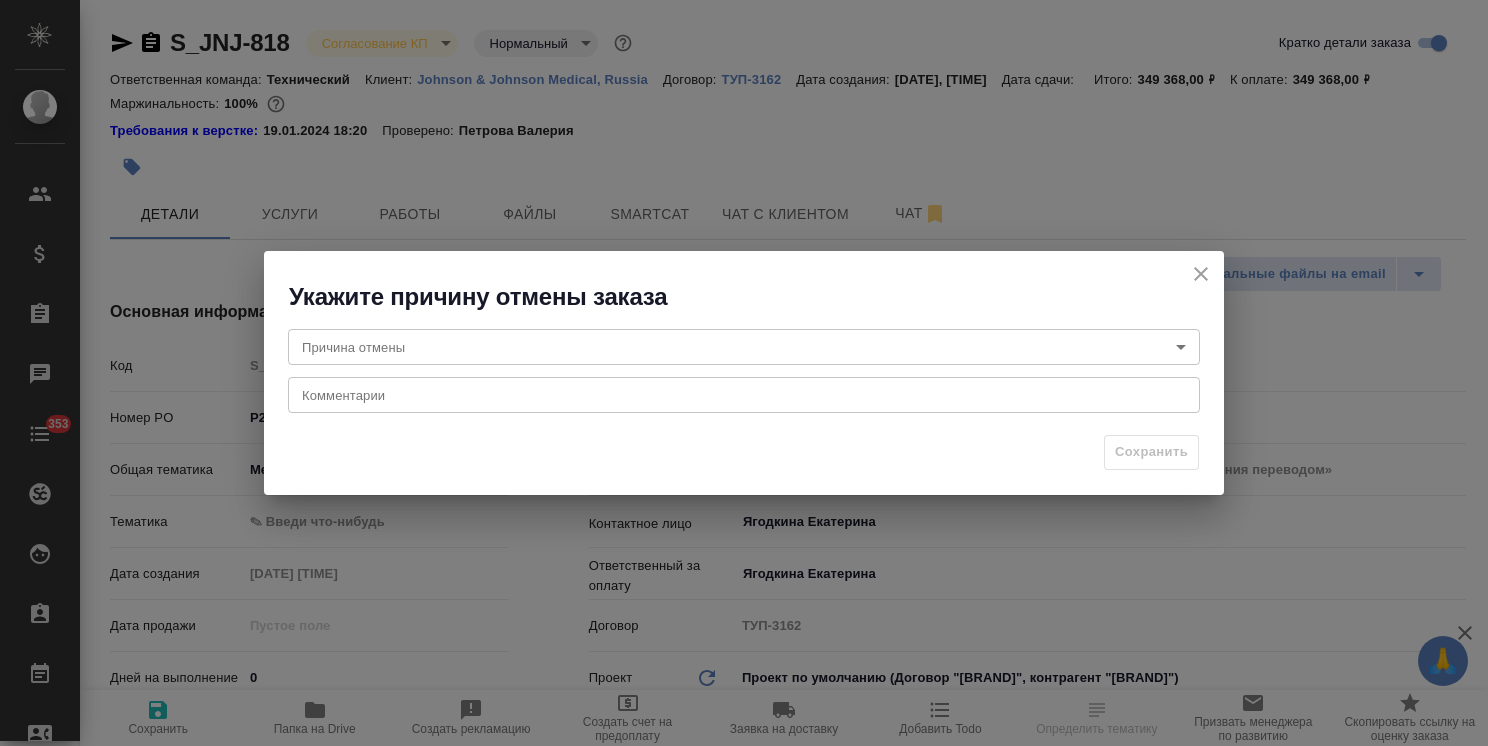 click on "🙏 .cls-1
fill:#fff;
AWATERA Usmanova Olga Клиенты Спецификации Заказы Чаты 353 Todo Проекты SC Исполнители Кандидаты Работы Входящие заявки Заявки на доставку Рекламации Проекты процессинга Конференции Выйти S_JNJ-818 Согласование КП kpNegotiation Нормальный normal Кратко детали заказа Ответственная команда: Технический Клиент: Johnson & Johnson Medical, Russia Договор: ТУП-3162 Дата создания: 18.07.2025, 18:00 Дата сдачи: Итого: 349 368,00 ₽ К оплате: 349 368,00 ₽ Маржинальность: 100% Требования к верстке: 19.01.2024 18:20 Проверено: Петрова Валерия Детали Услуги Работы Файлы Smartcat Чат с клиентом Чат Код S_JNJ-818 med" at bounding box center [744, 373] 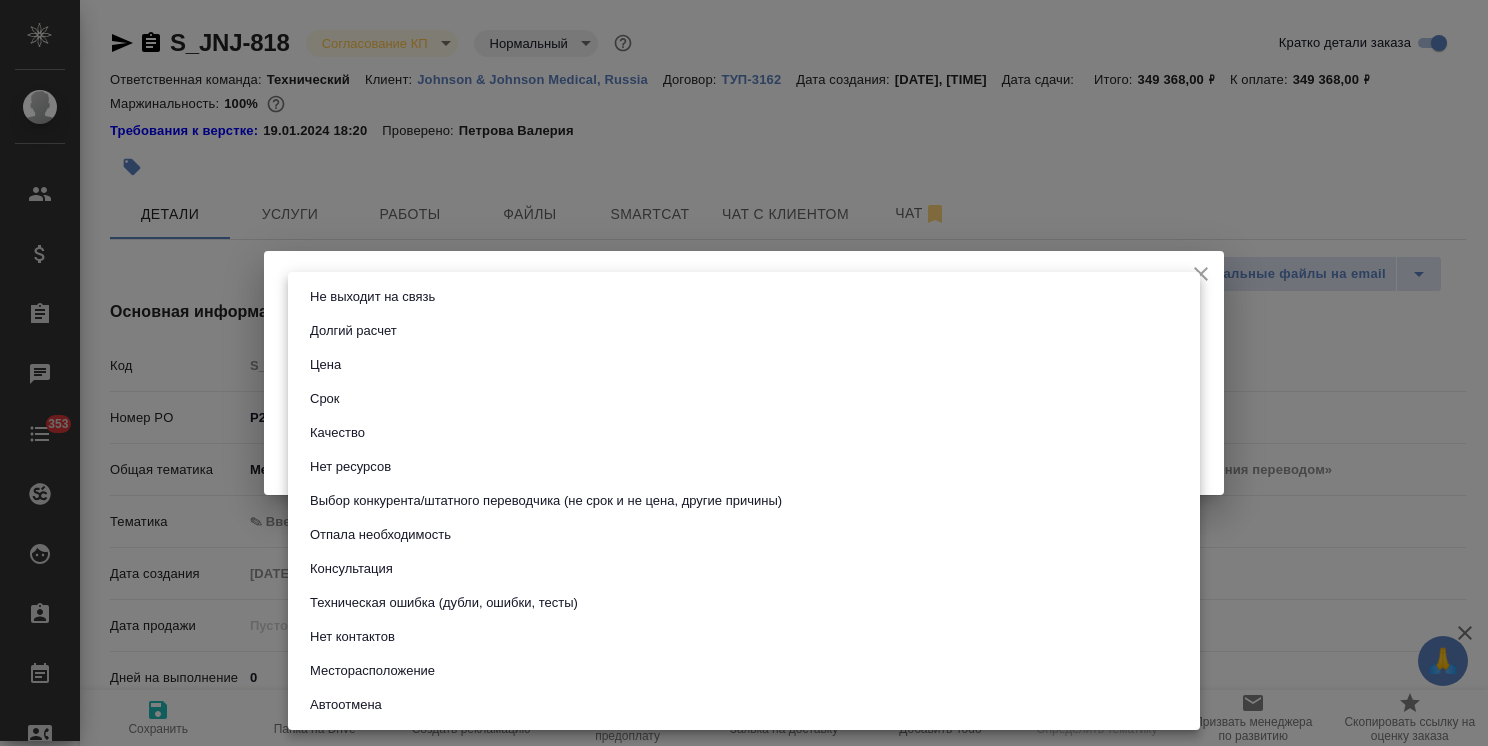 click on "Отпала необходимость" at bounding box center (380, 535) 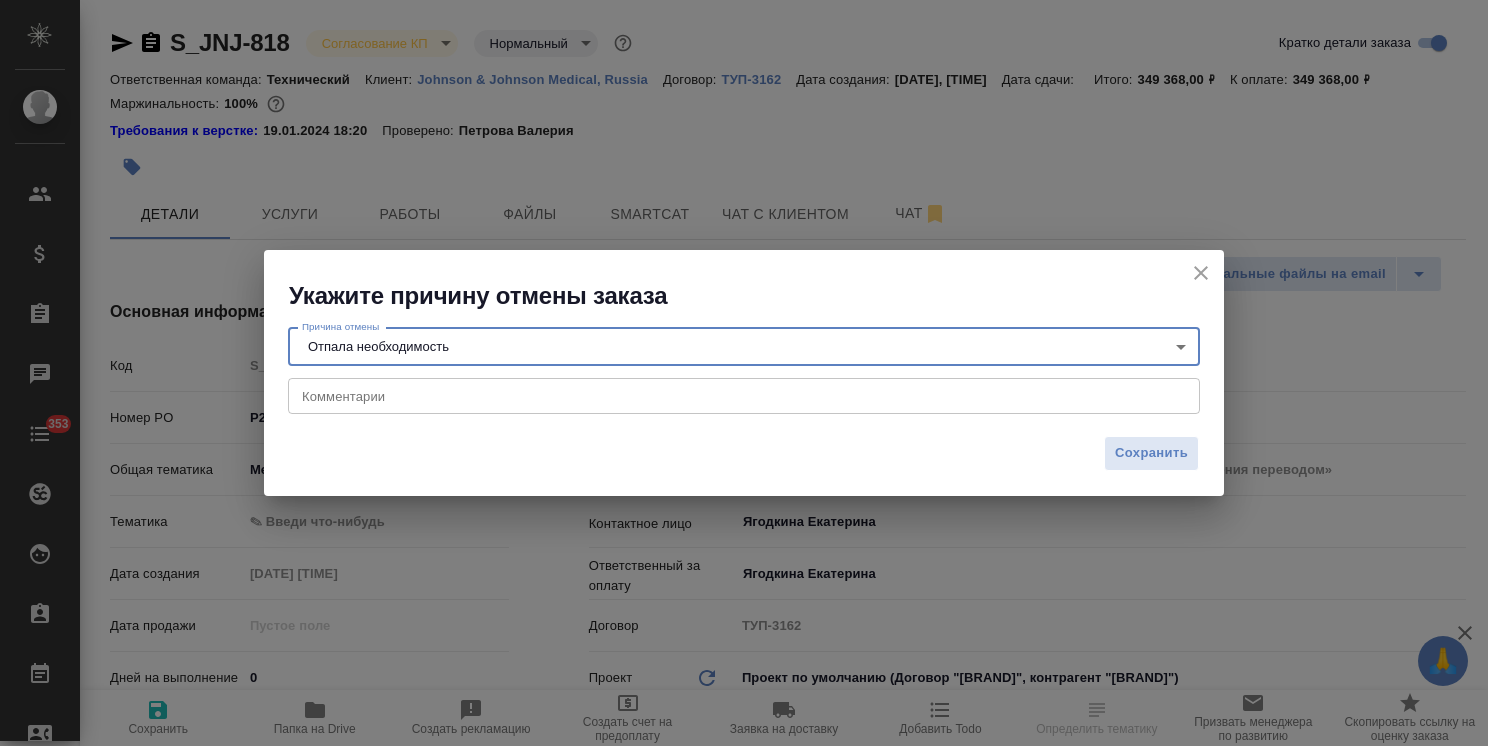 click at bounding box center (744, 396) 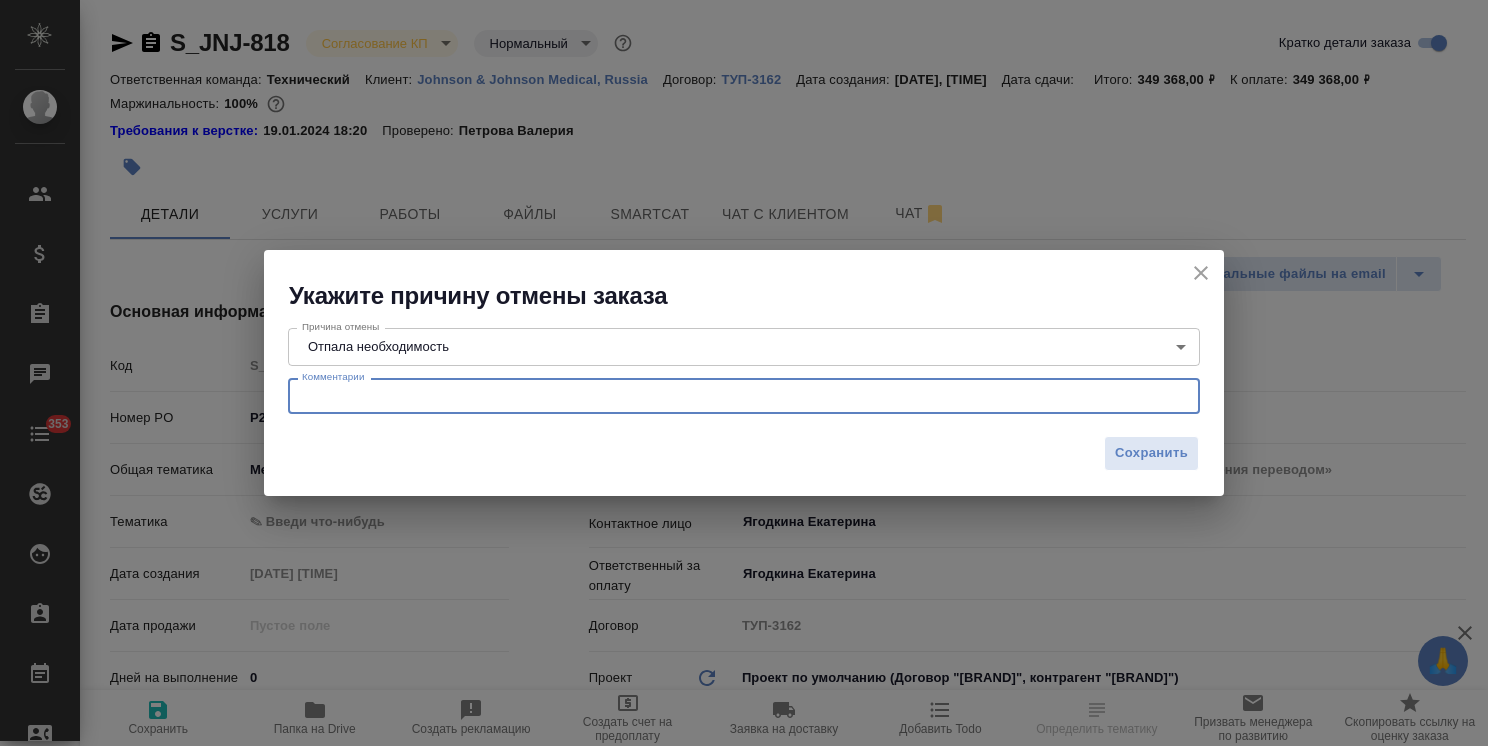 paste on "Добрый день Ольга,
Прошу прощение, упустила из вида. У нас изменились вводные данные.
Отменяем заказ.
С уважением,
Екатерина" 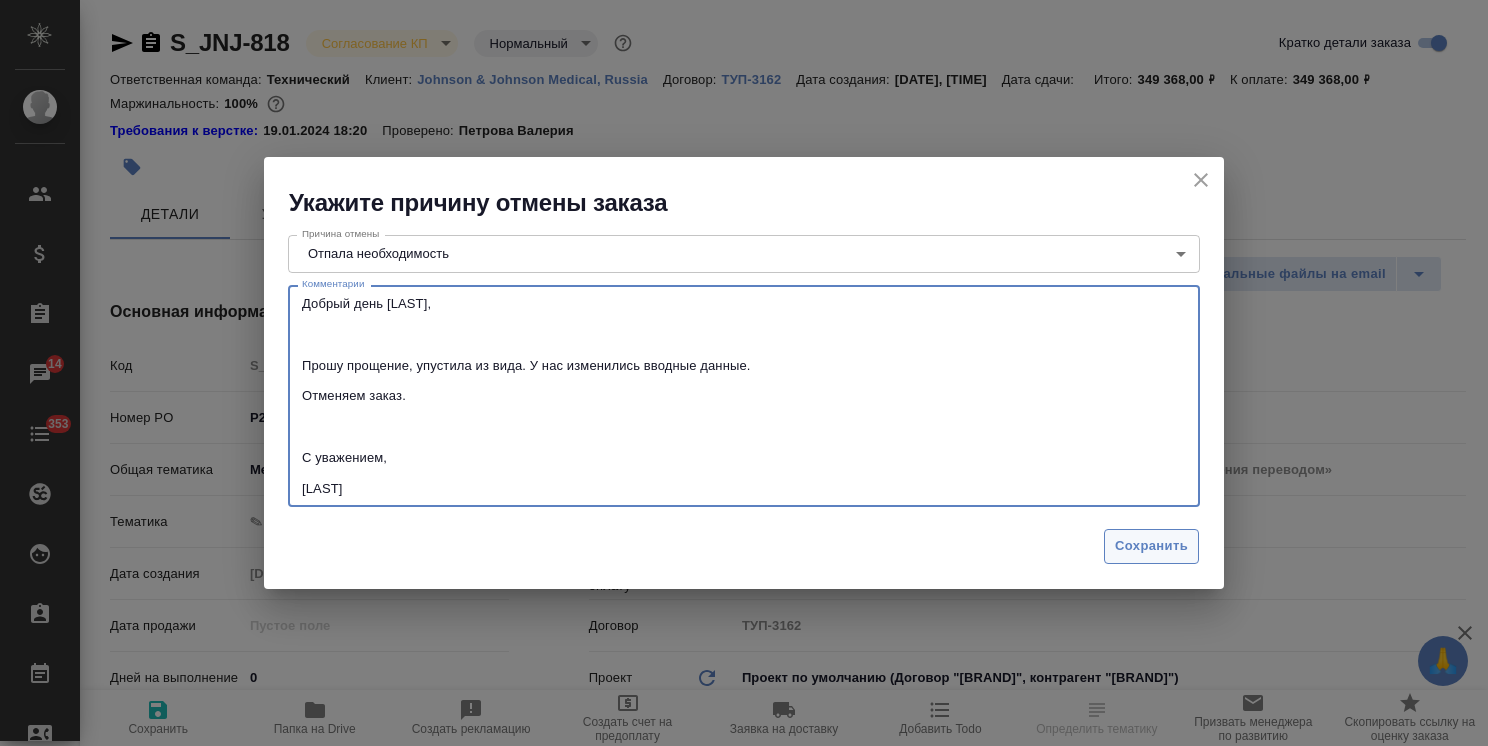 type on "Добрый день Ольга,
Прошу прощение, упустила из вида. У нас изменились вводные данные.
Отменяем заказ.
С уважением,
Екатерина" 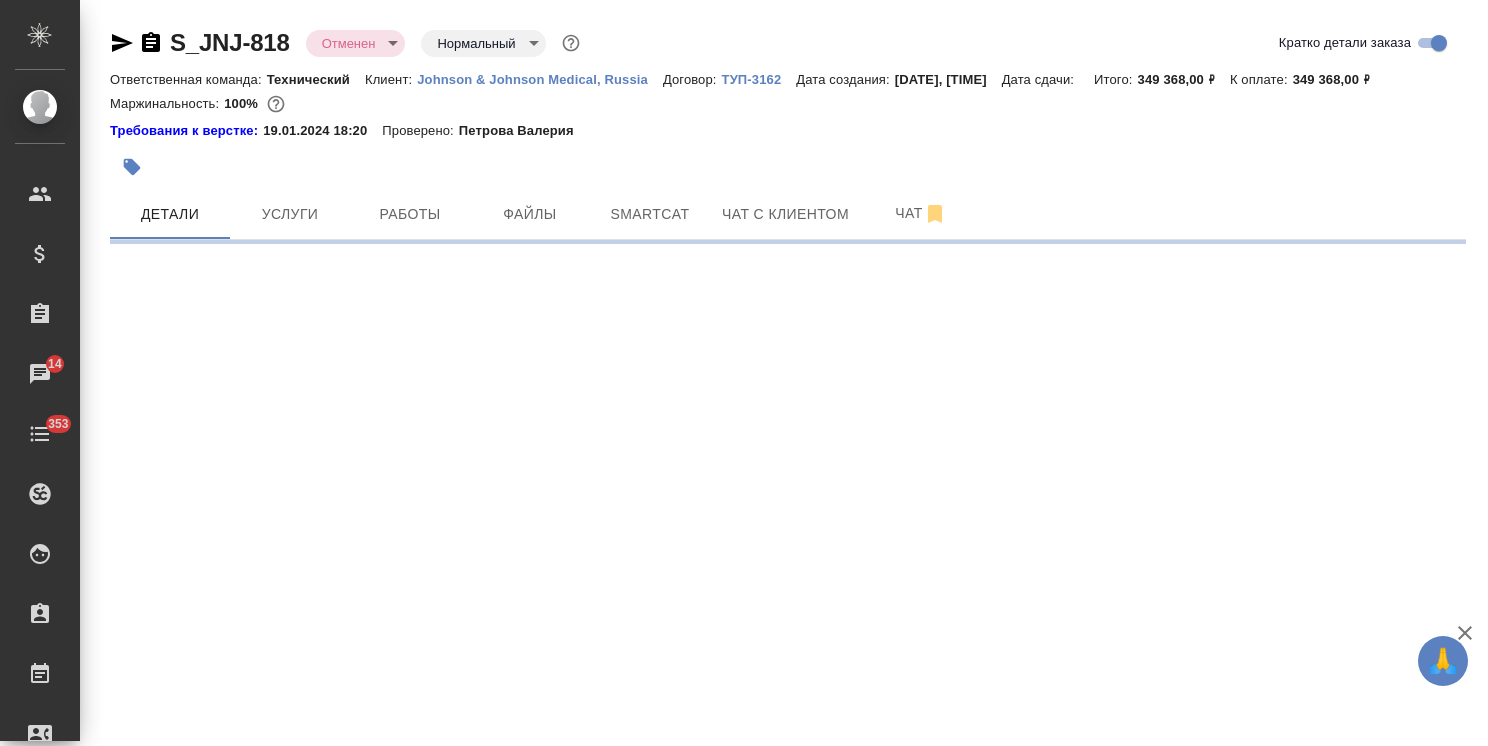 select on "RU" 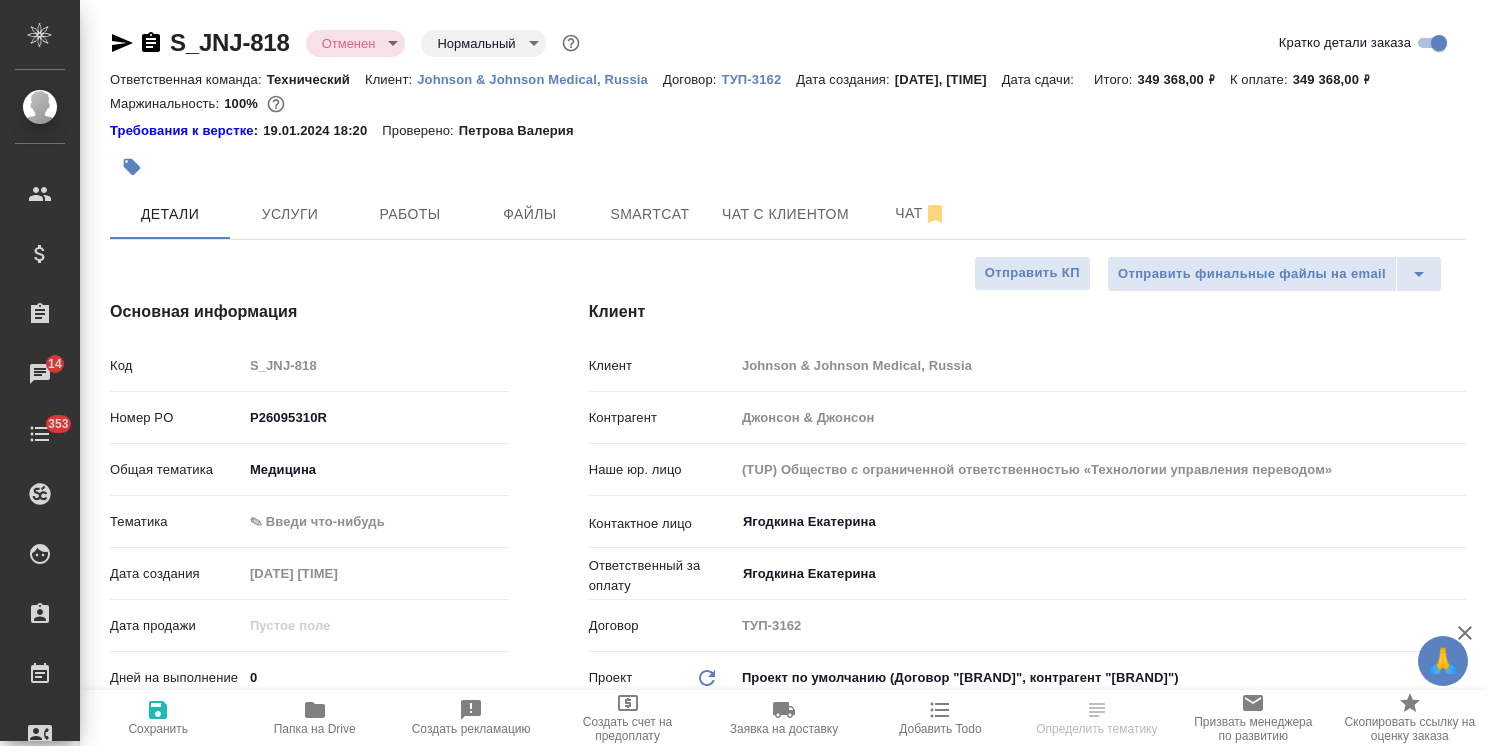 type on "x" 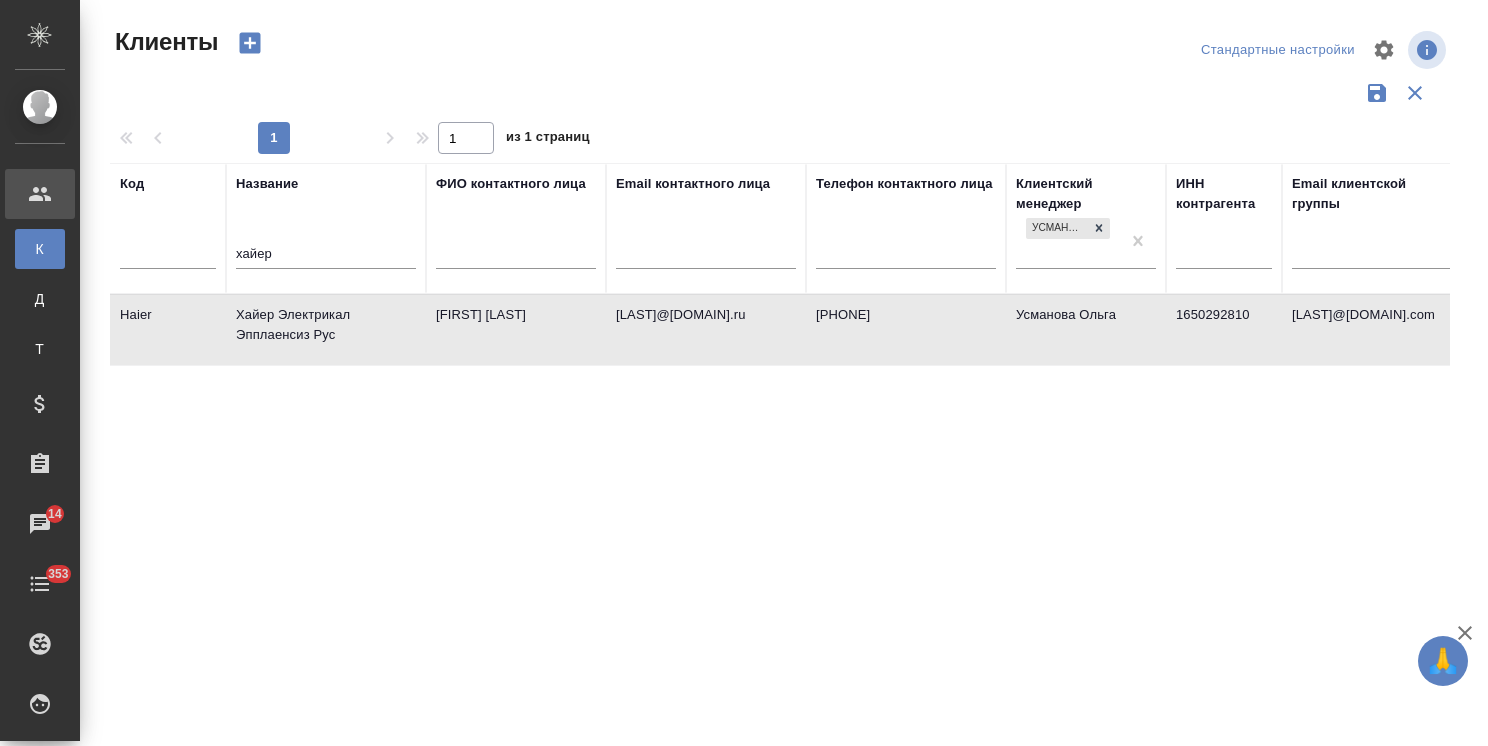 select on "RU" 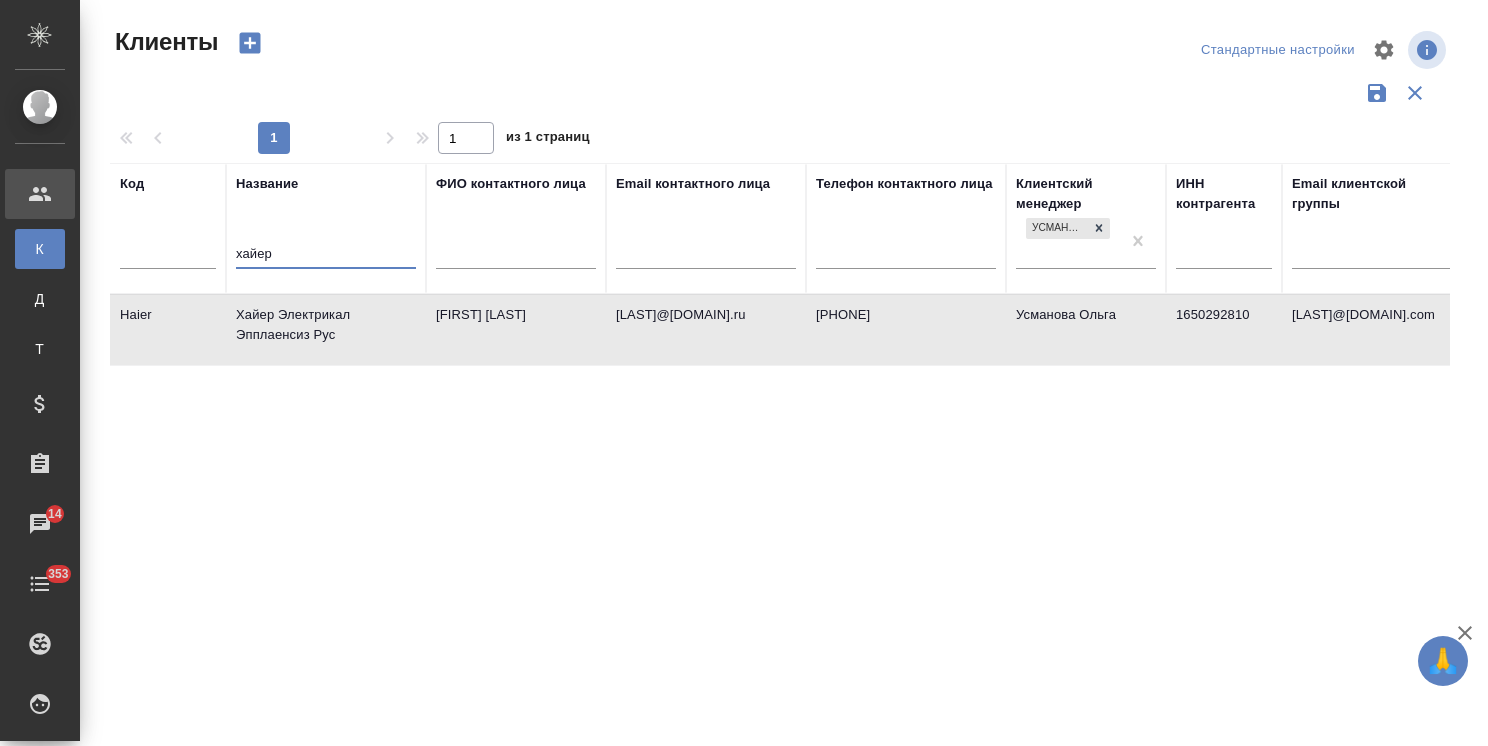 drag, startPoint x: 284, startPoint y: 250, endPoint x: 80, endPoint y: 274, distance: 205.4069 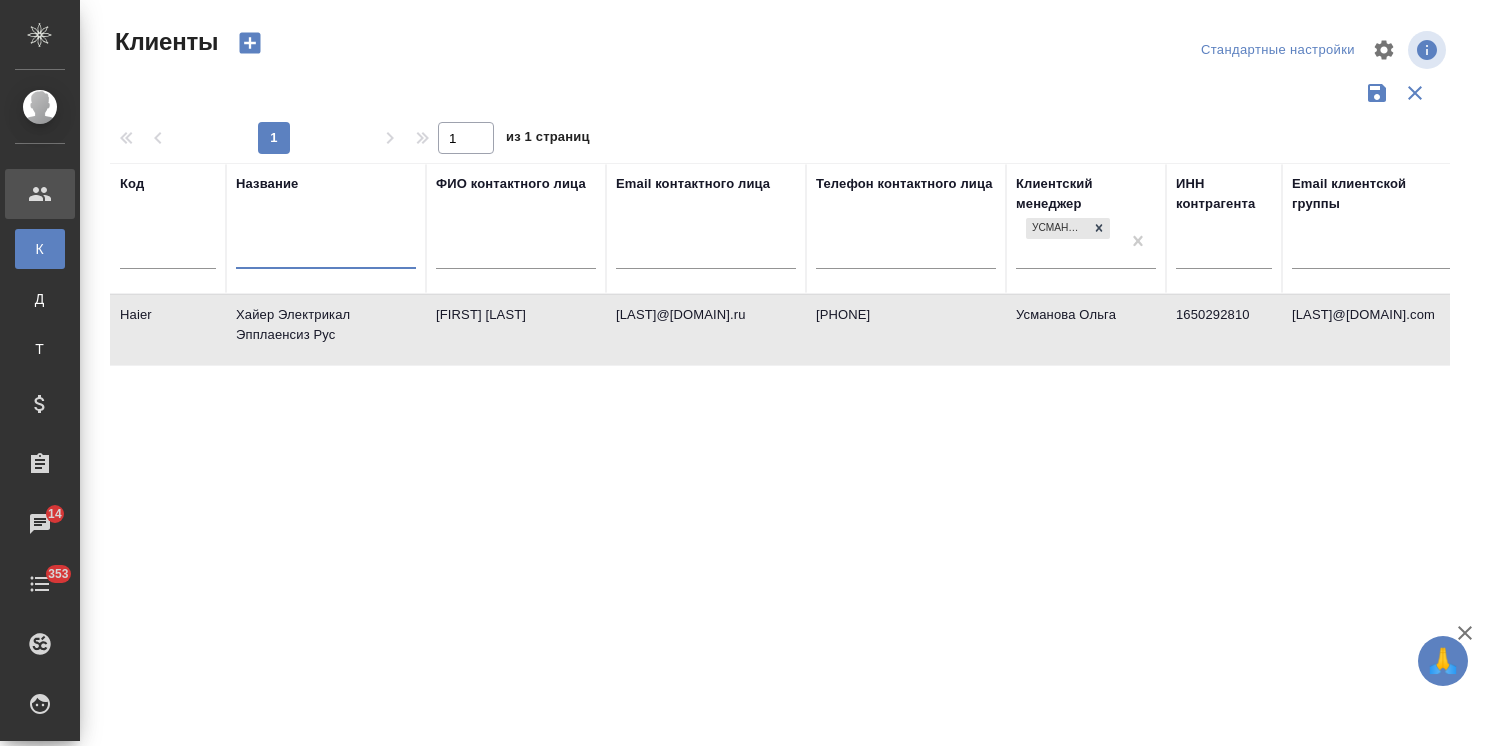 type 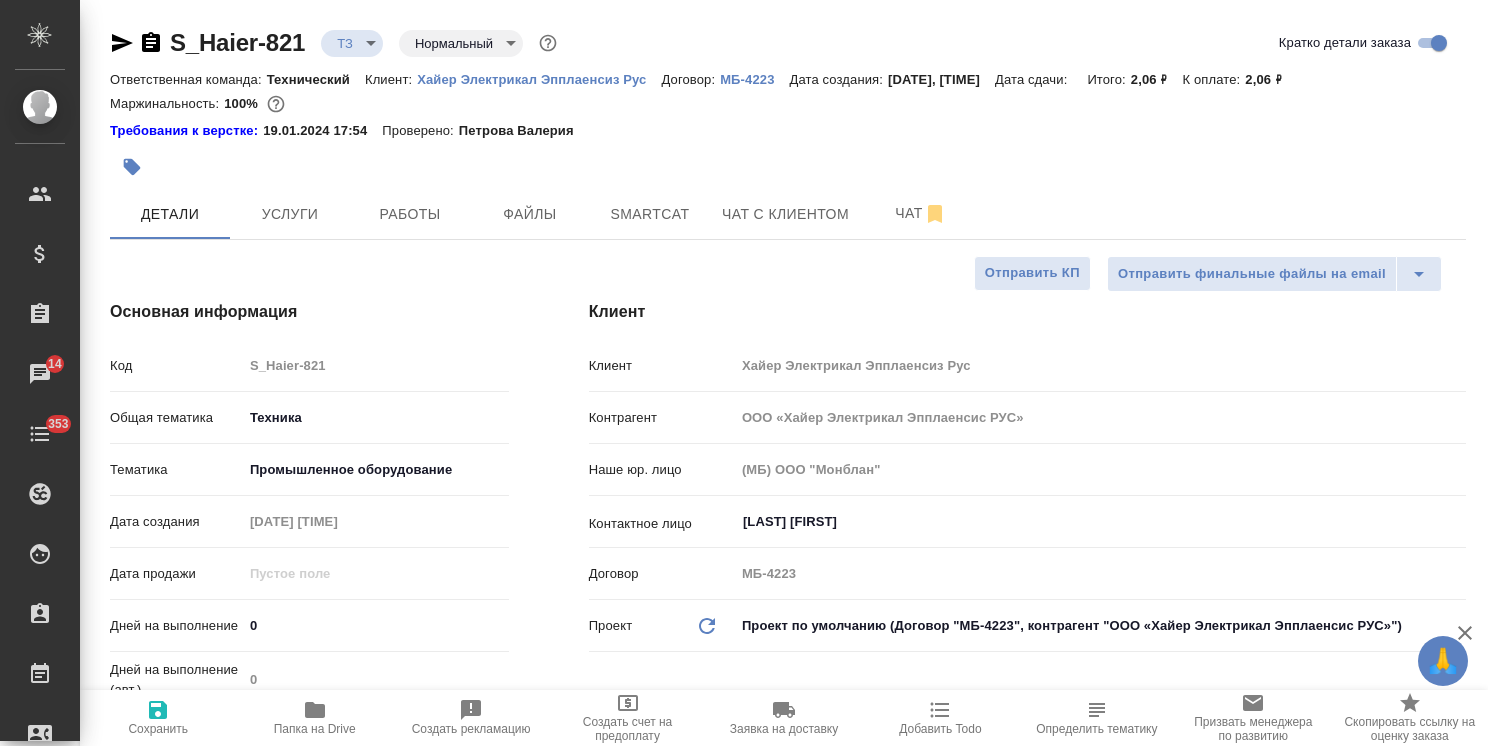 select on "RU" 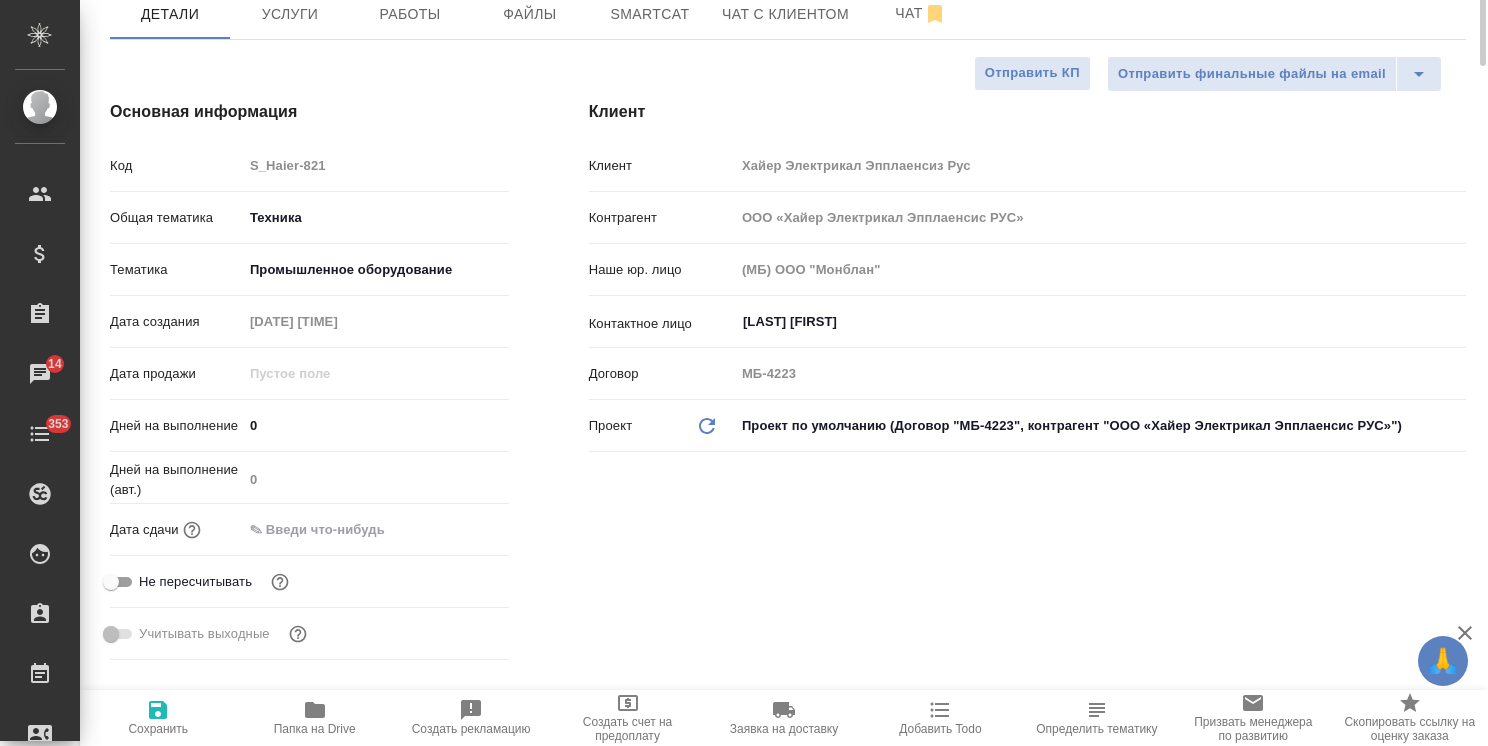scroll, scrollTop: 0, scrollLeft: 0, axis: both 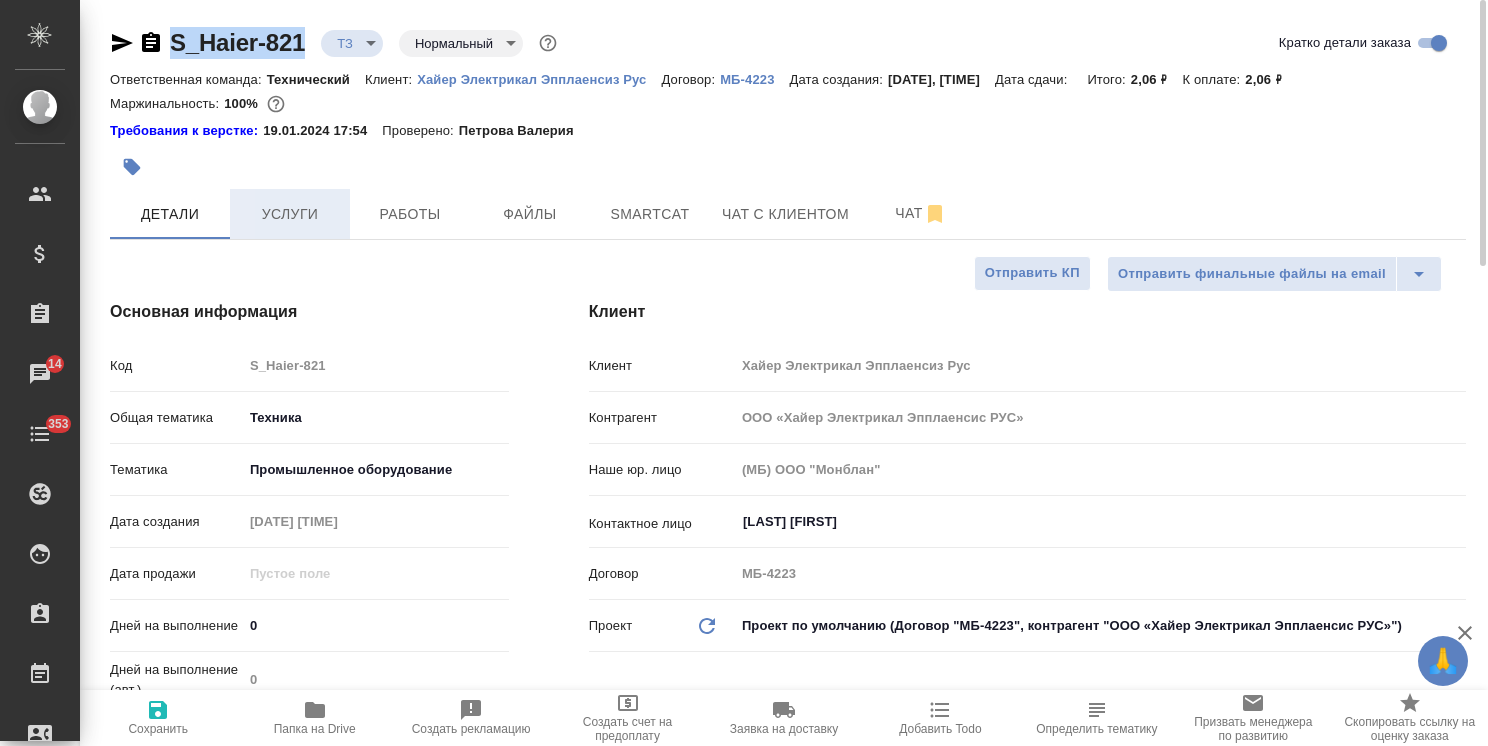 click on "Услуги" at bounding box center [290, 214] 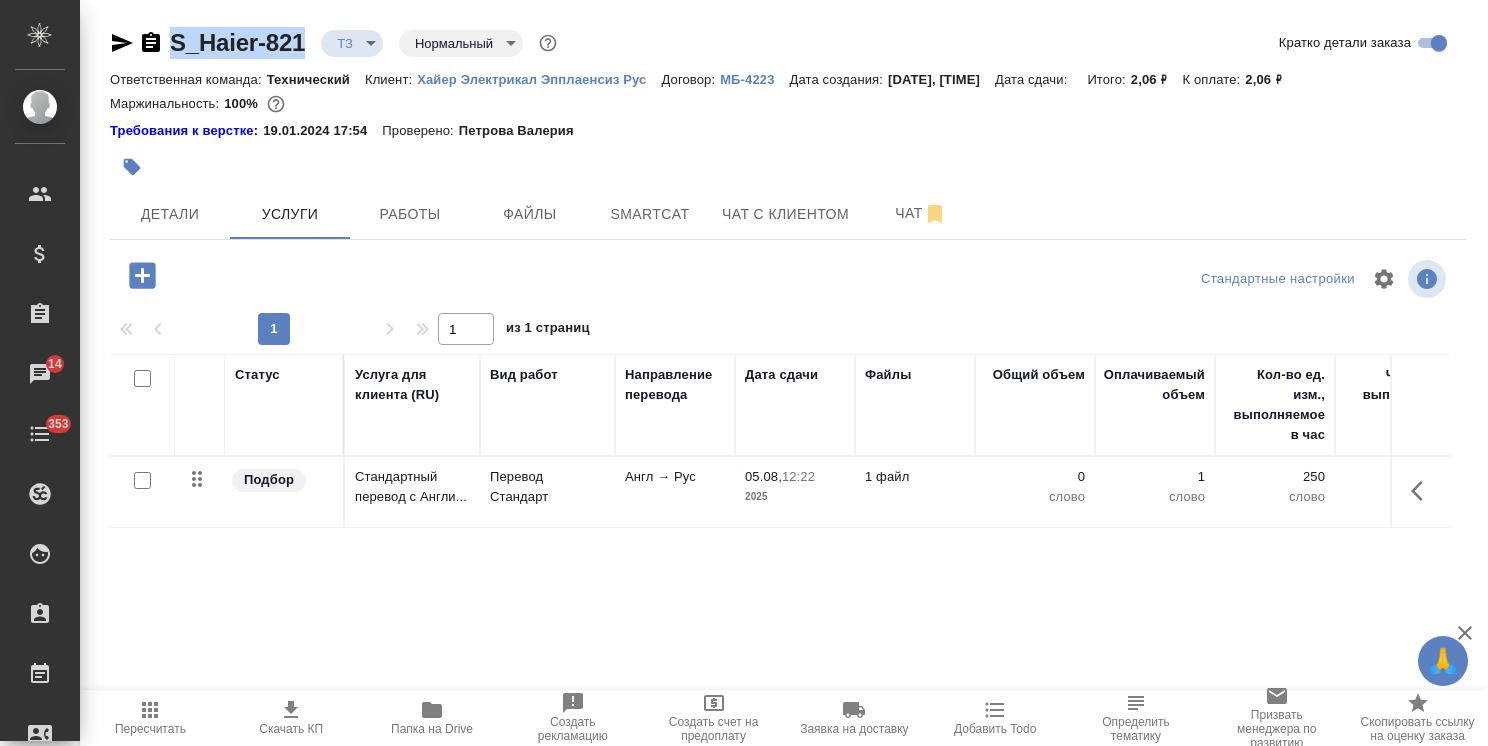 click on "Пересчитать" at bounding box center (150, 729) 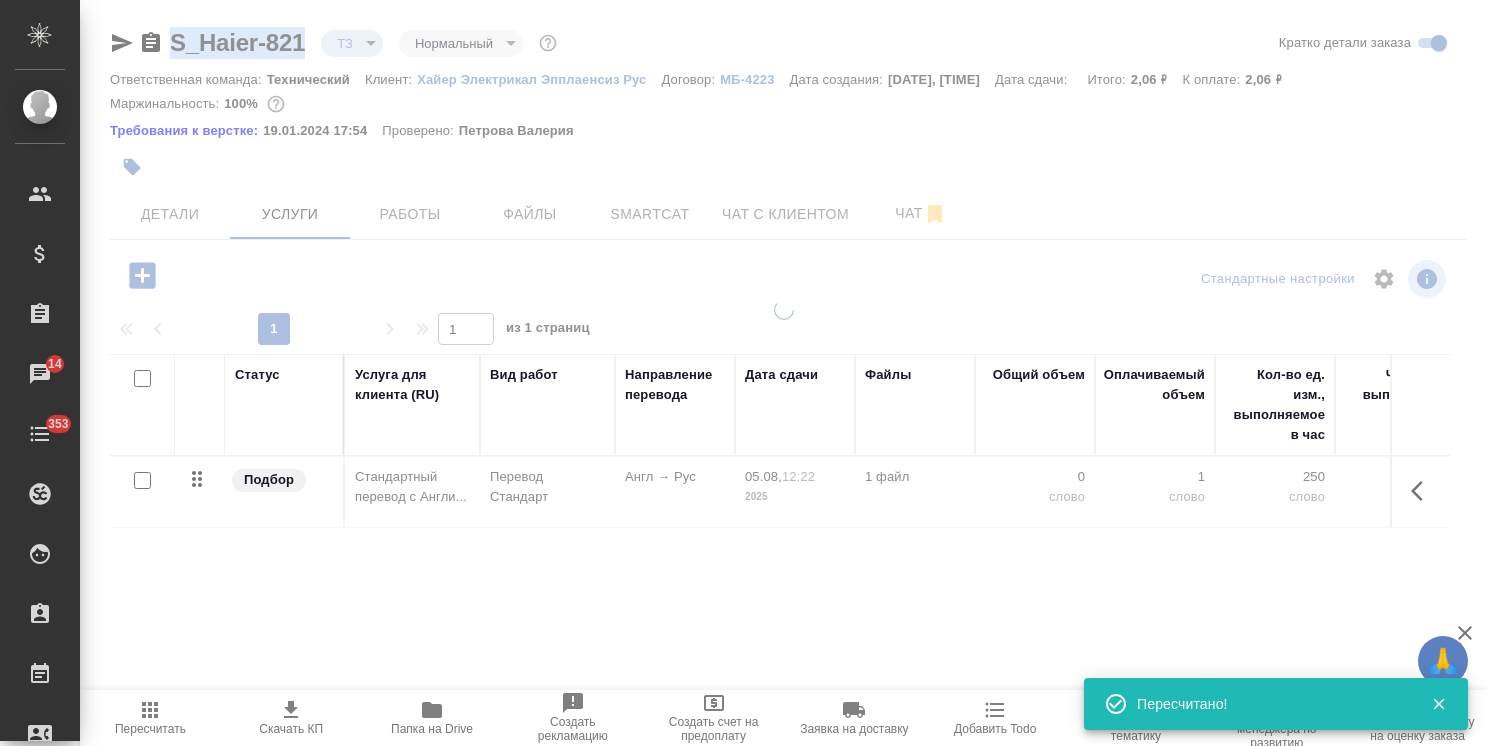 type on "new" 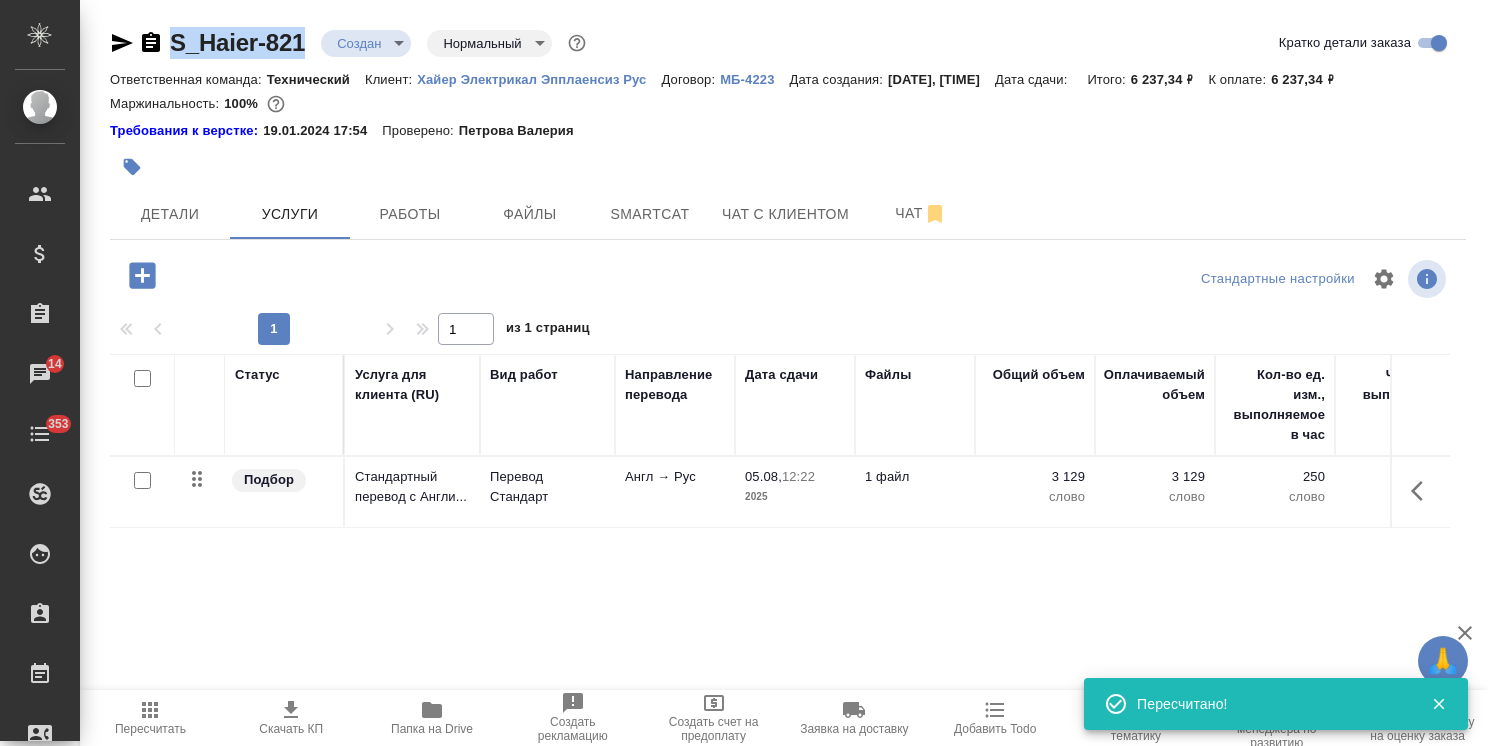 click 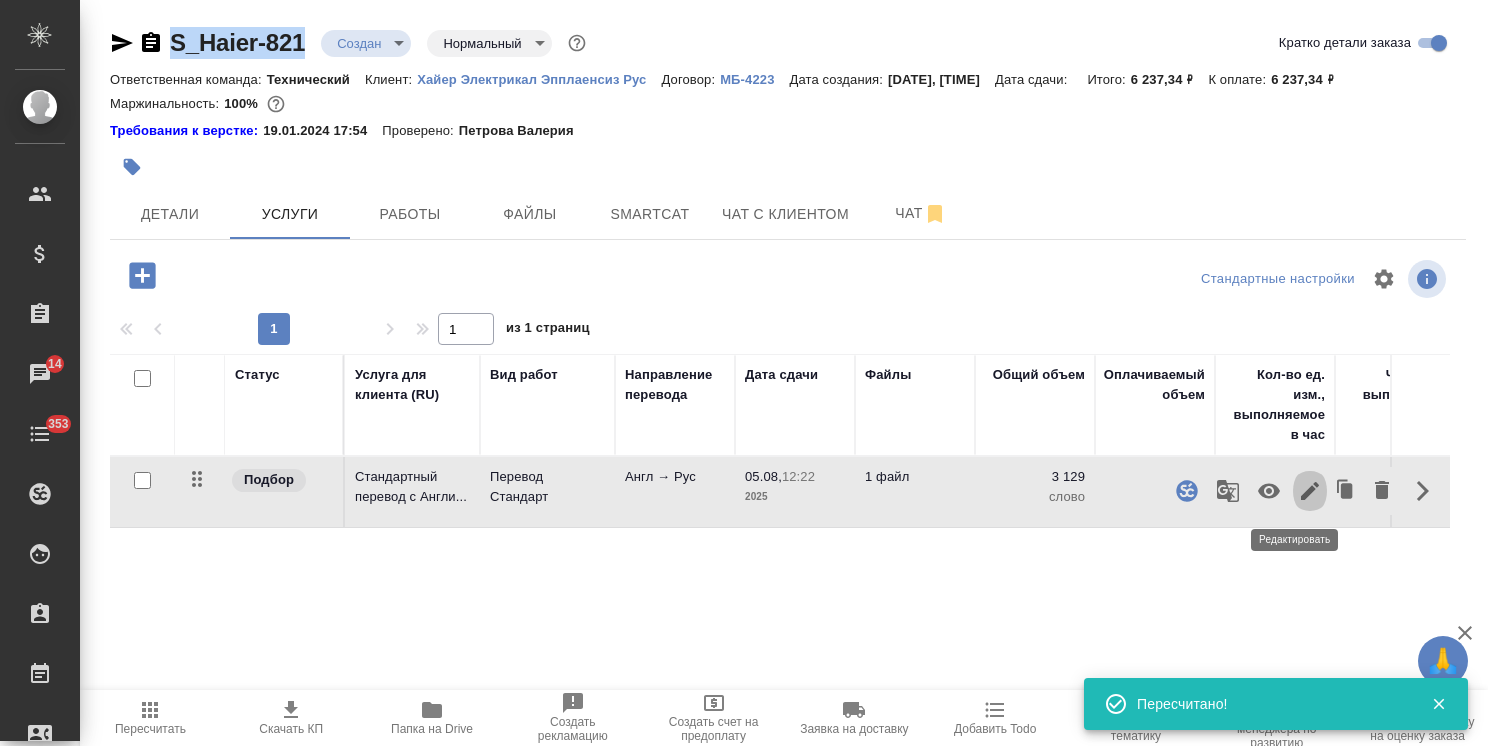 click 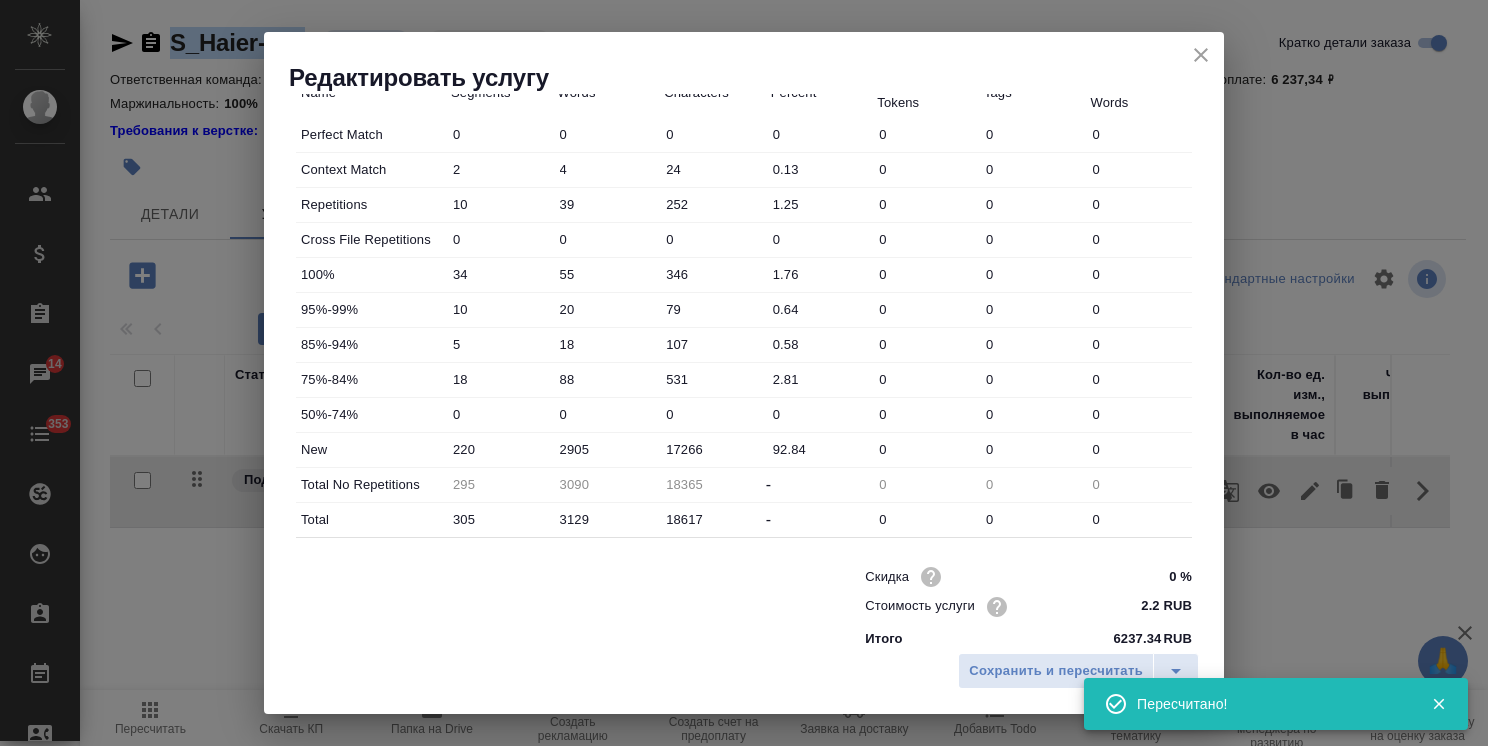 scroll, scrollTop: 614, scrollLeft: 0, axis: vertical 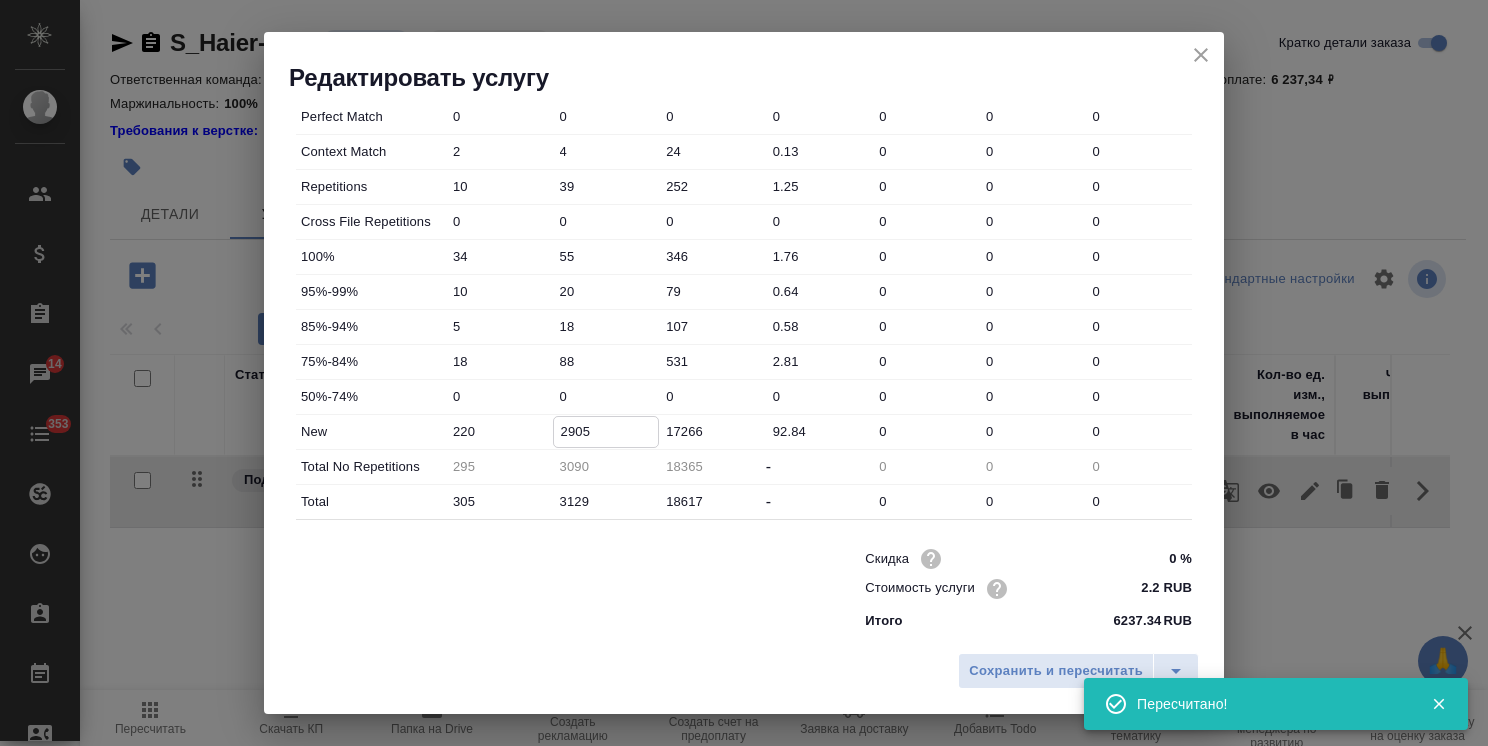 drag, startPoint x: 568, startPoint y: 431, endPoint x: 558, endPoint y: 434, distance: 10.440307 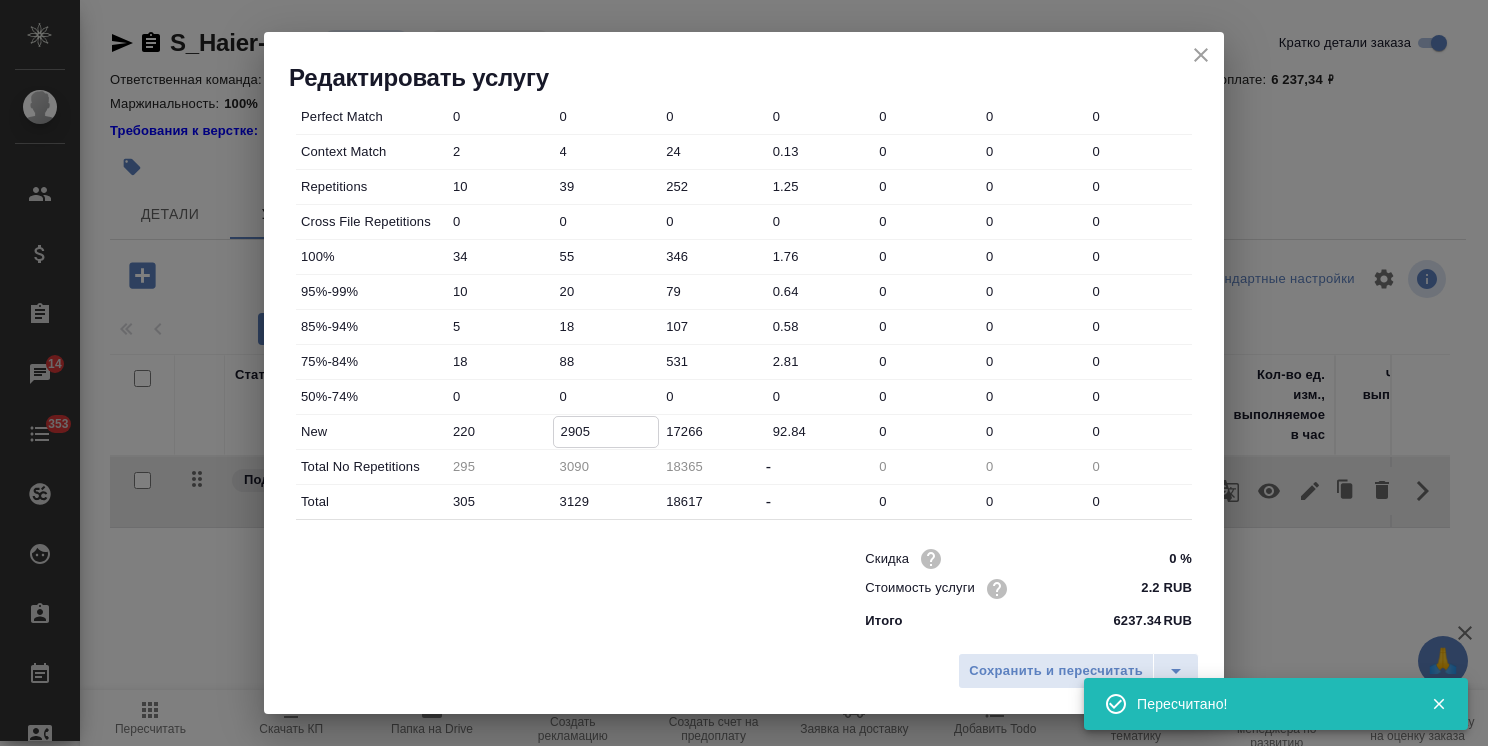 click on "2905" at bounding box center (606, 431) 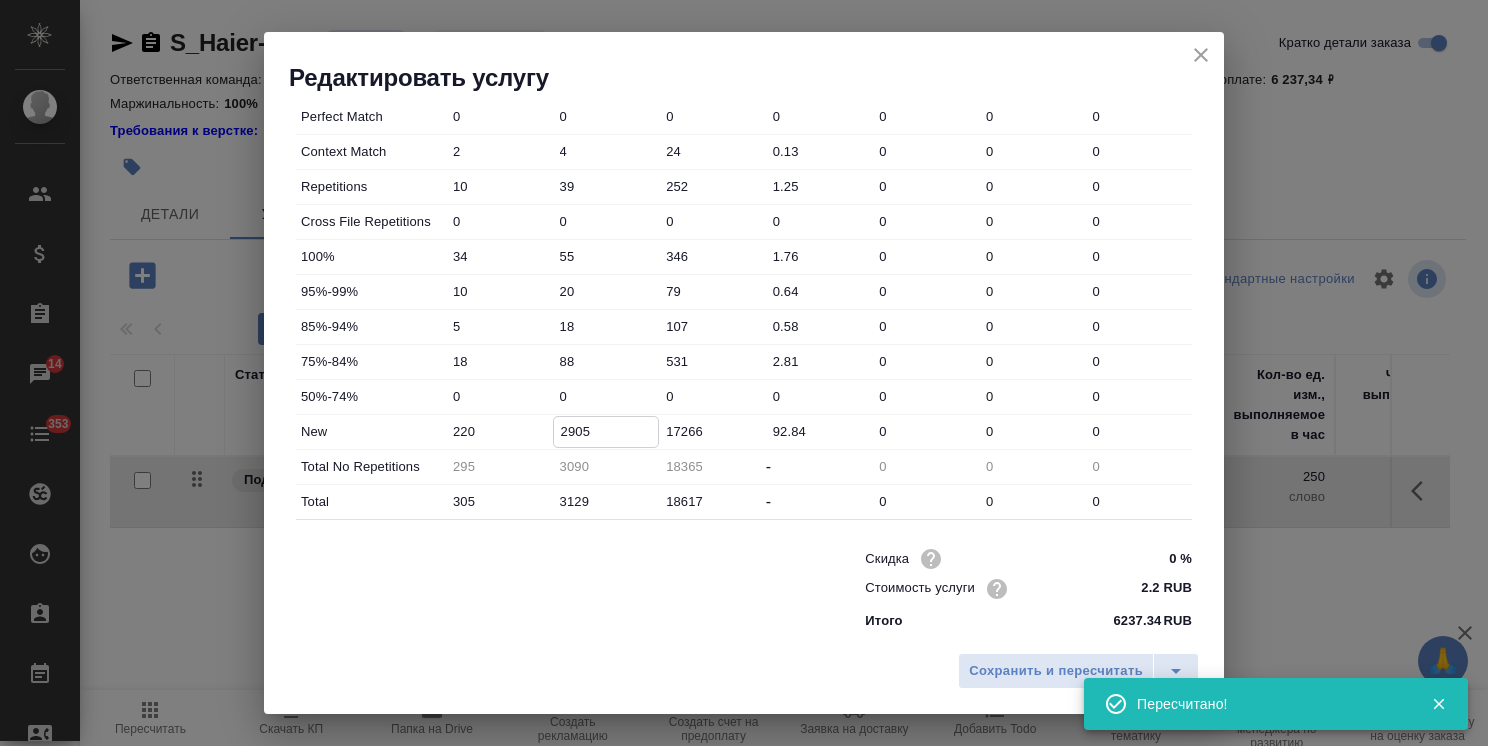 drag, startPoint x: 574, startPoint y: 433, endPoint x: 516, endPoint y: 433, distance: 58 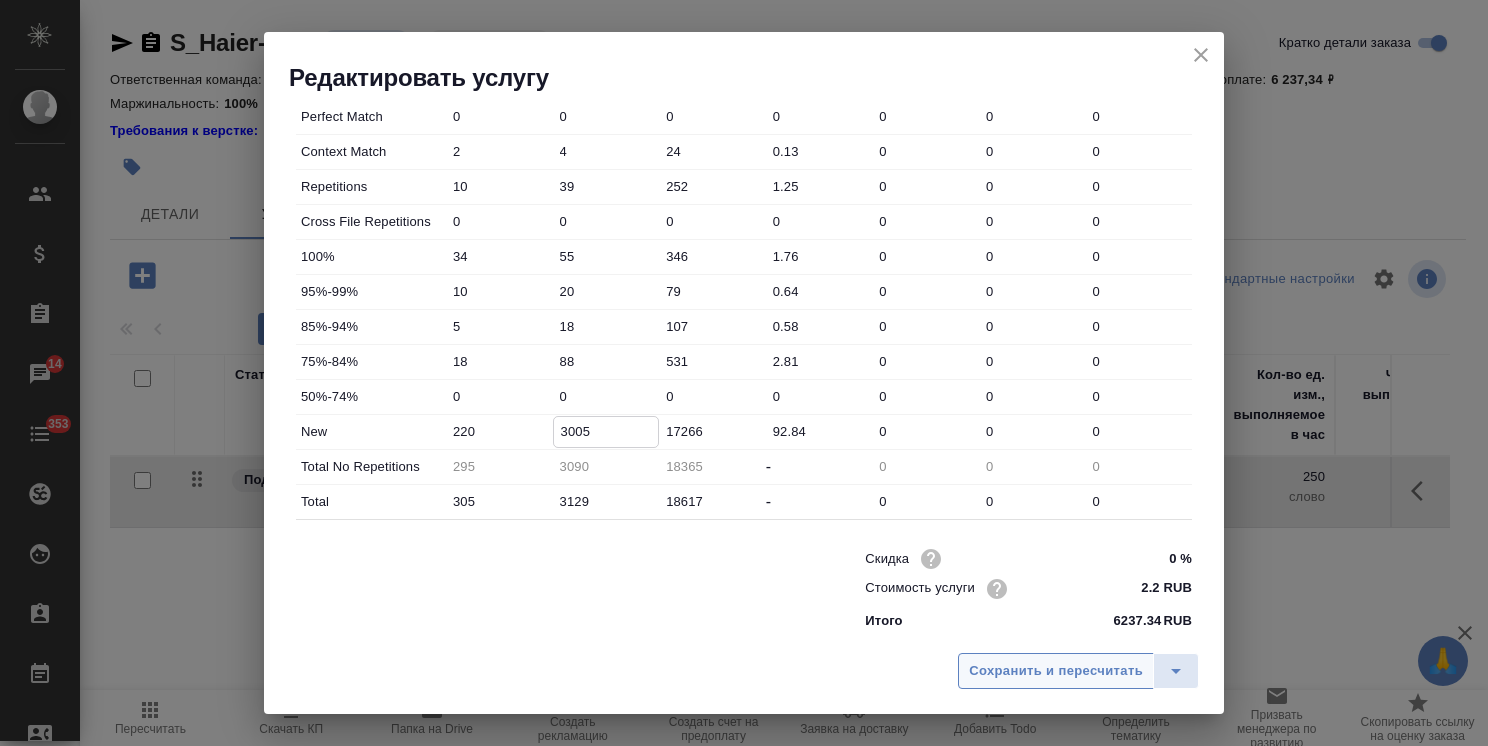 type on "3005" 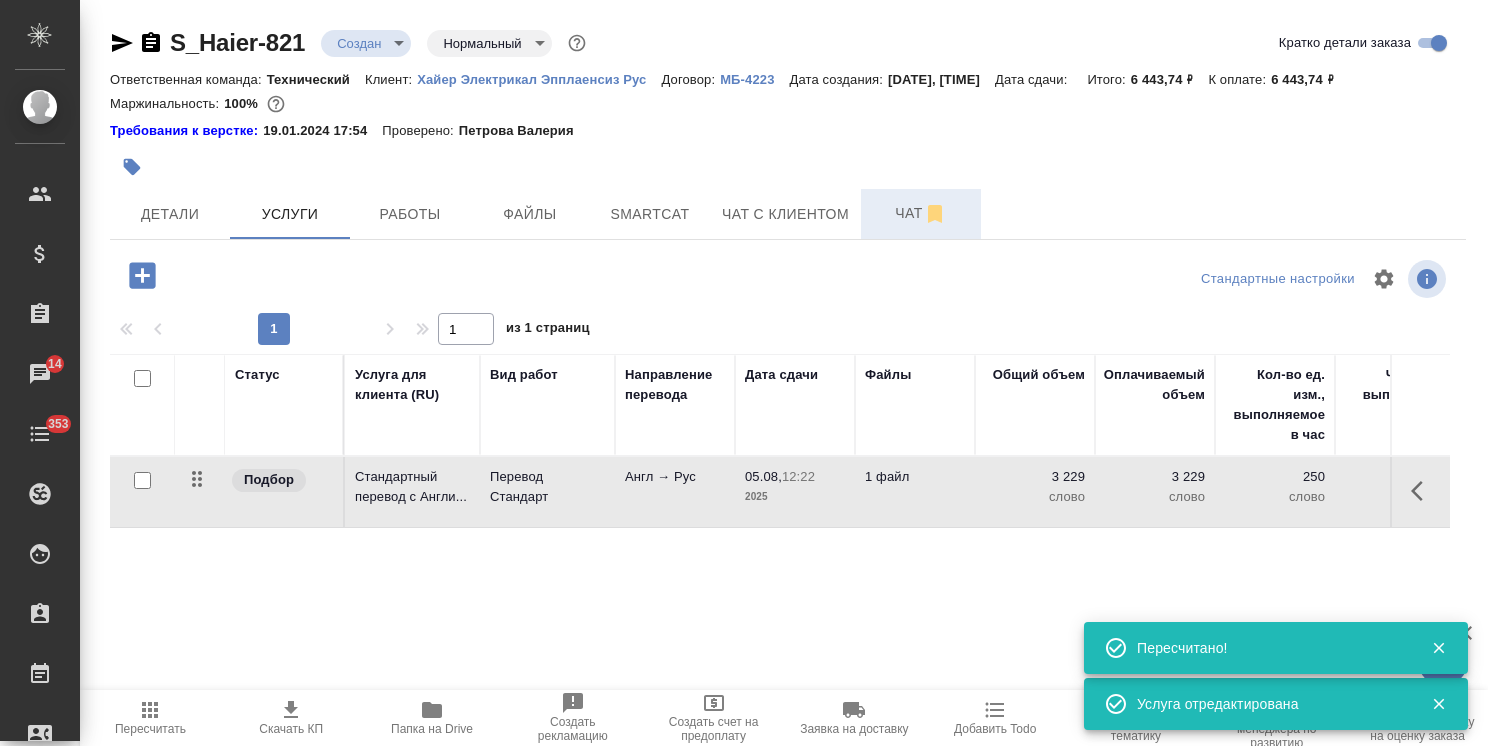 click on "Чат" at bounding box center (921, 213) 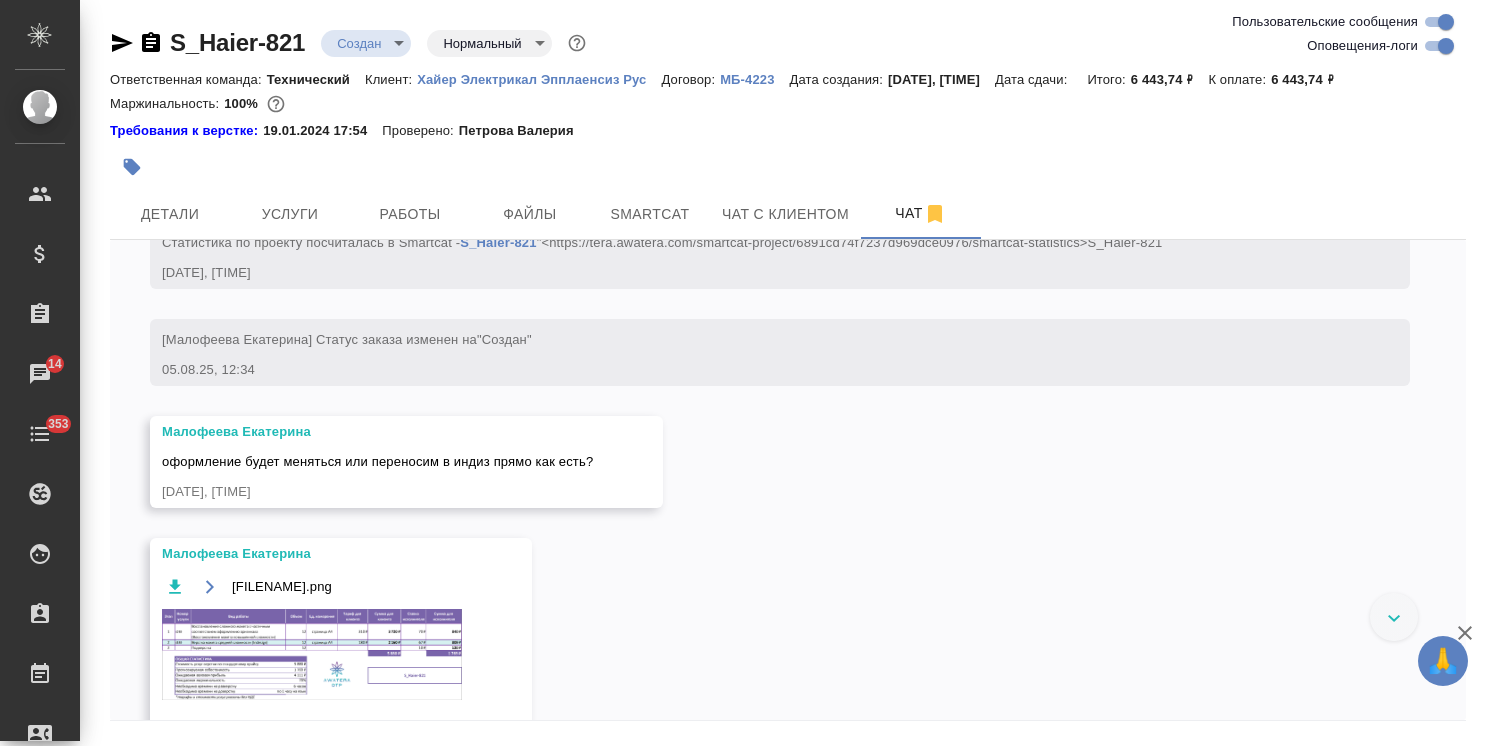 scroll, scrollTop: 937, scrollLeft: 0, axis: vertical 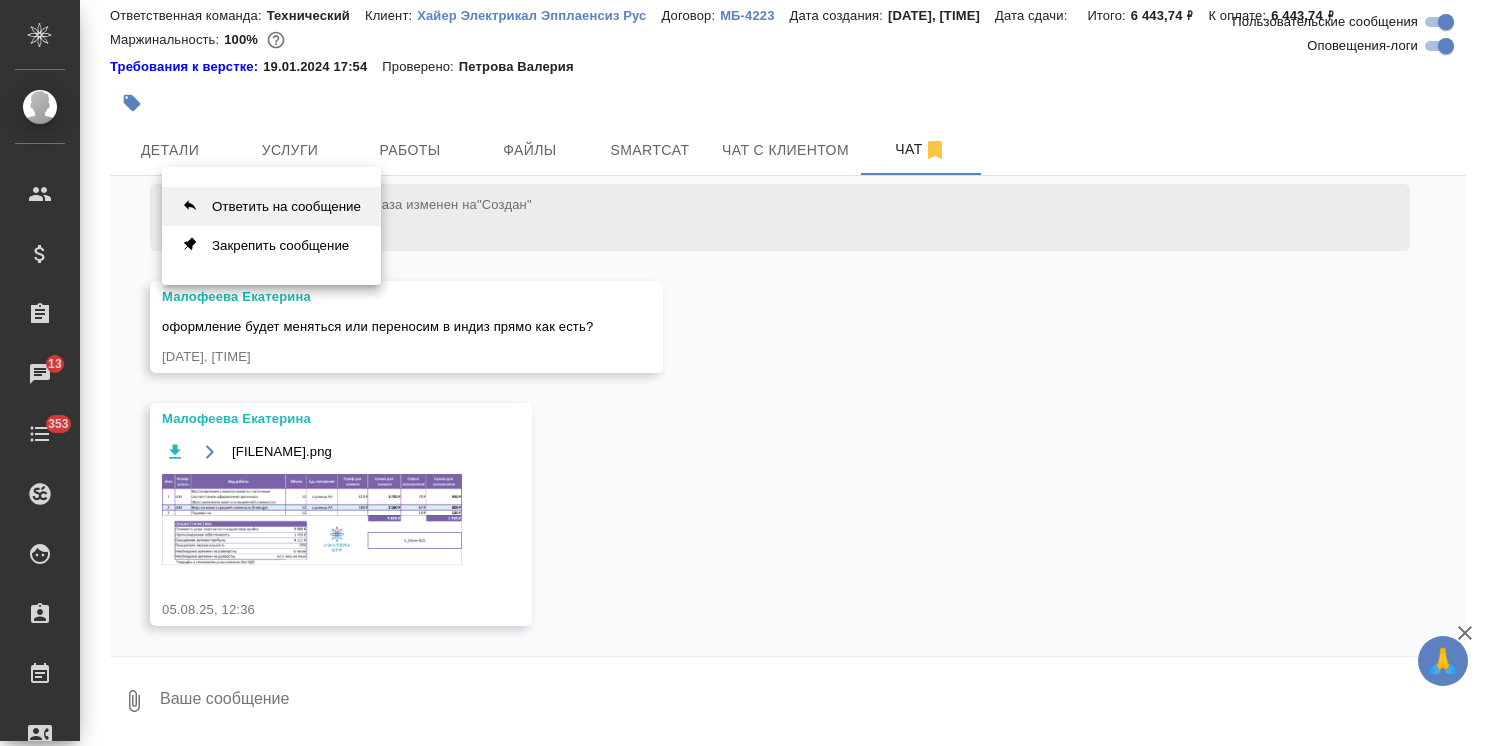click on "Ответить на сообщение" at bounding box center (271, 206) 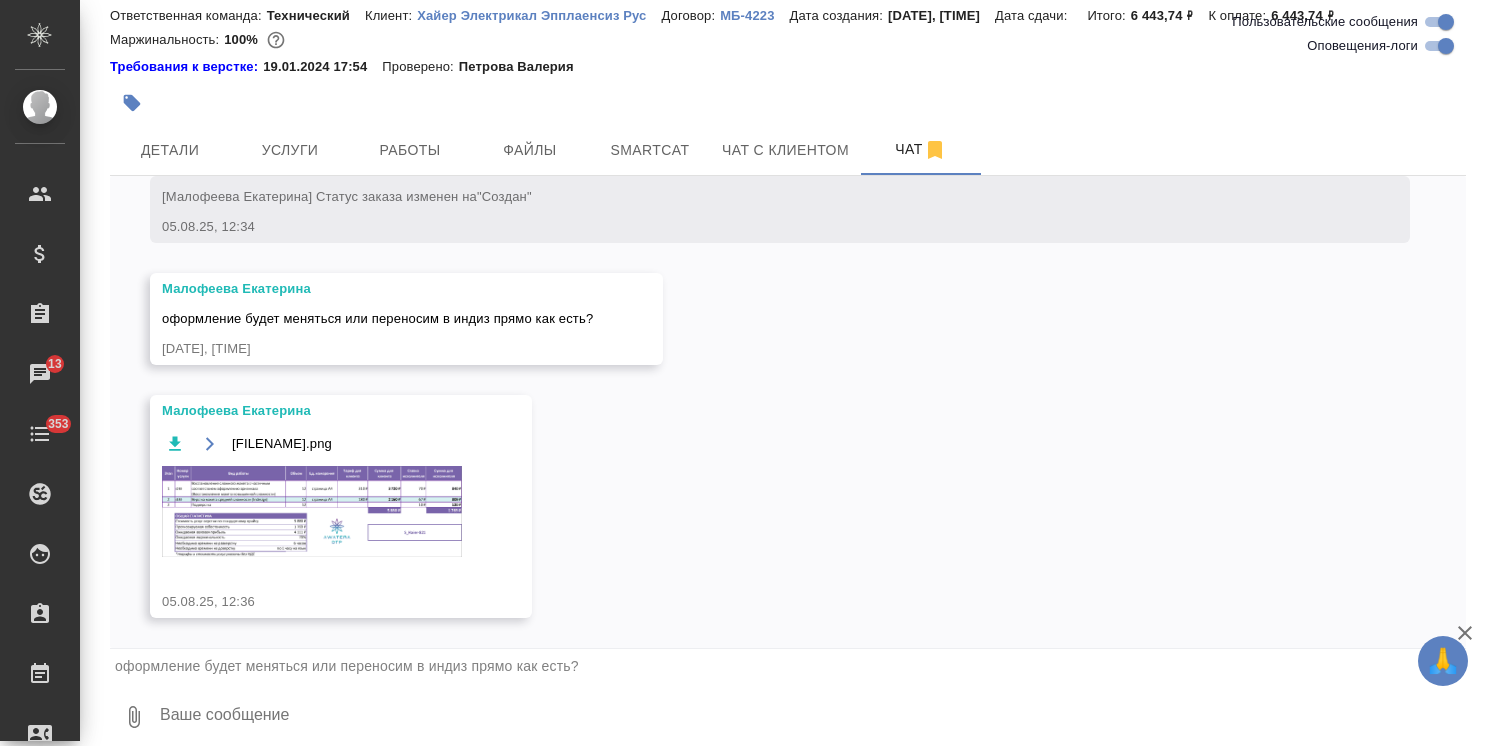 click at bounding box center (812, 717) 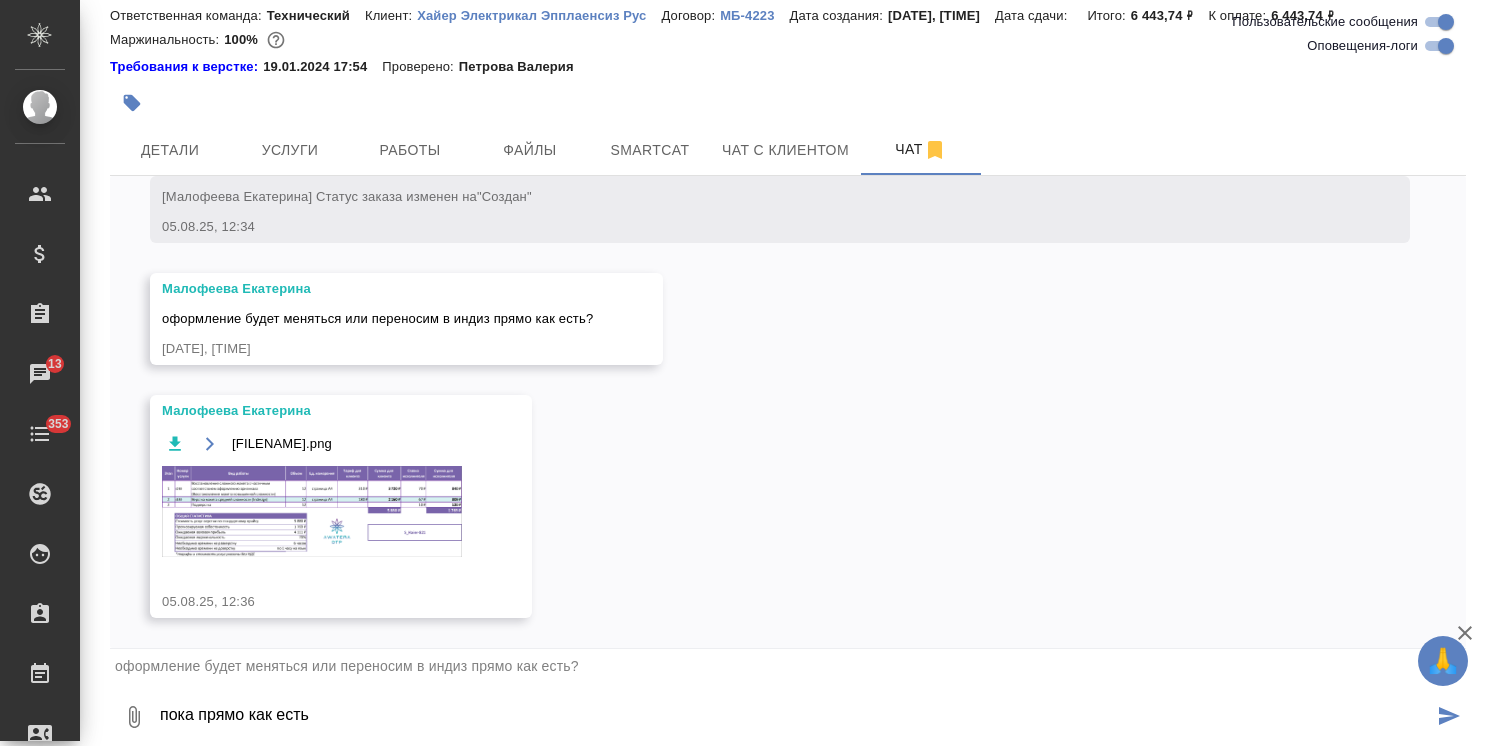 type on "пока прямо как есть" 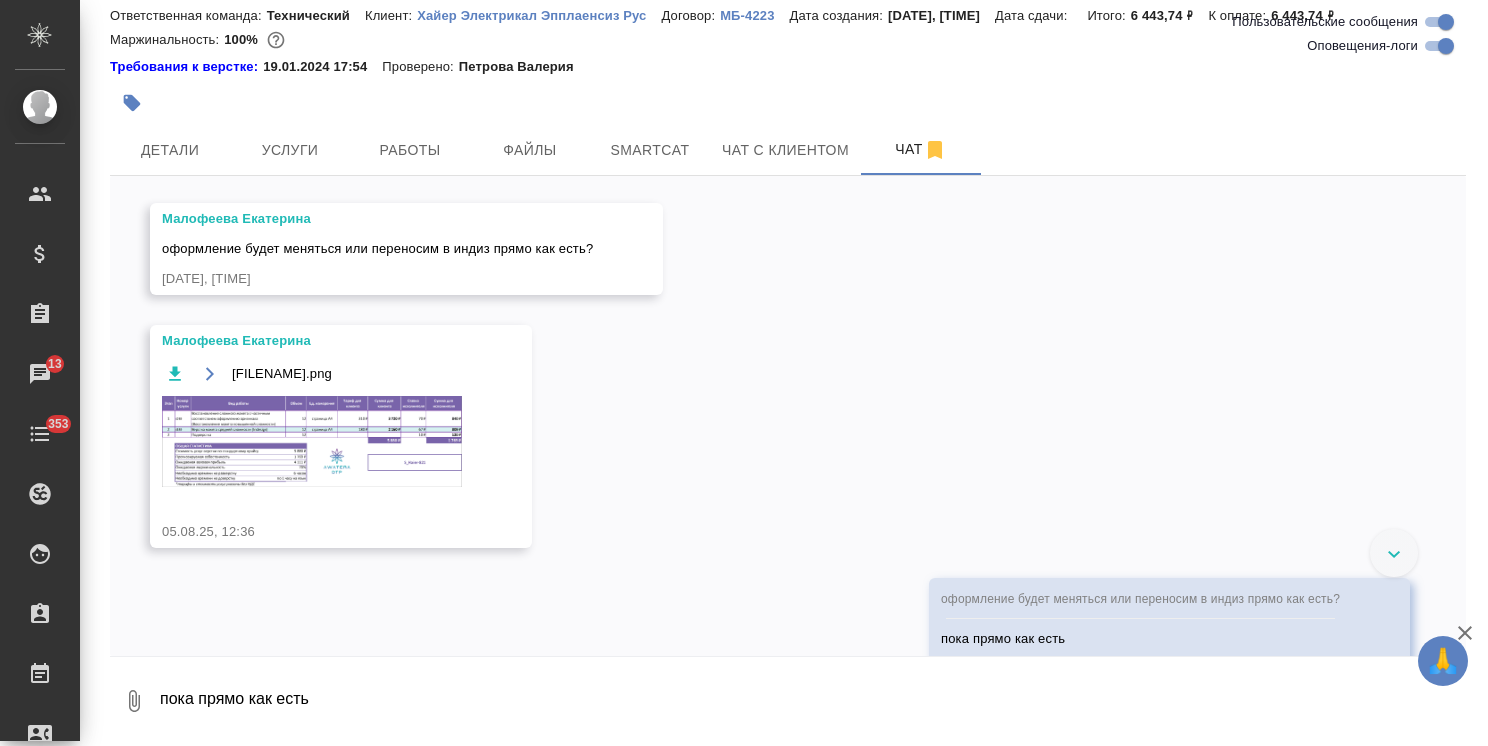 scroll, scrollTop: 1074, scrollLeft: 0, axis: vertical 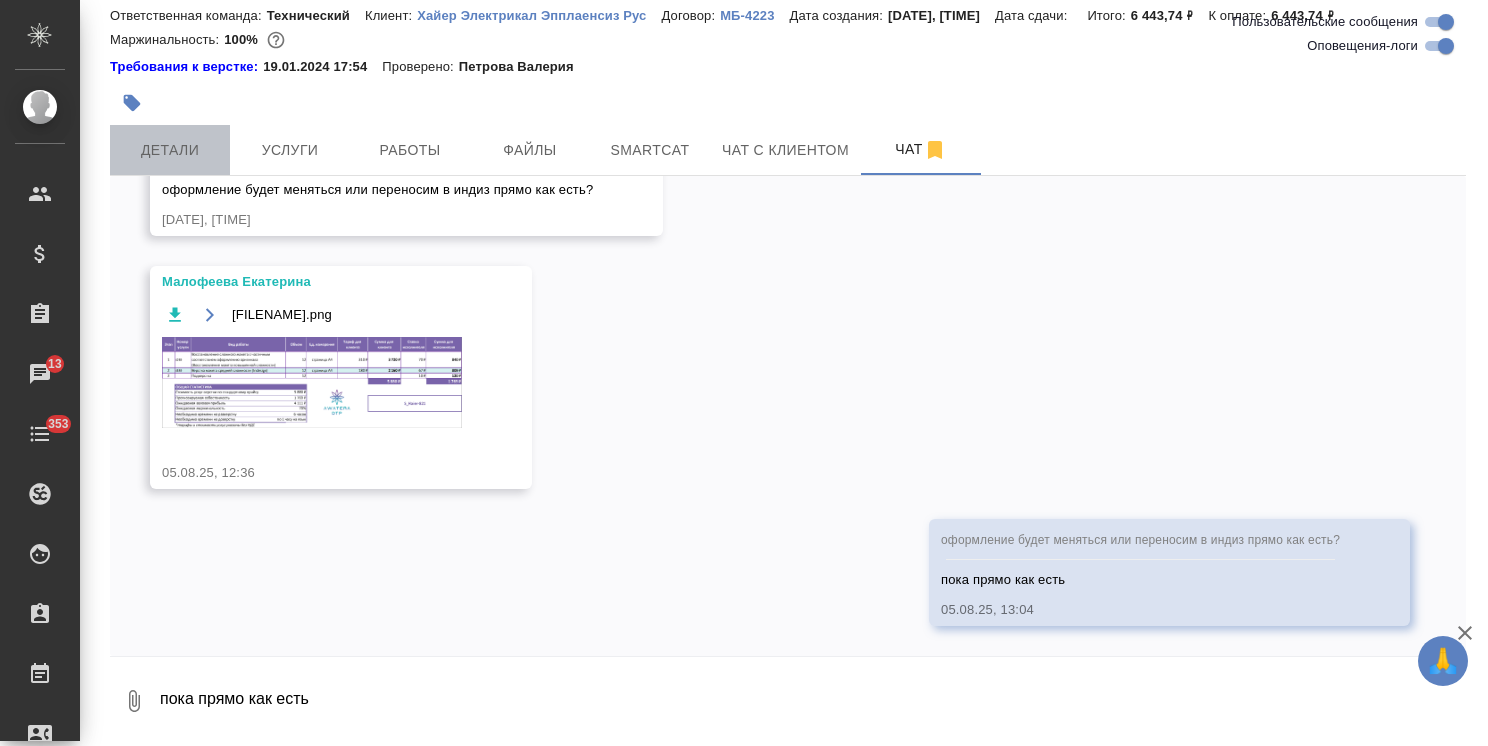 click on "Детали" at bounding box center [170, 150] 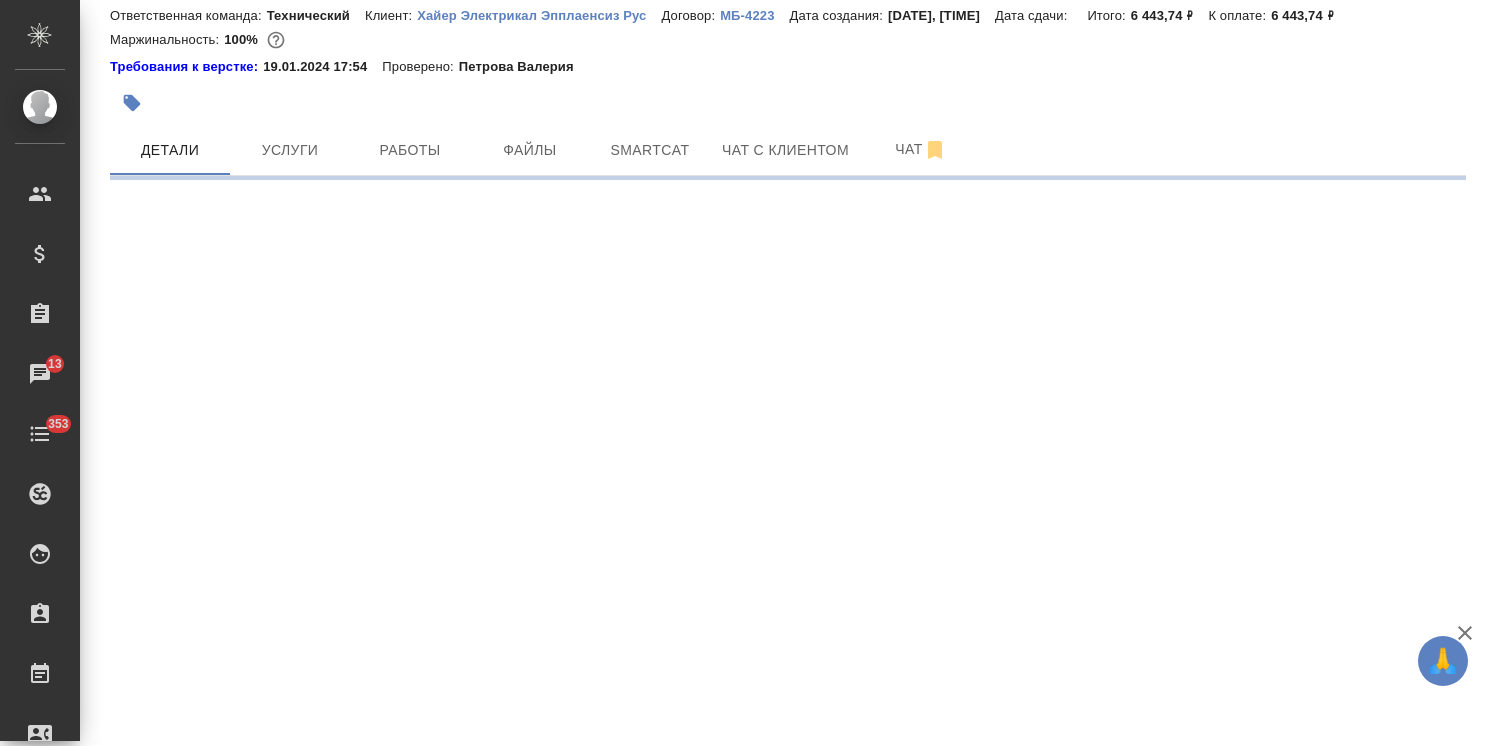 select on "RU" 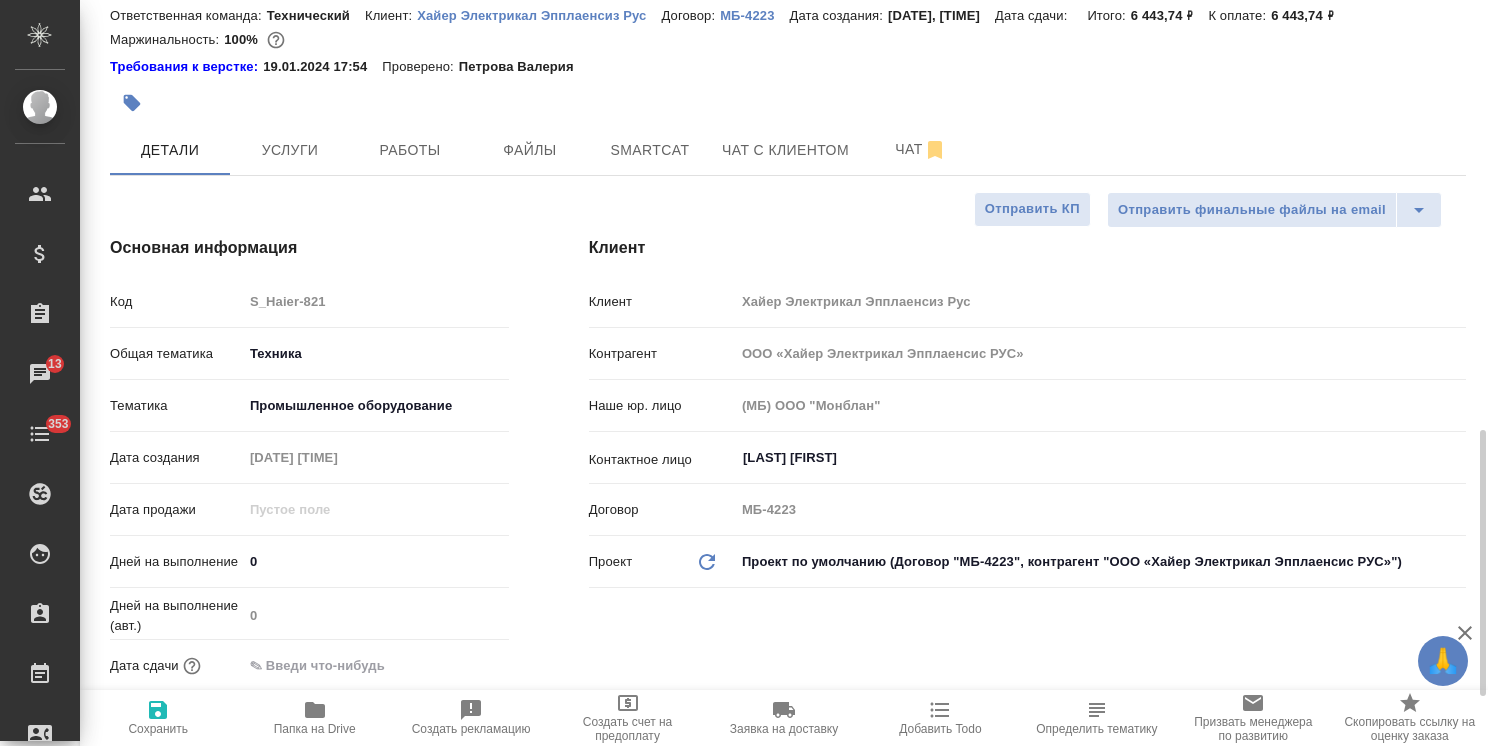 type on "x" 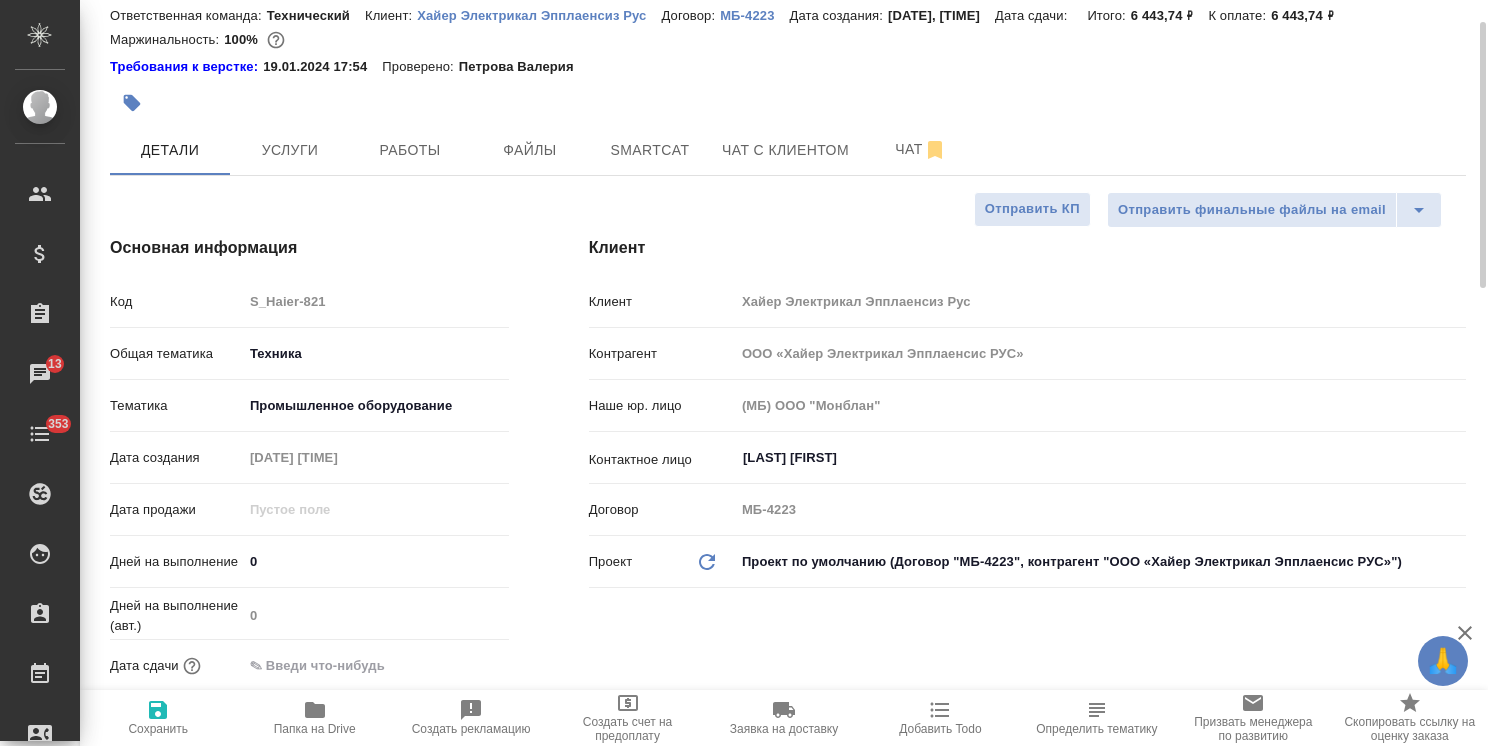 scroll, scrollTop: 100, scrollLeft: 0, axis: vertical 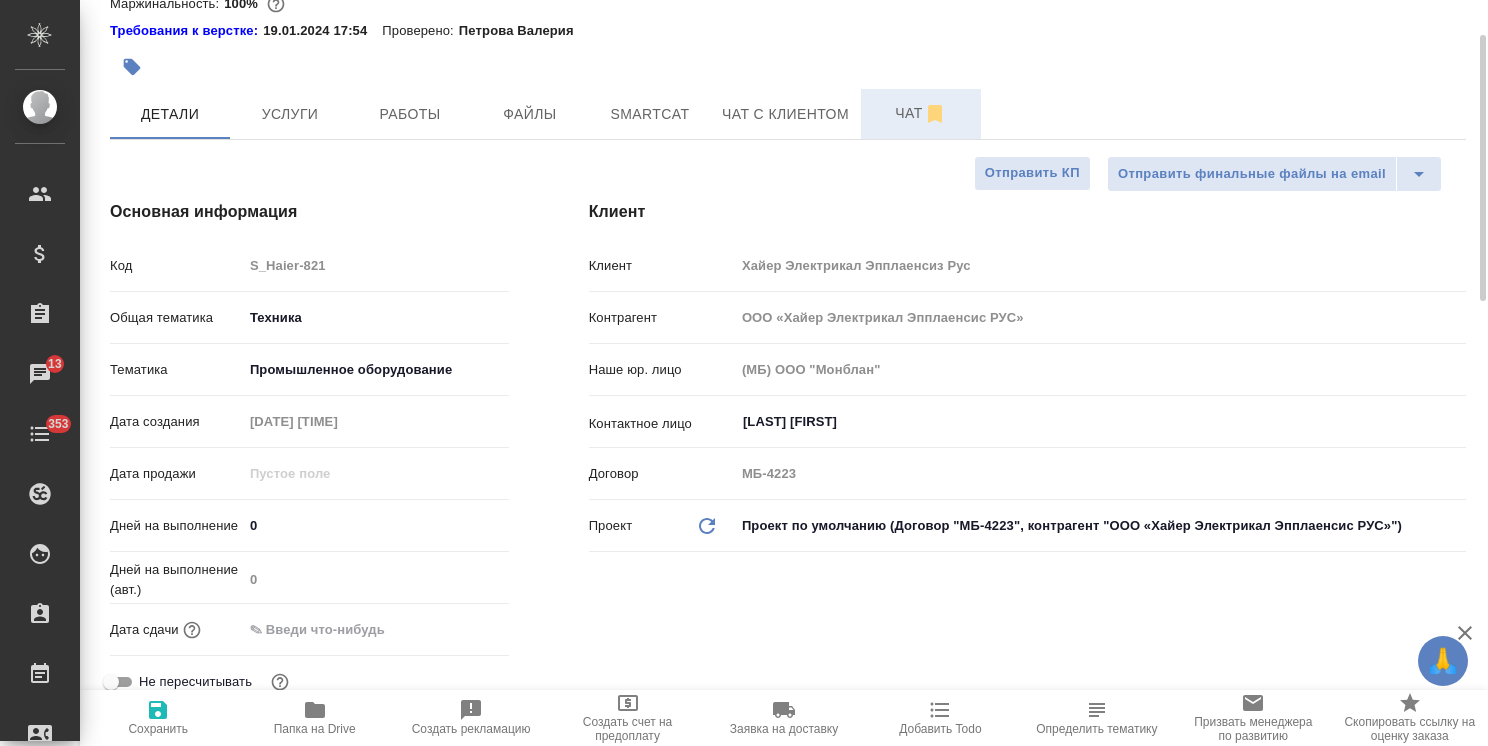 click on "Чат" at bounding box center (921, 113) 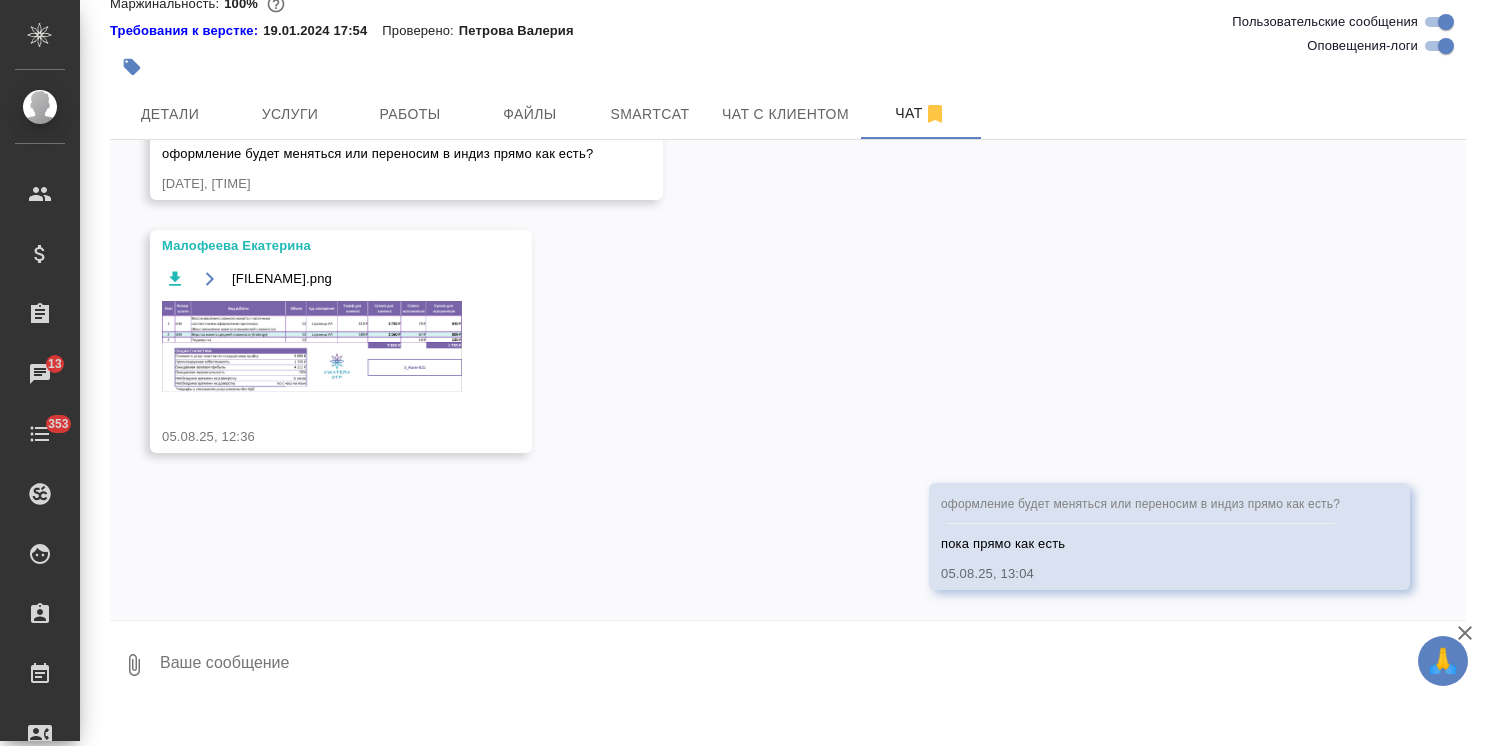 scroll, scrollTop: 1074, scrollLeft: 0, axis: vertical 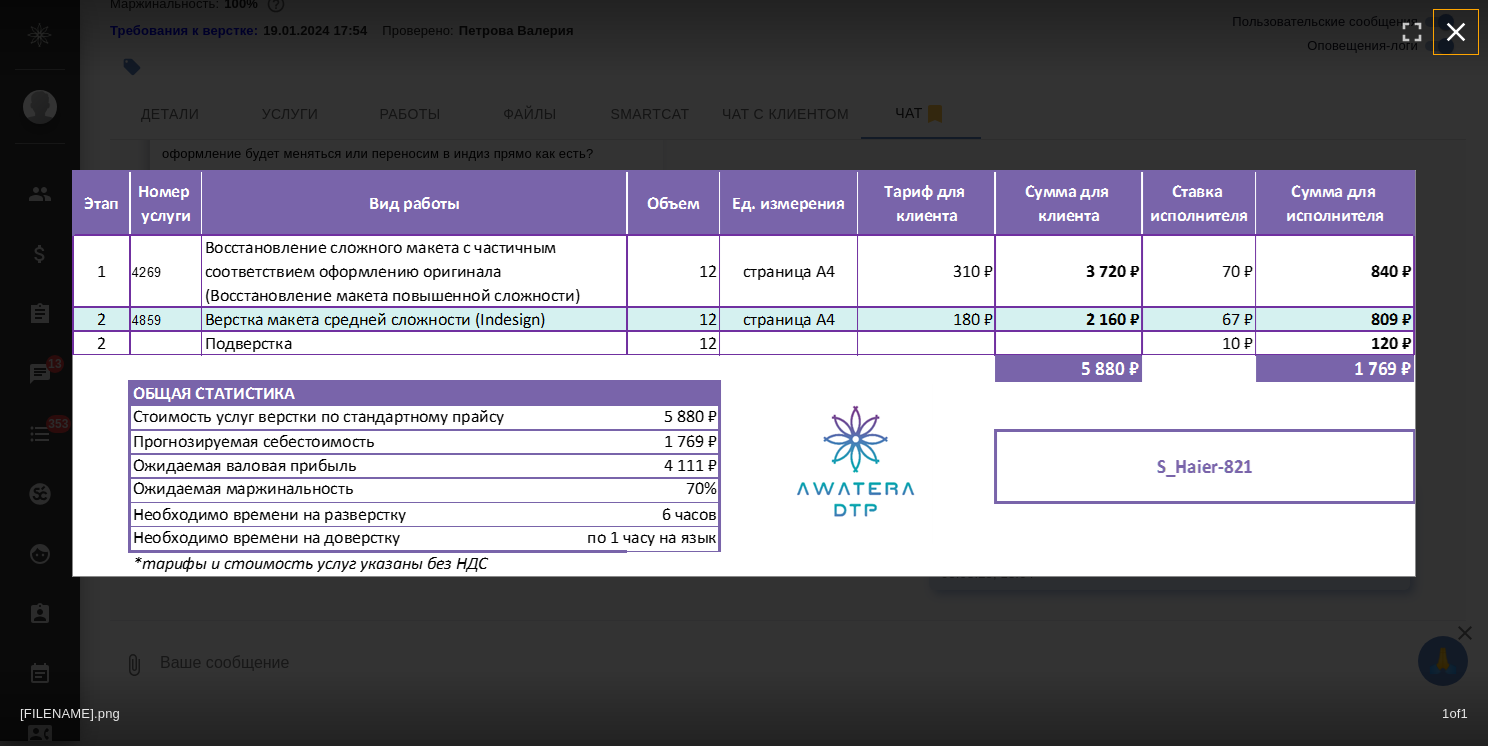 click 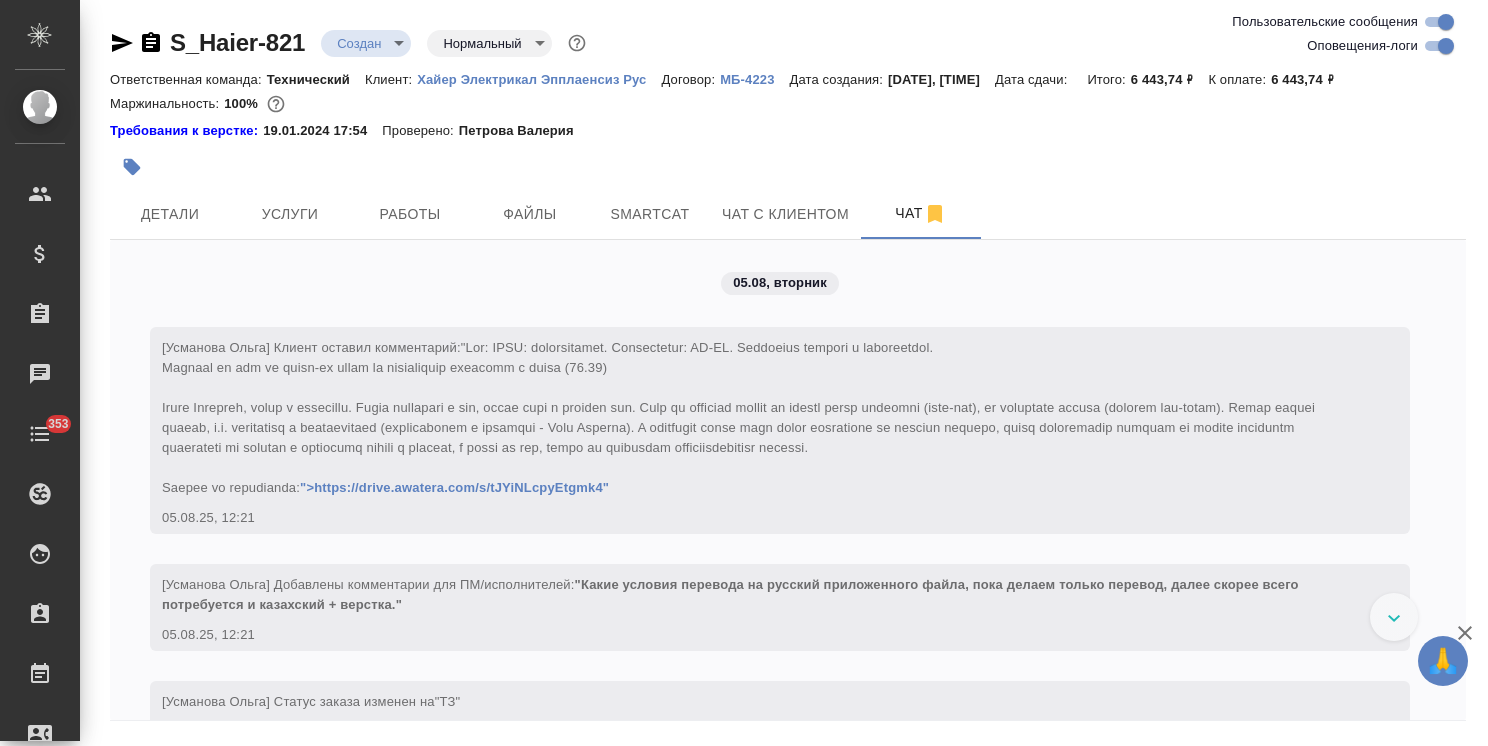 scroll, scrollTop: 0, scrollLeft: 0, axis: both 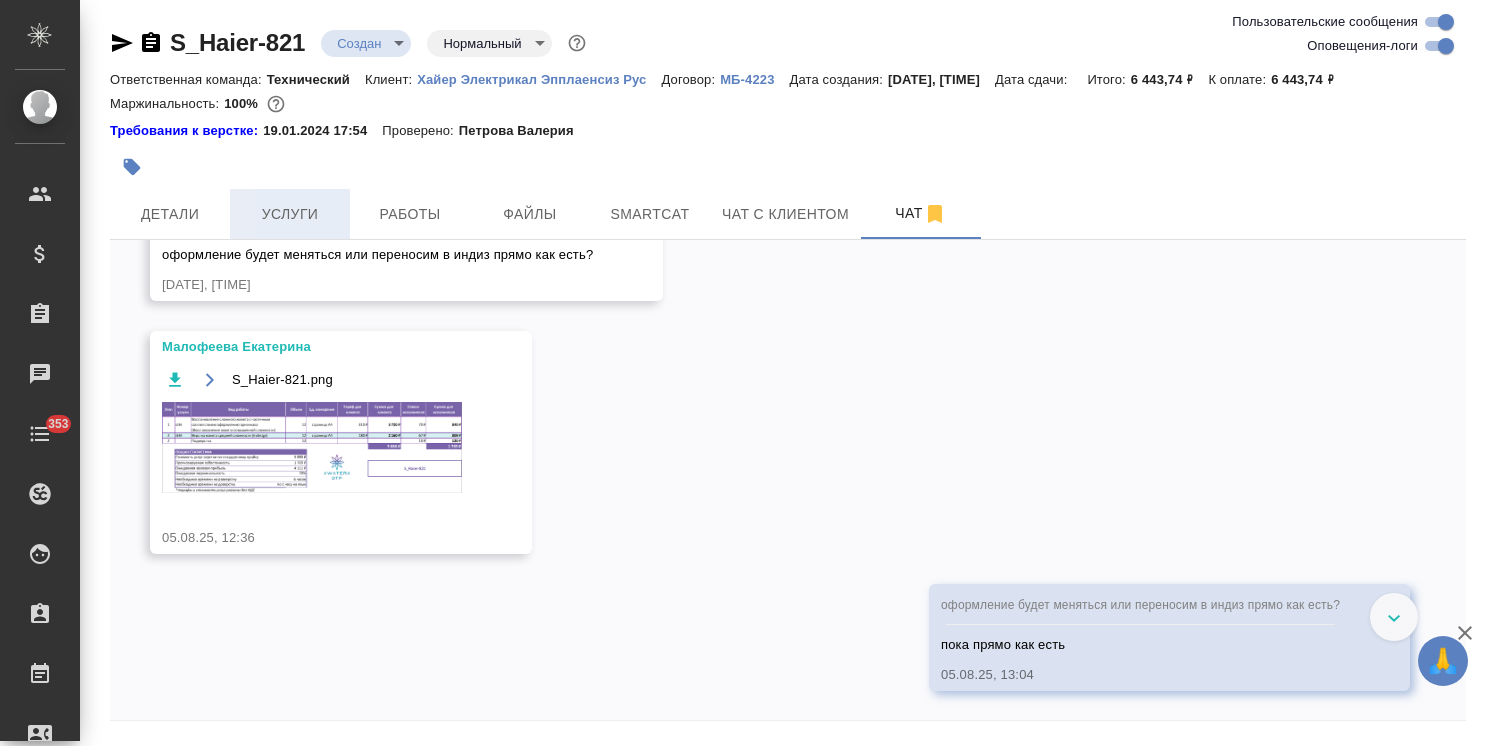 click on "Услуги" at bounding box center [290, 214] 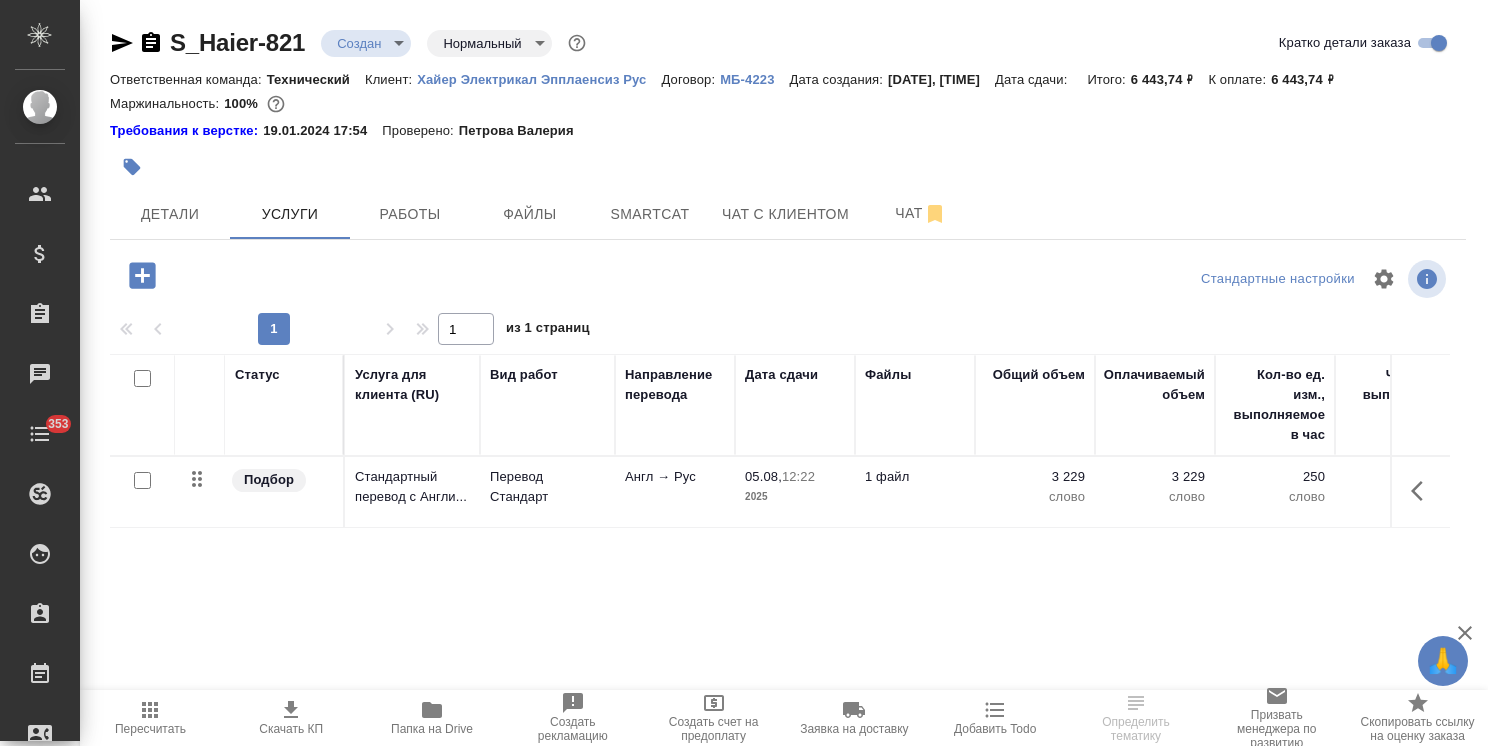 click at bounding box center [142, 275] 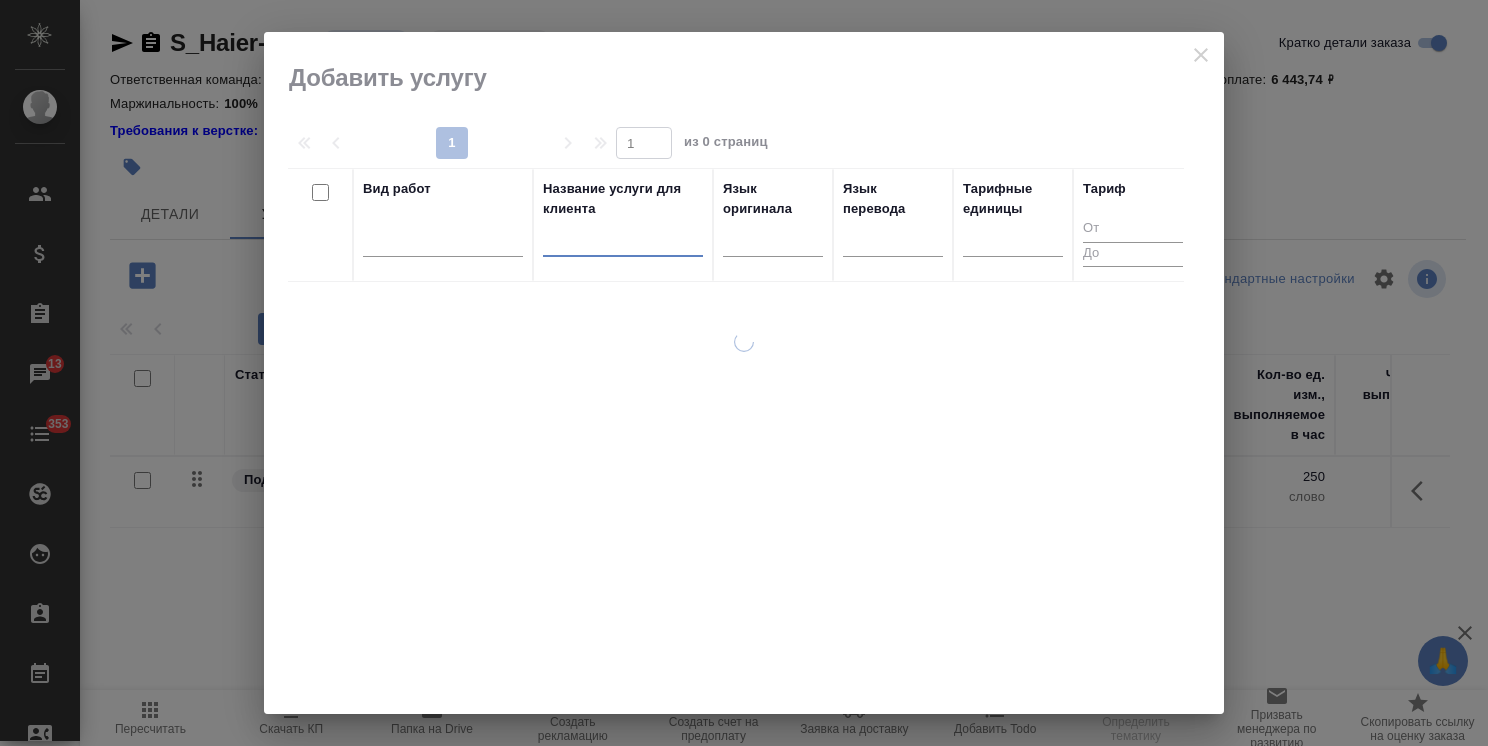 click at bounding box center (623, 244) 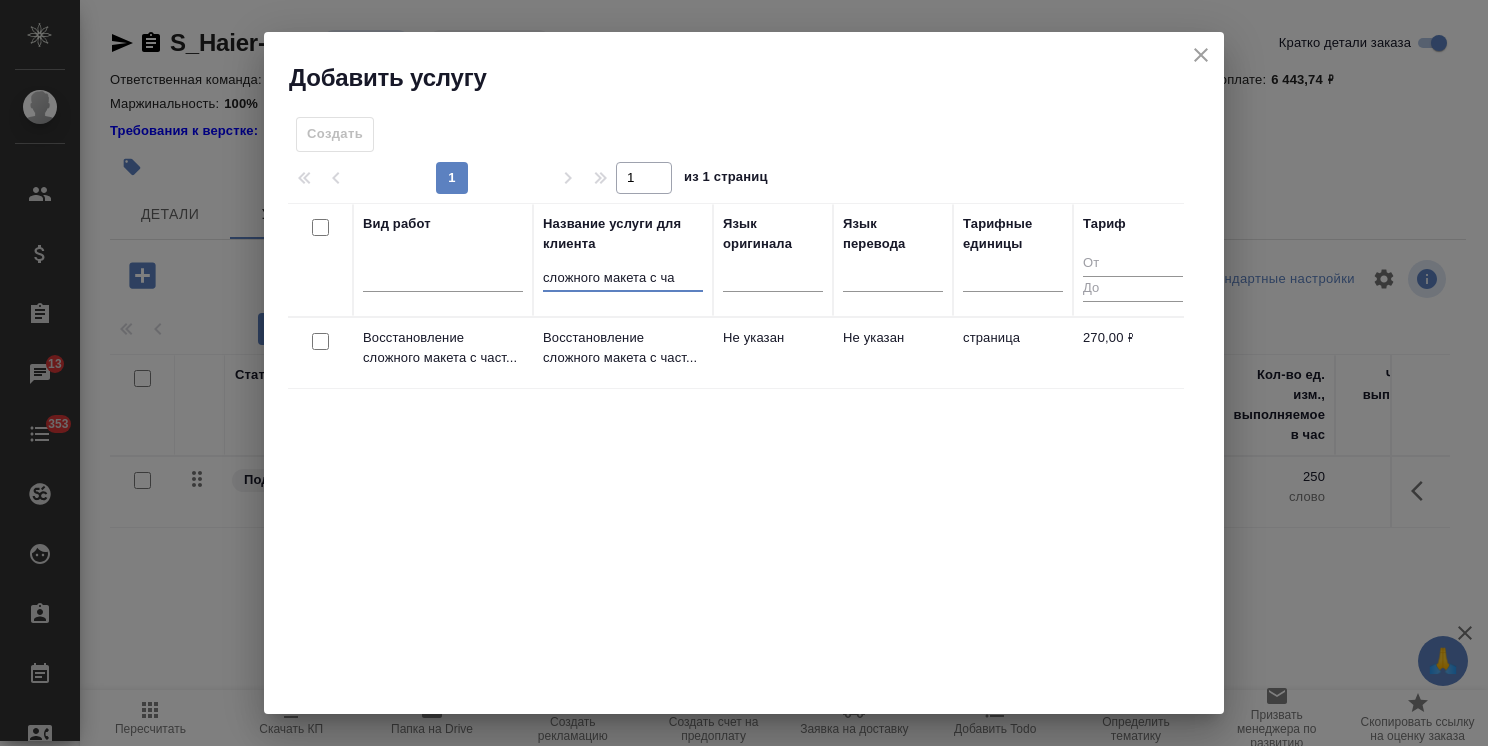 type on "сложного макета с ча" 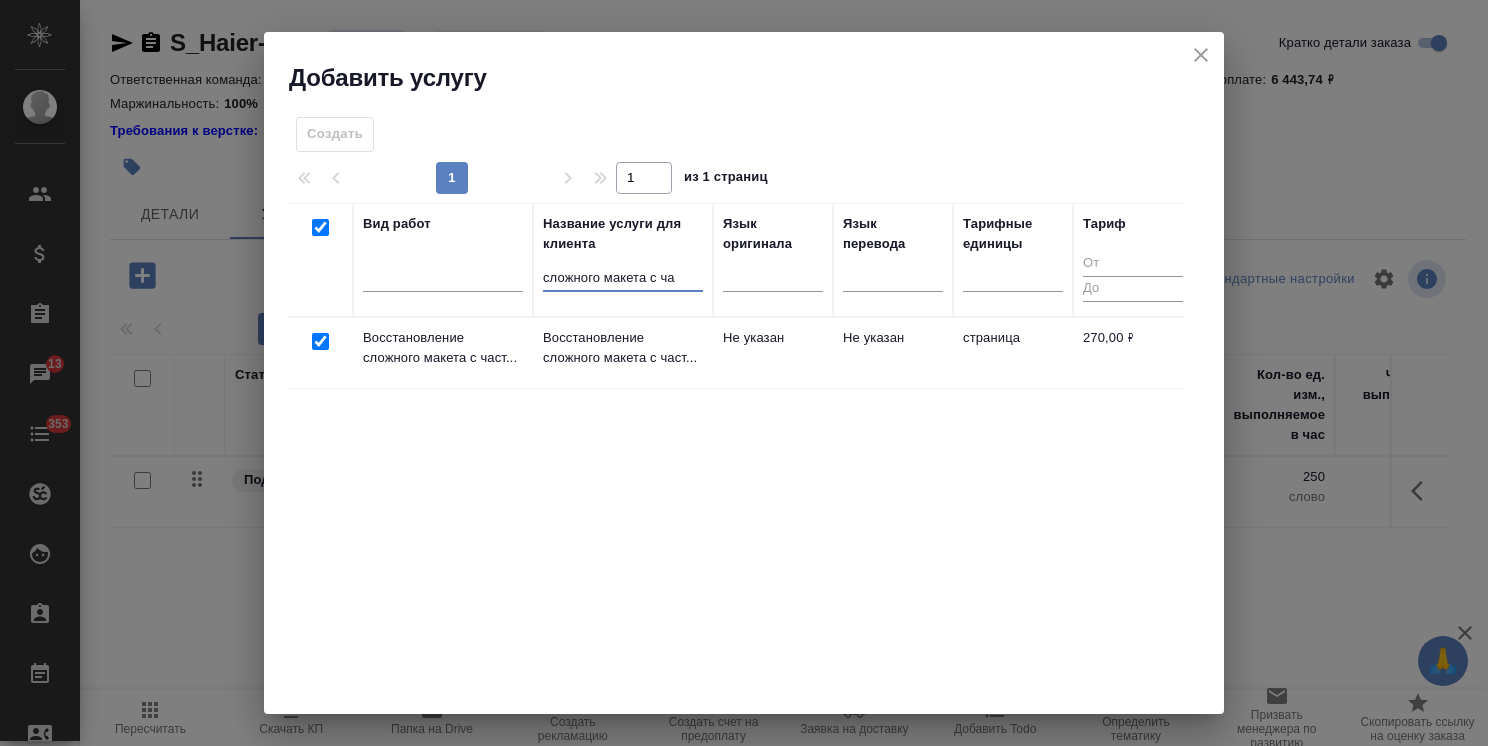checkbox on "true" 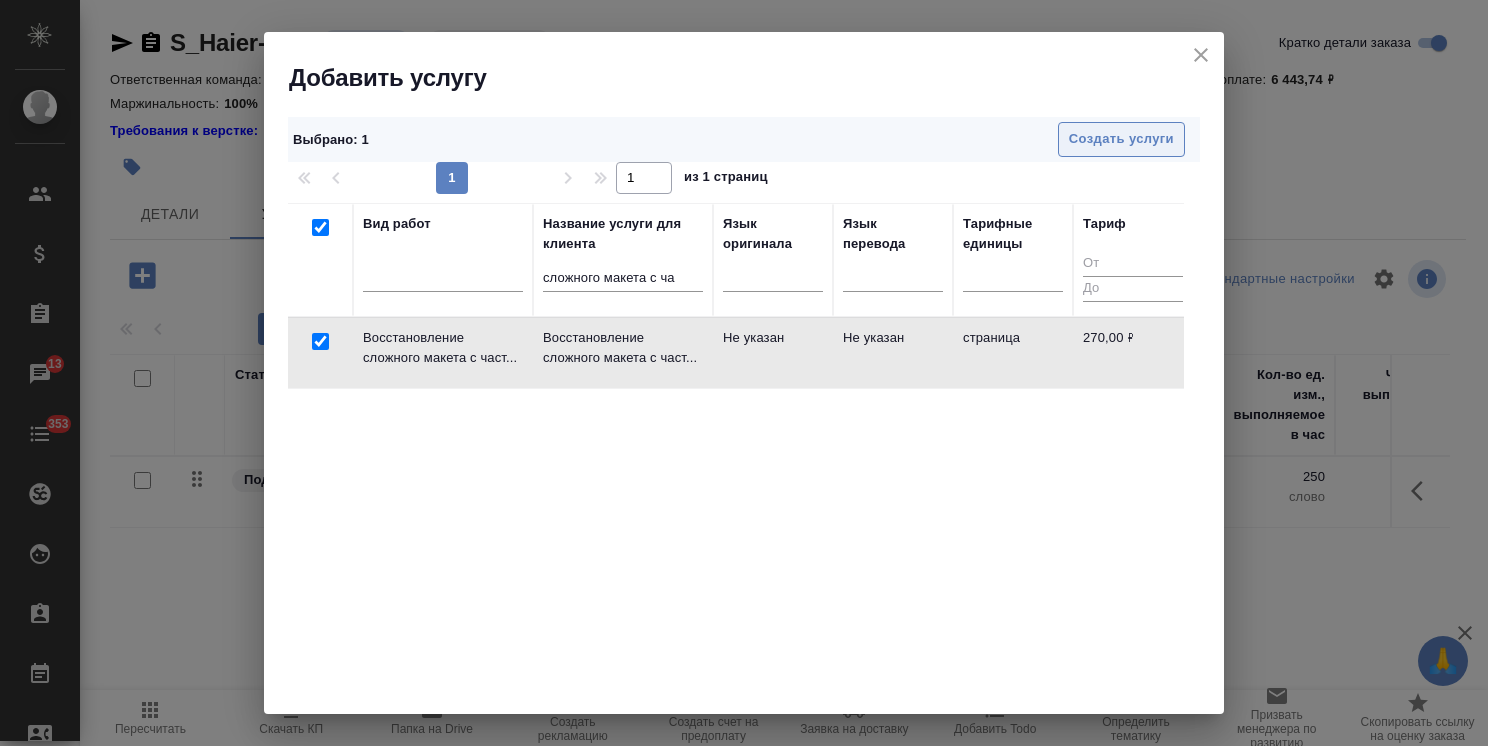 click on "Создать услуги" at bounding box center [1121, 139] 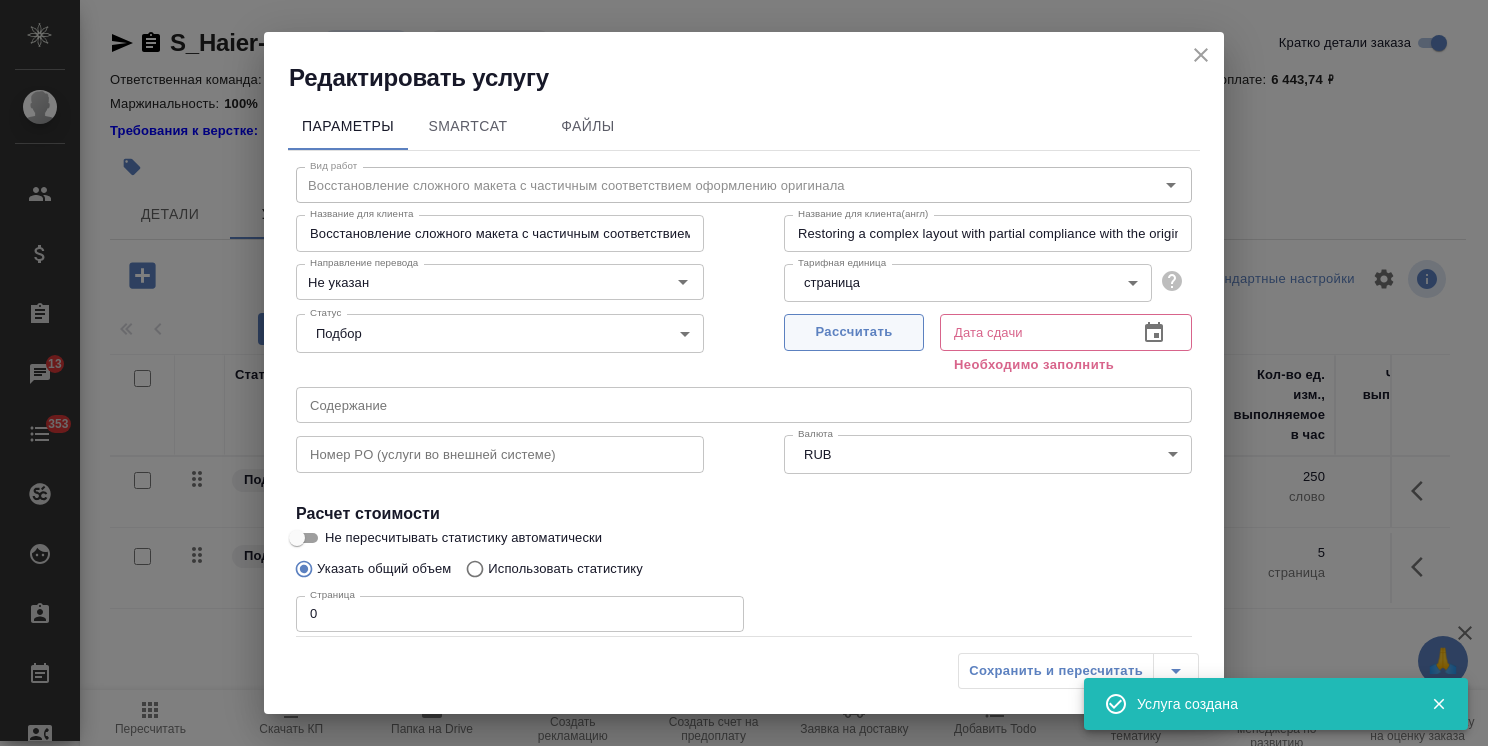 click on "Рассчитать" at bounding box center (854, 332) 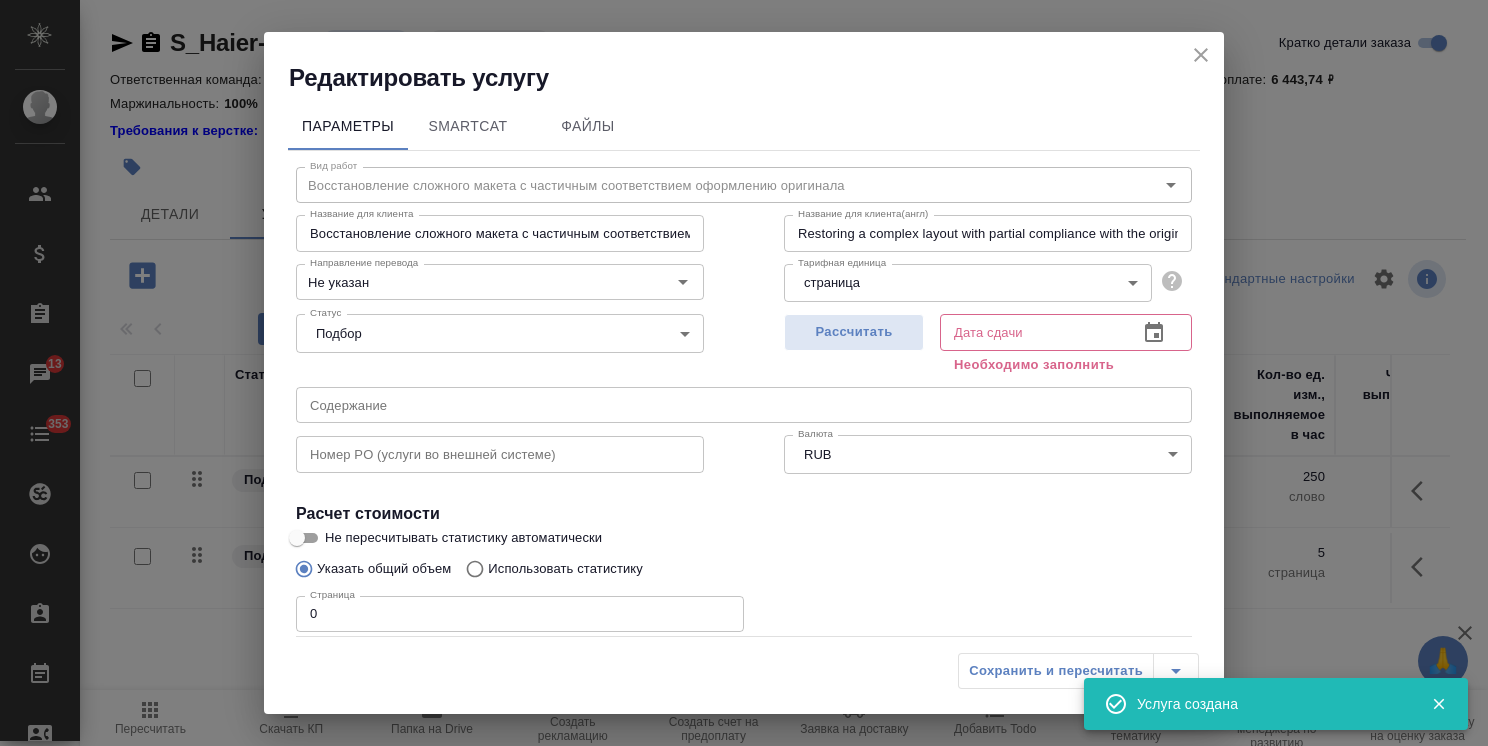 type on "[DATE] [TIME]" 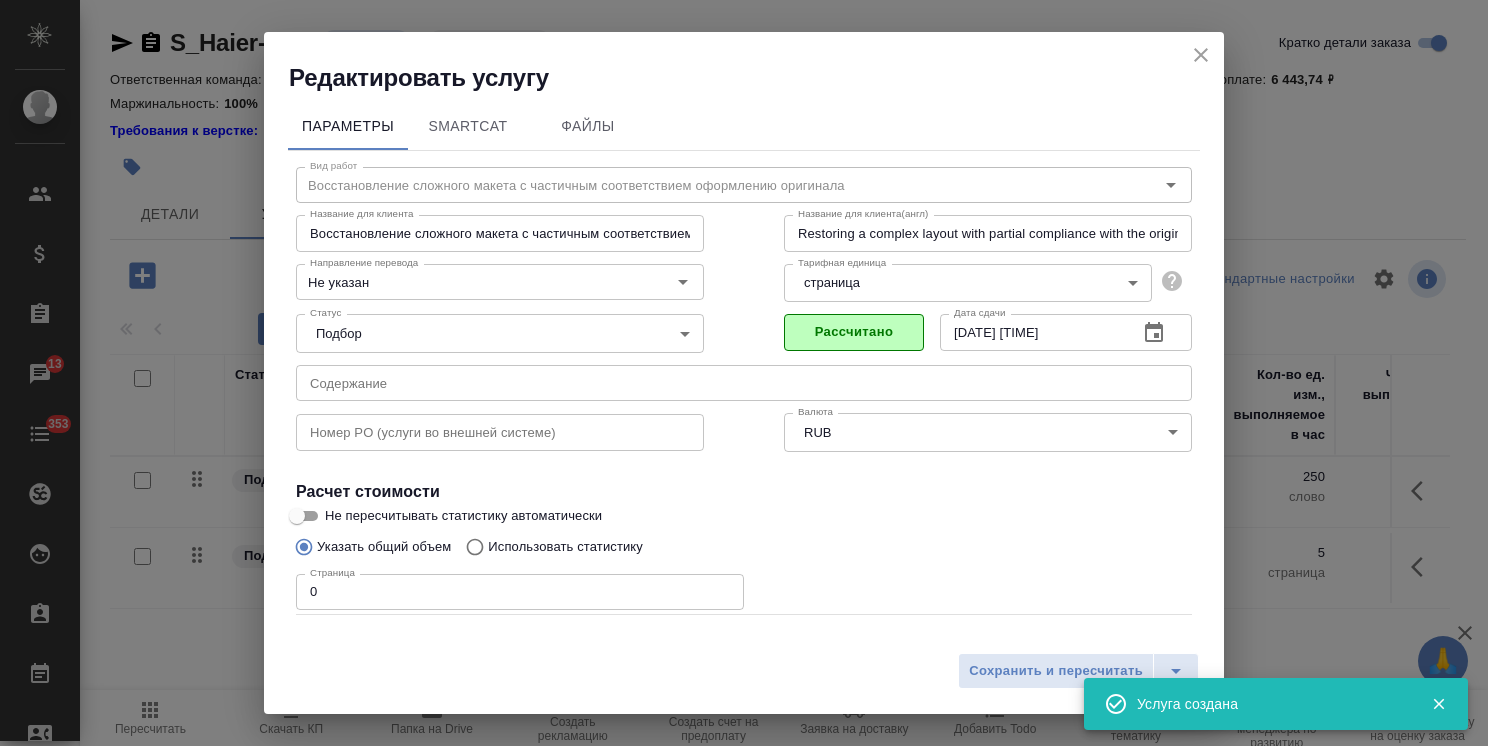 drag, startPoint x: 336, startPoint y: 586, endPoint x: 373, endPoint y: 602, distance: 40.311287 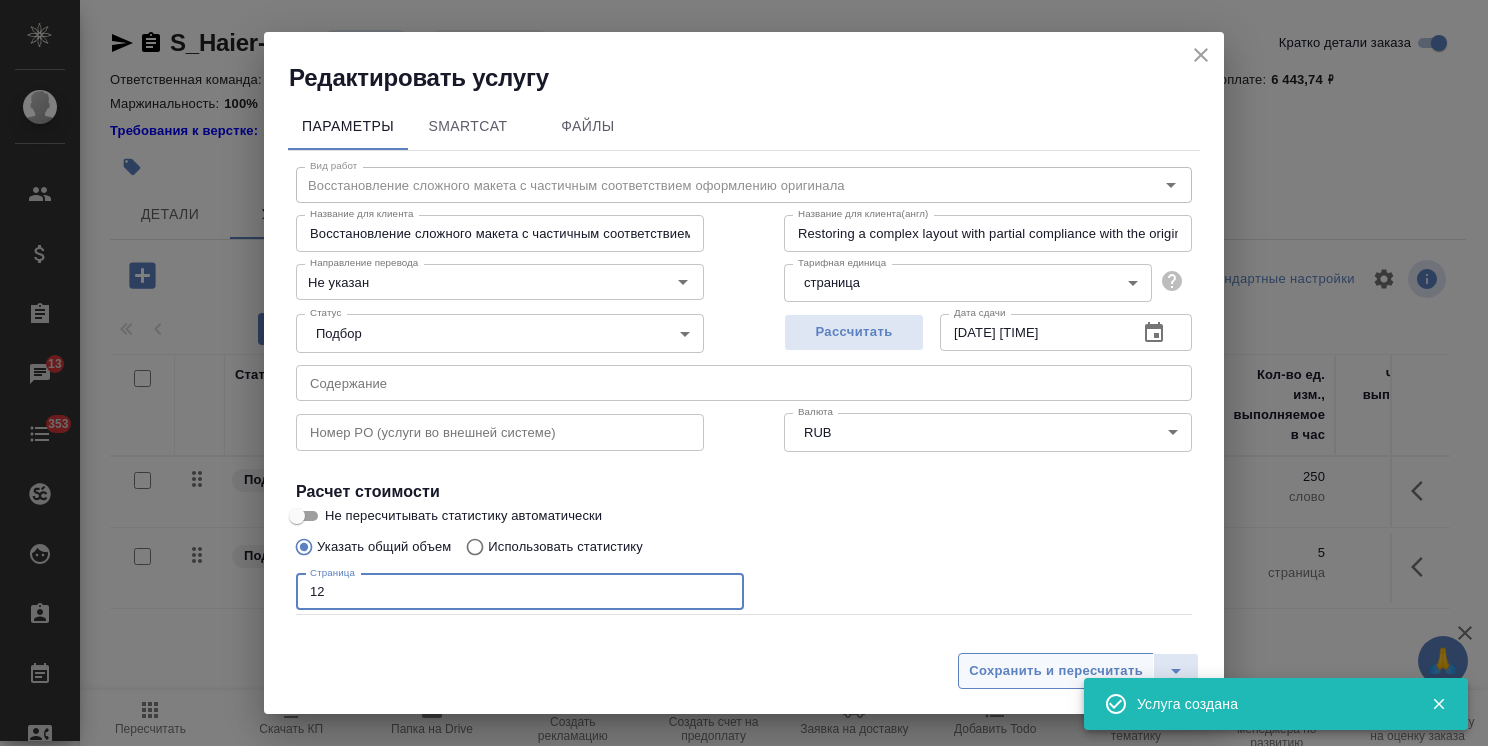 type on "12" 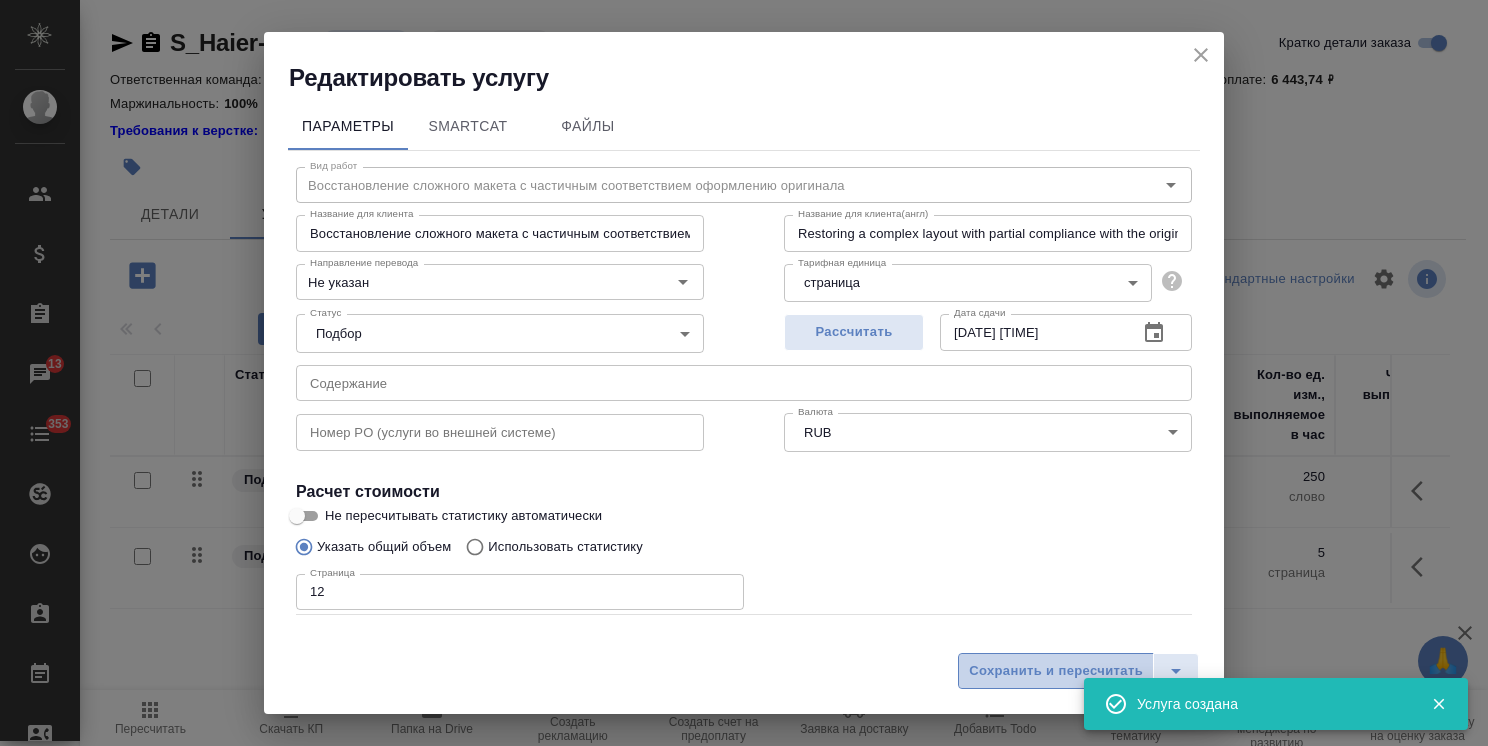 click on "Сохранить и пересчитать" at bounding box center [1056, 671] 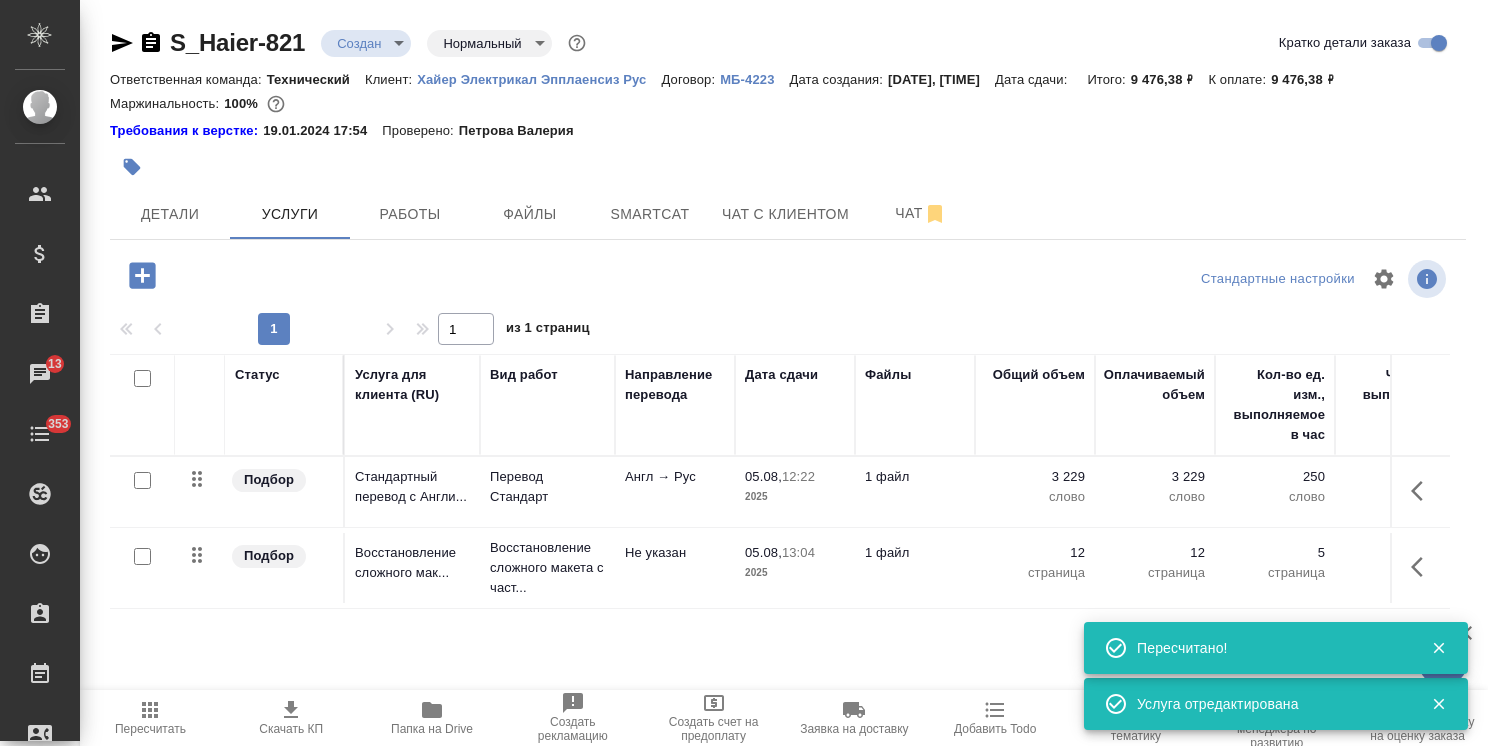 click 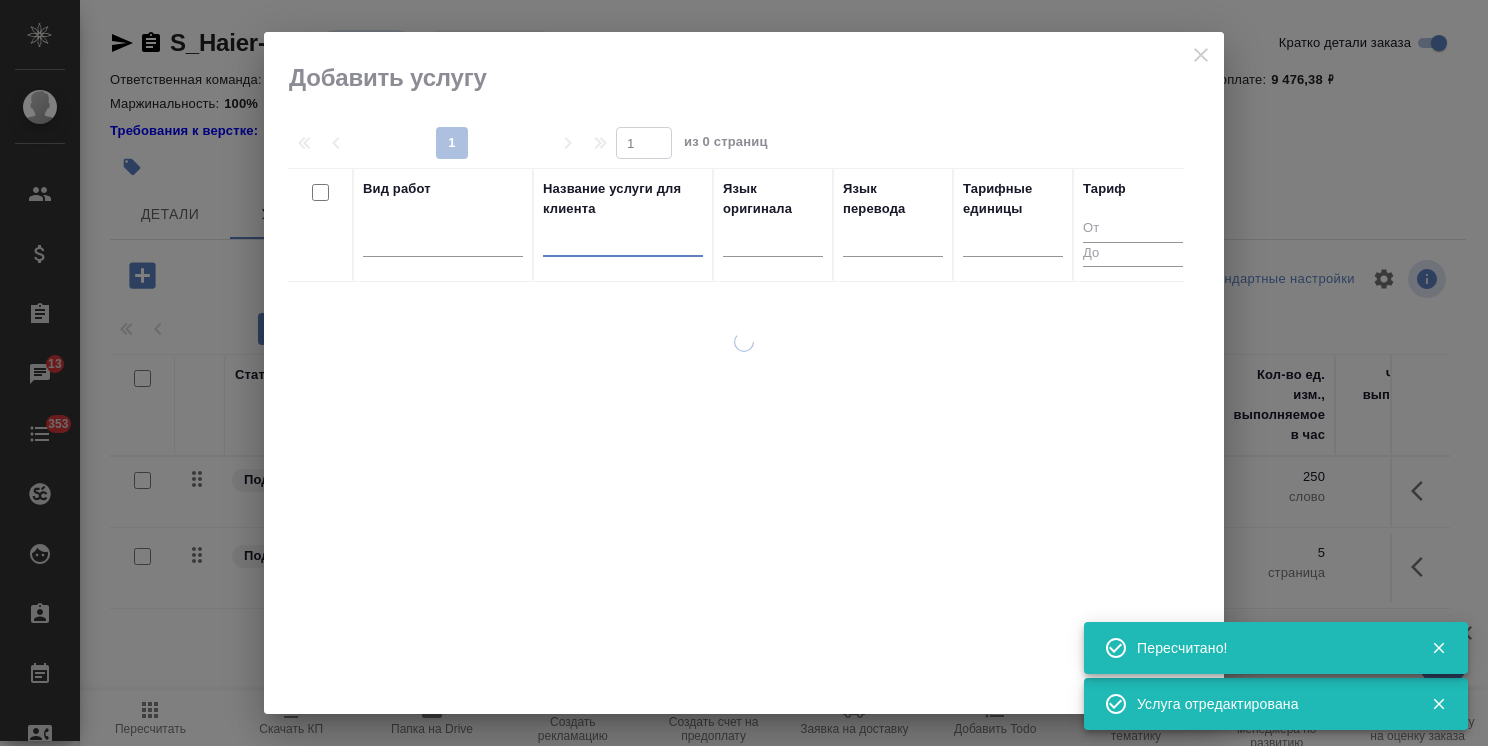 click at bounding box center [623, 244] 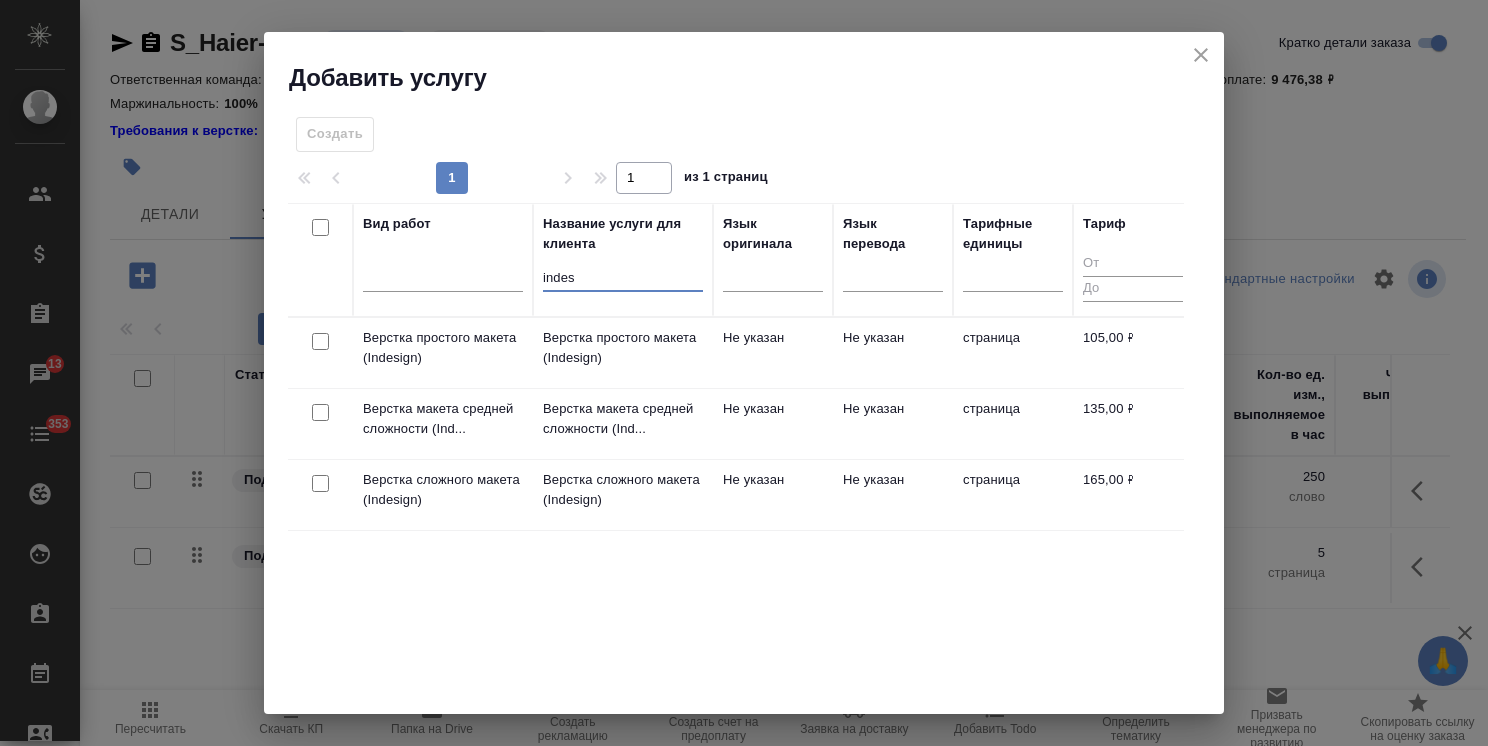 type on "indes" 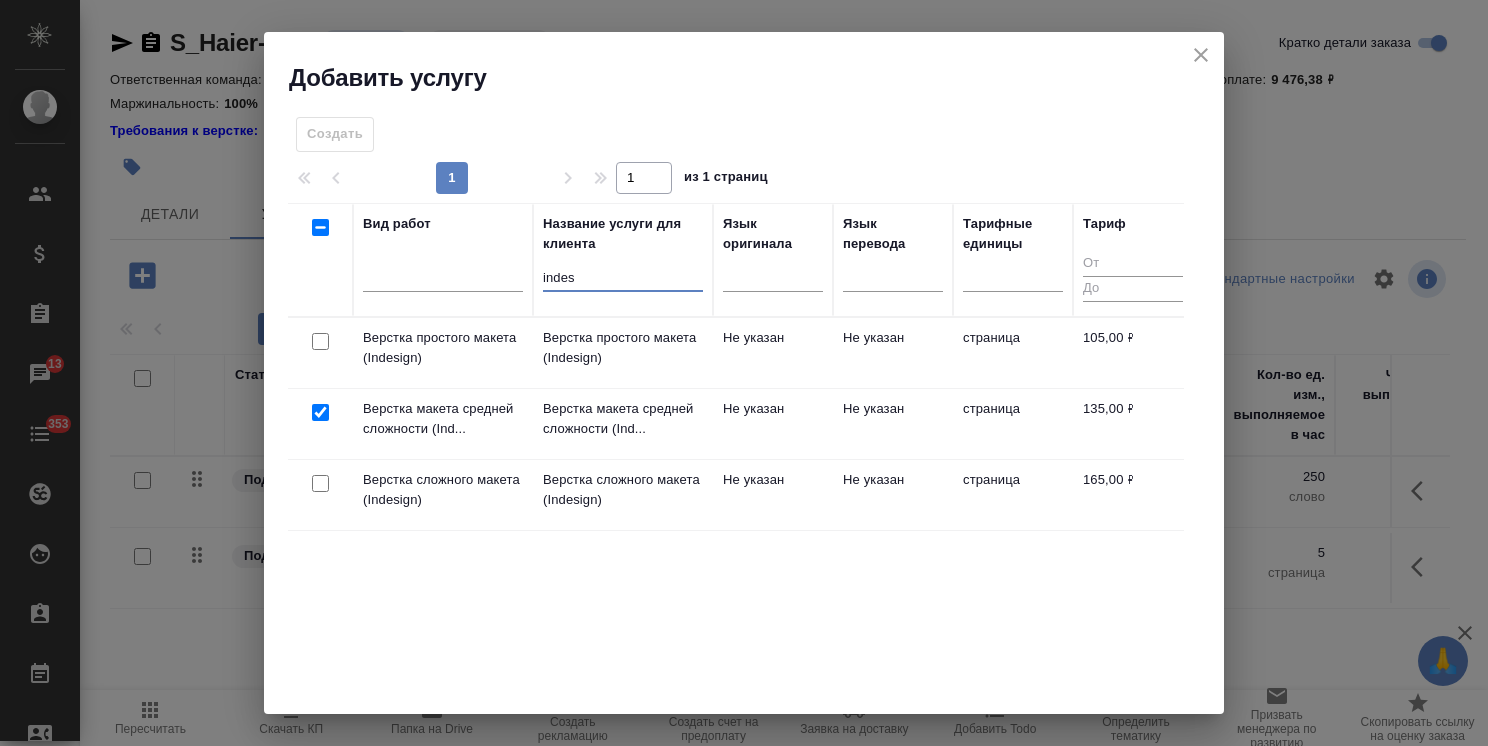checkbox on "true" 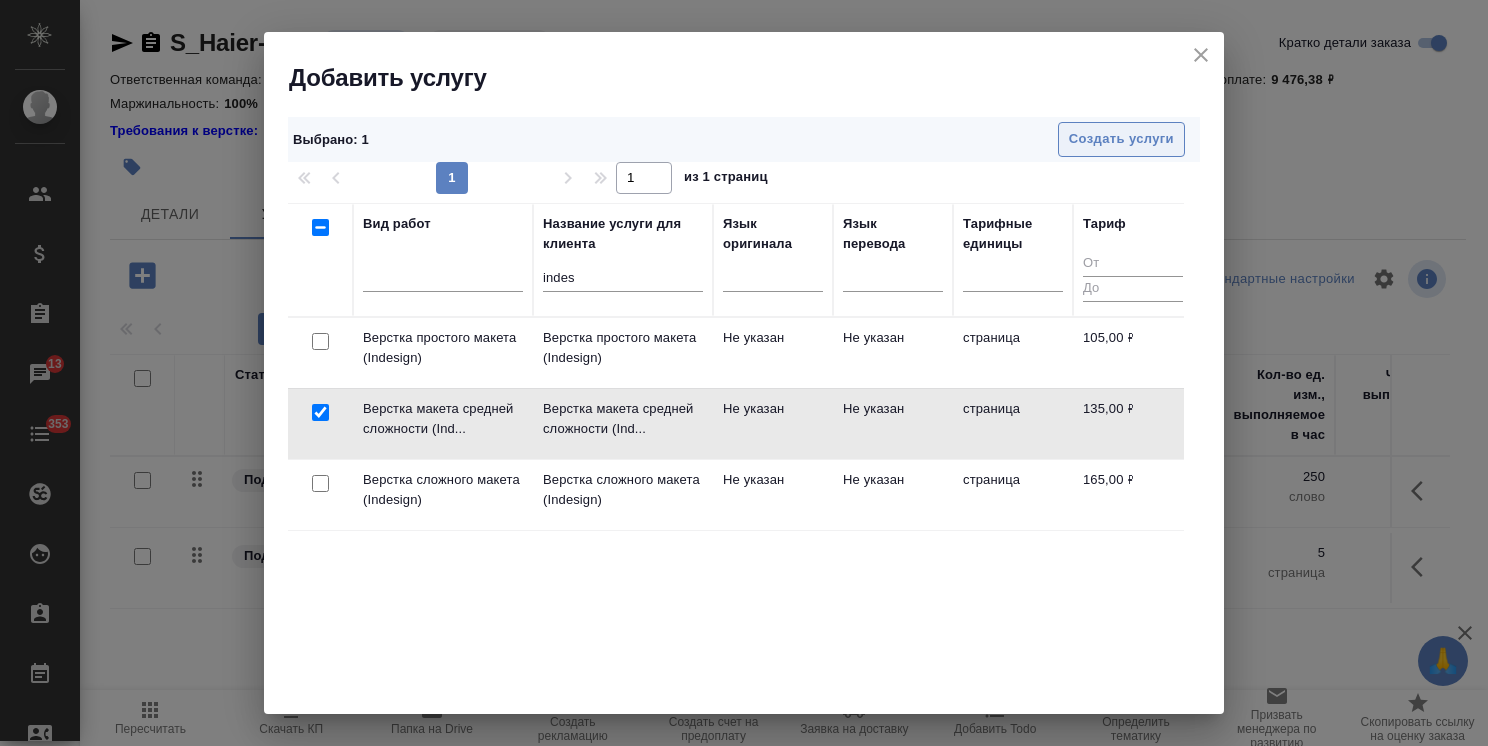 click on "Создать услуги" at bounding box center [1121, 139] 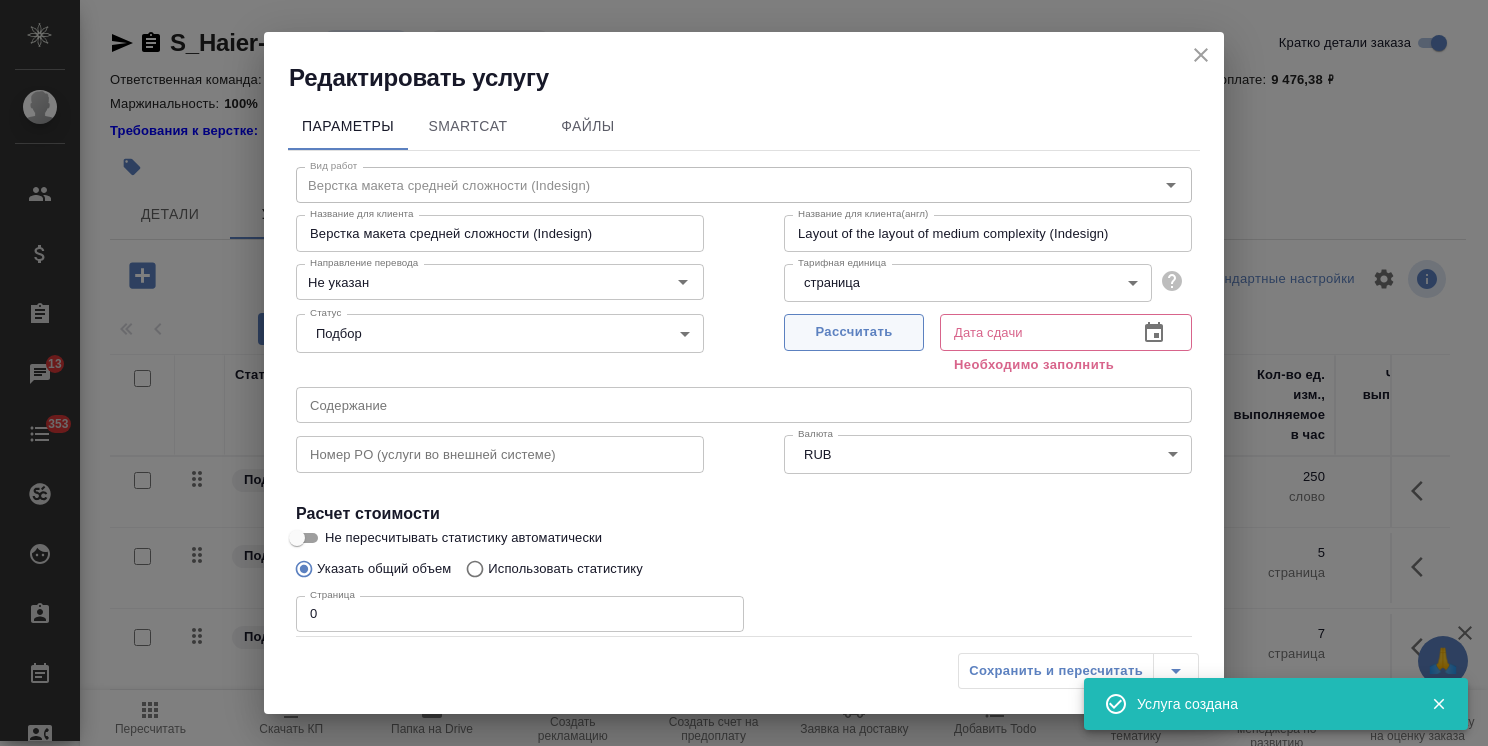 click on "Рассчитать" at bounding box center (854, 332) 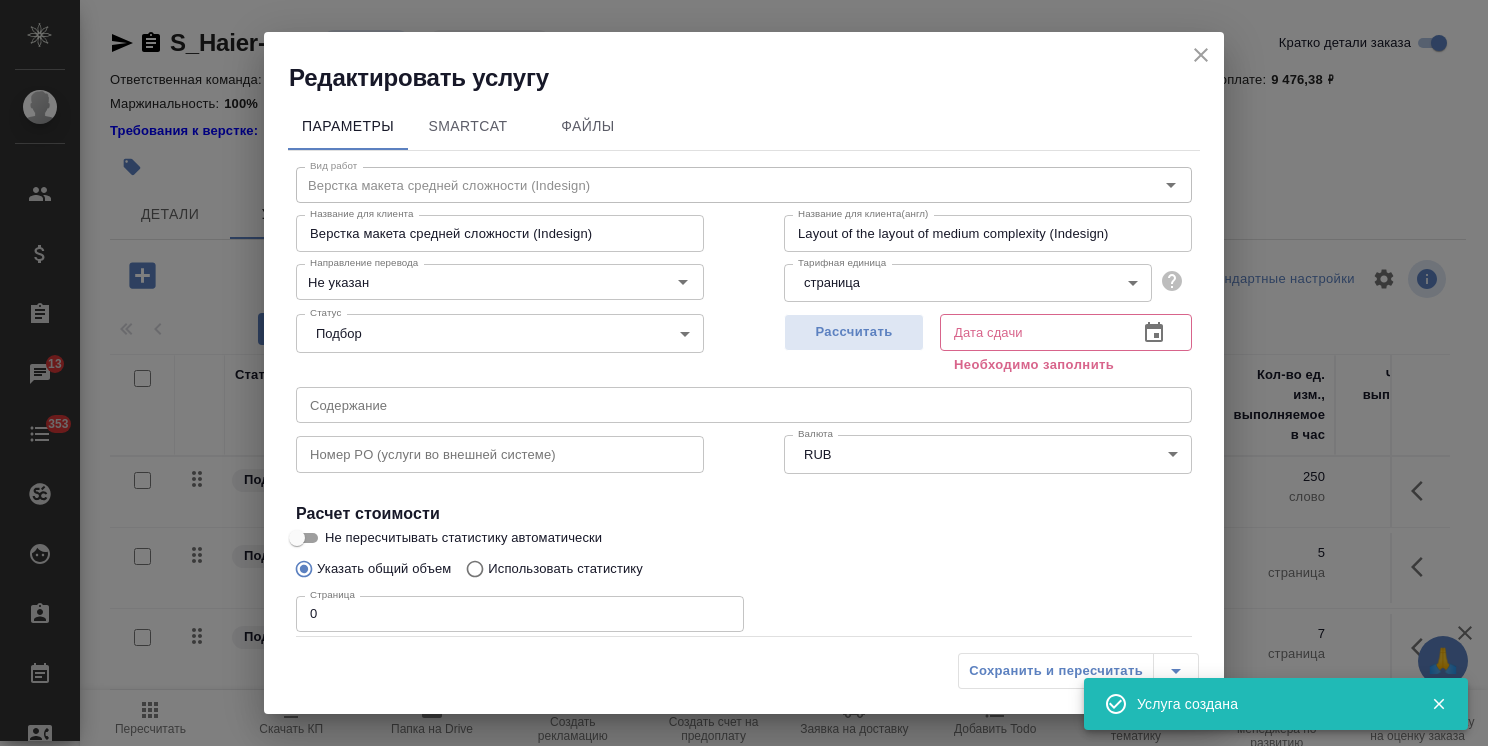 type on "[DATE] [TIME]" 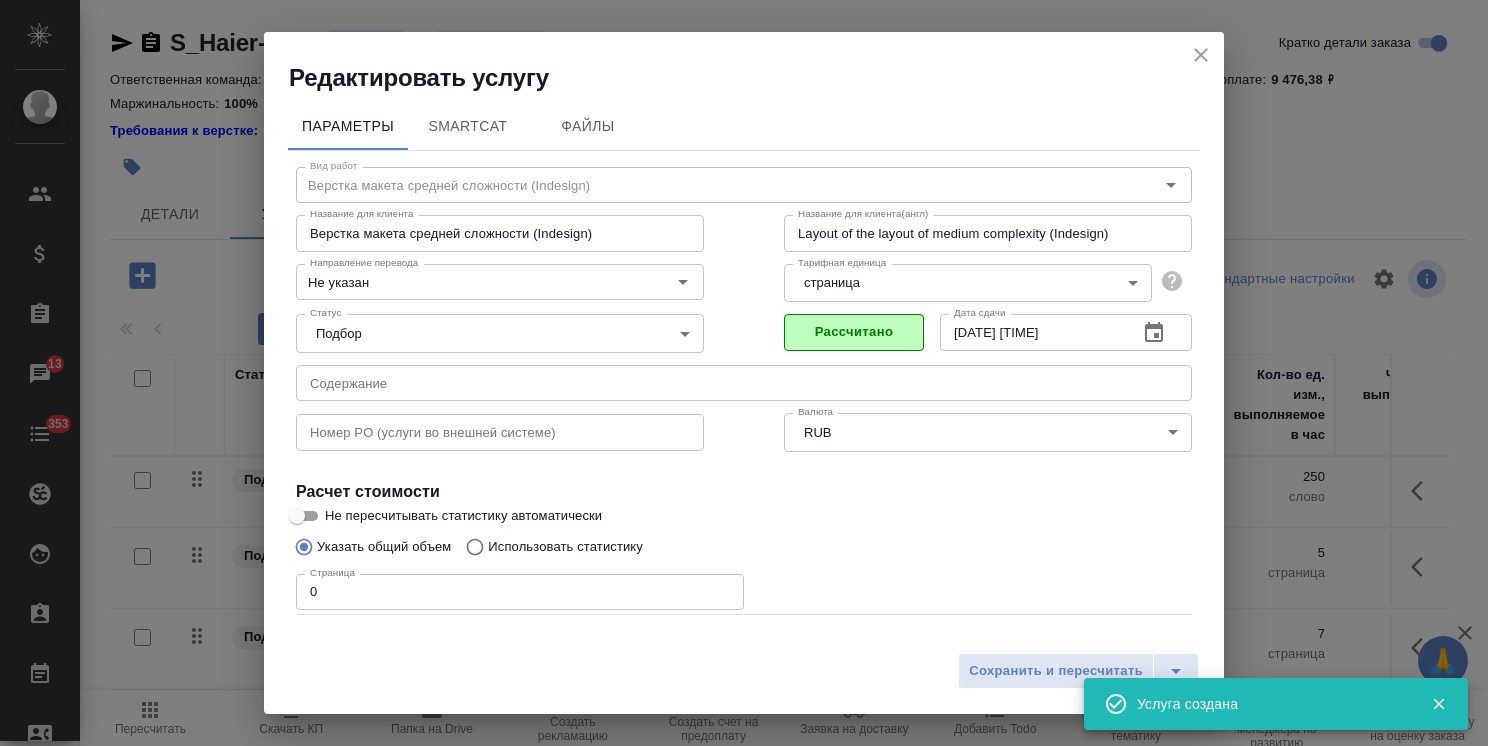 drag, startPoint x: 341, startPoint y: 594, endPoint x: 208, endPoint y: 568, distance: 135.51753 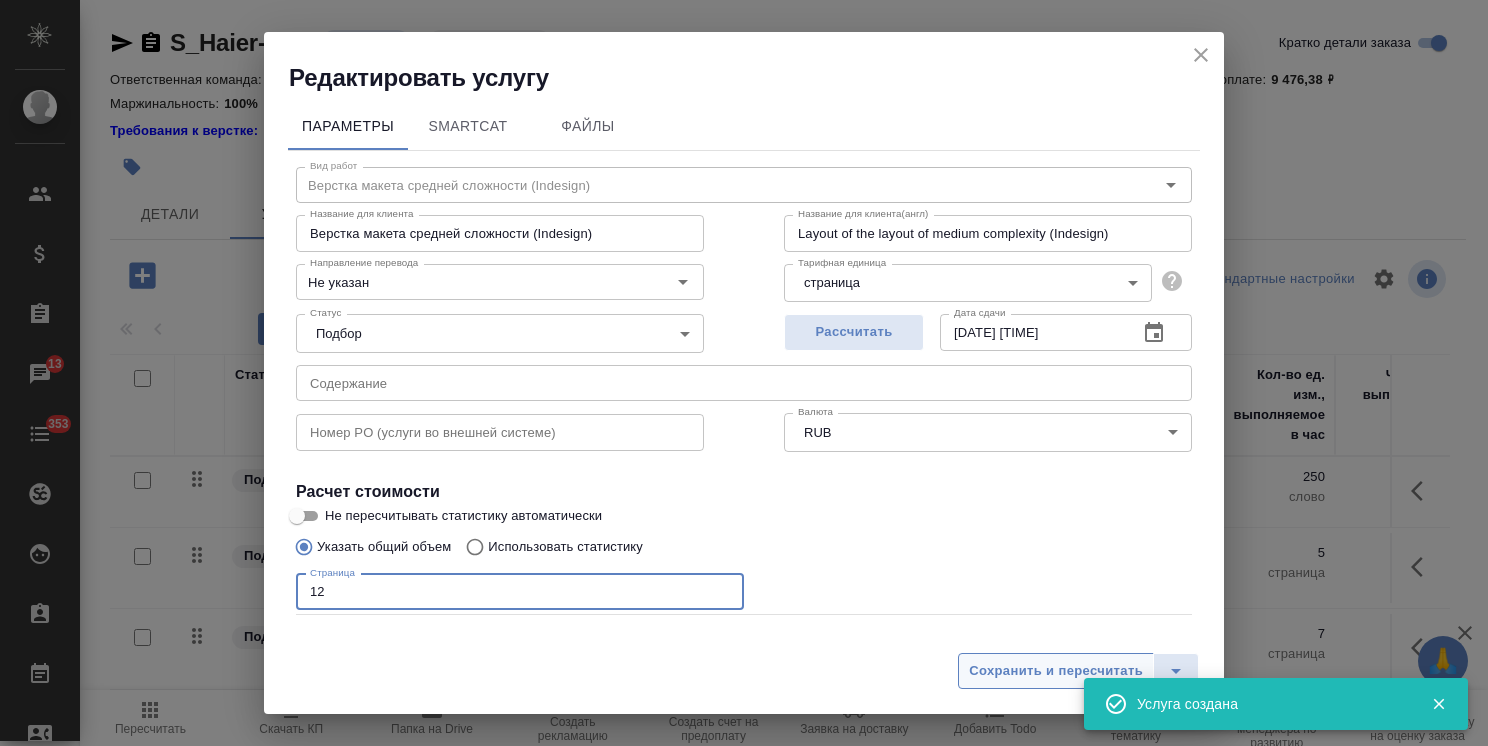 type on "12" 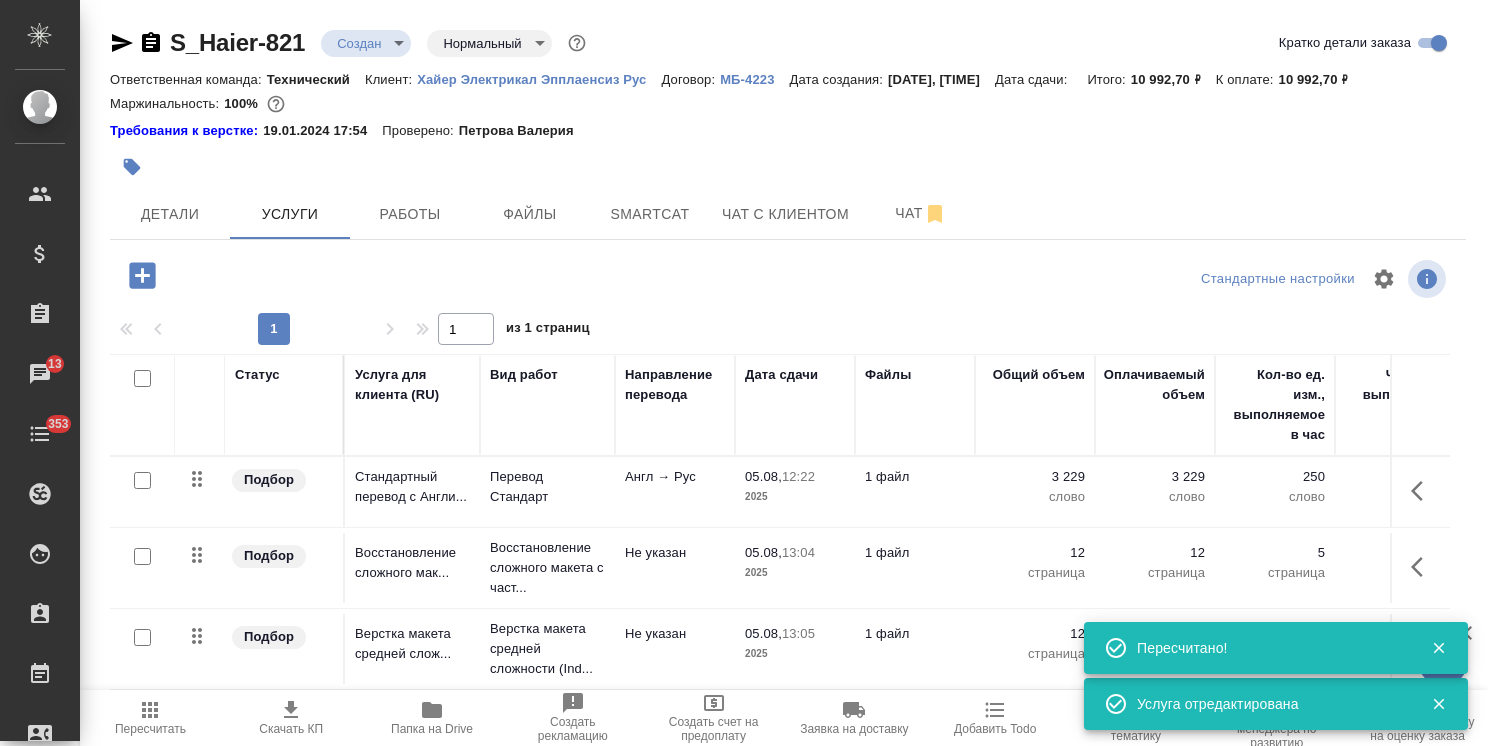 click 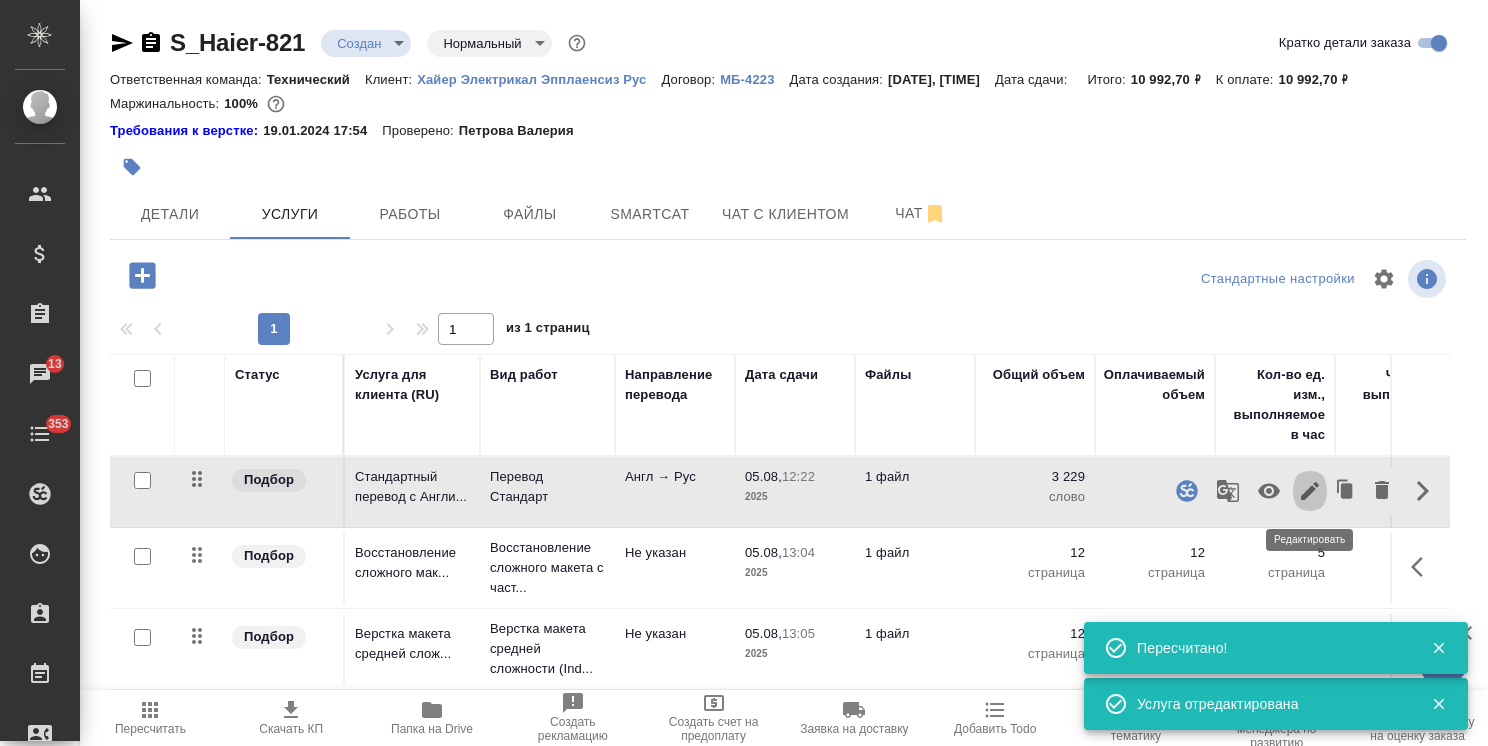 click 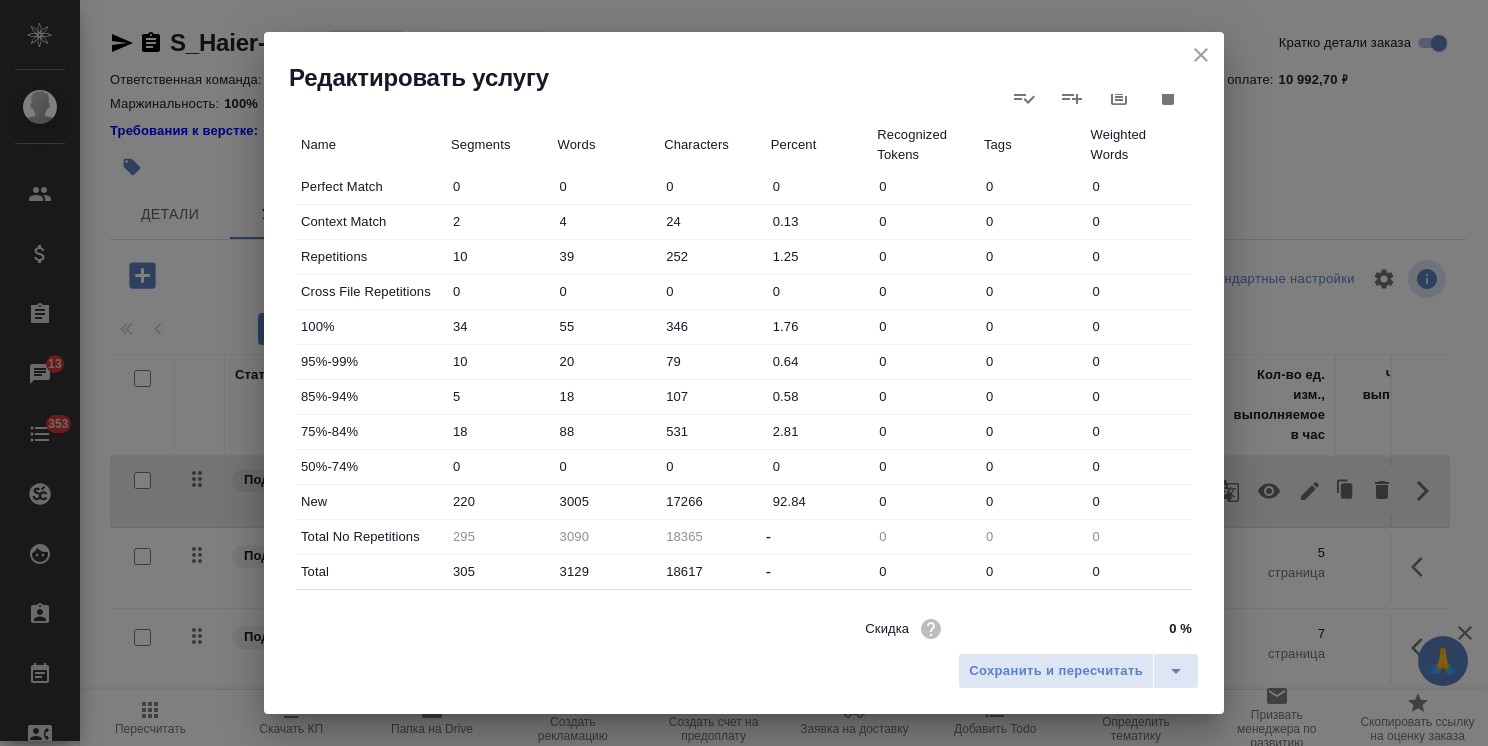 scroll, scrollTop: 614, scrollLeft: 0, axis: vertical 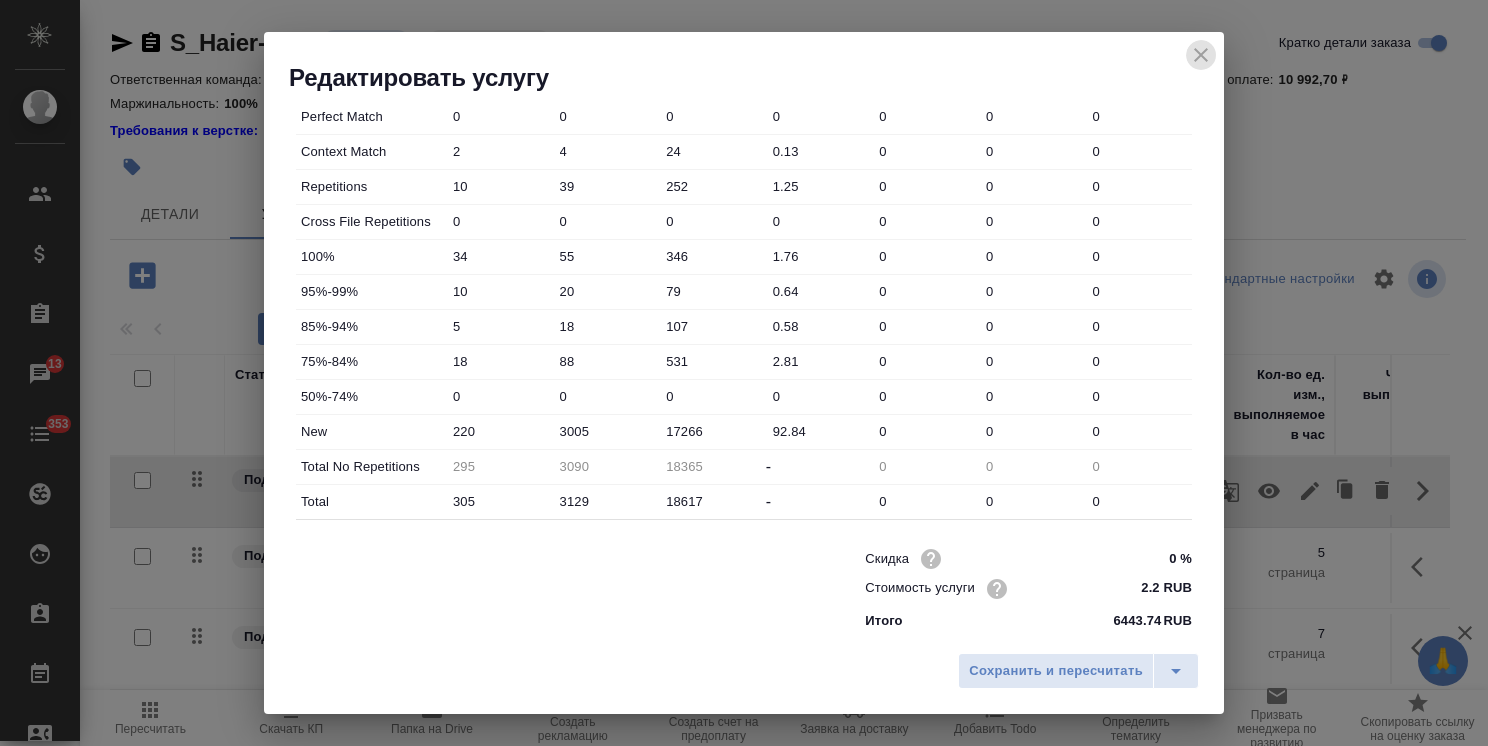 click 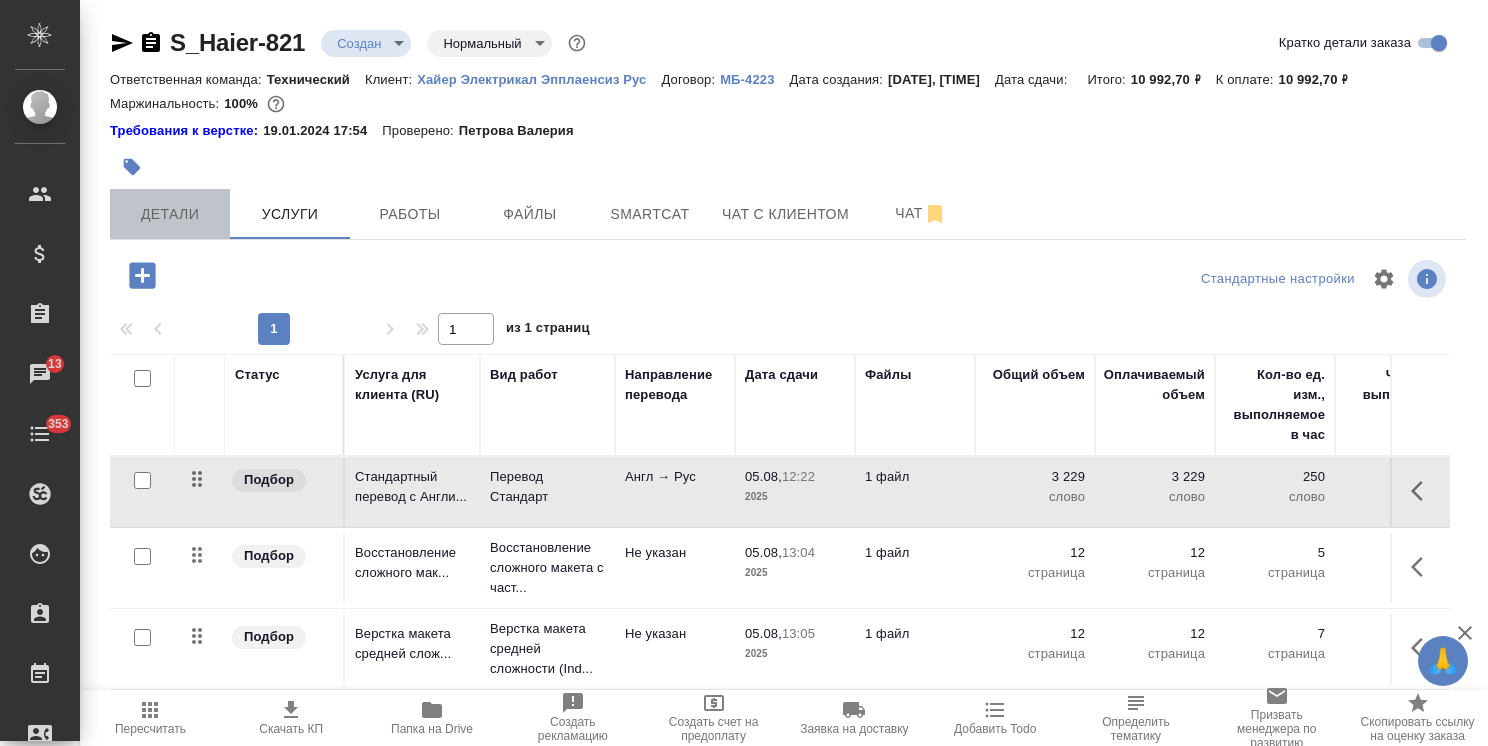 click on "Детали" at bounding box center [170, 214] 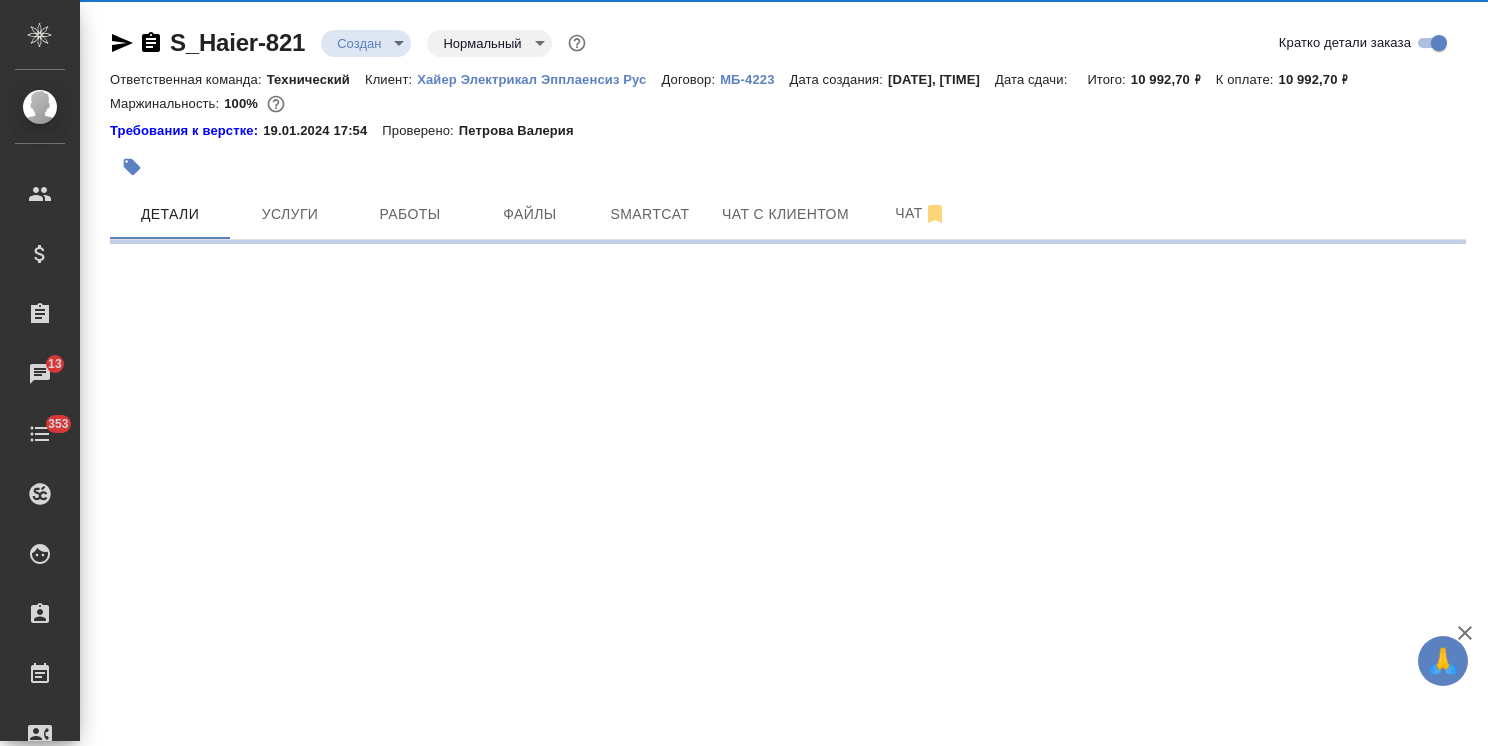 select on "RU" 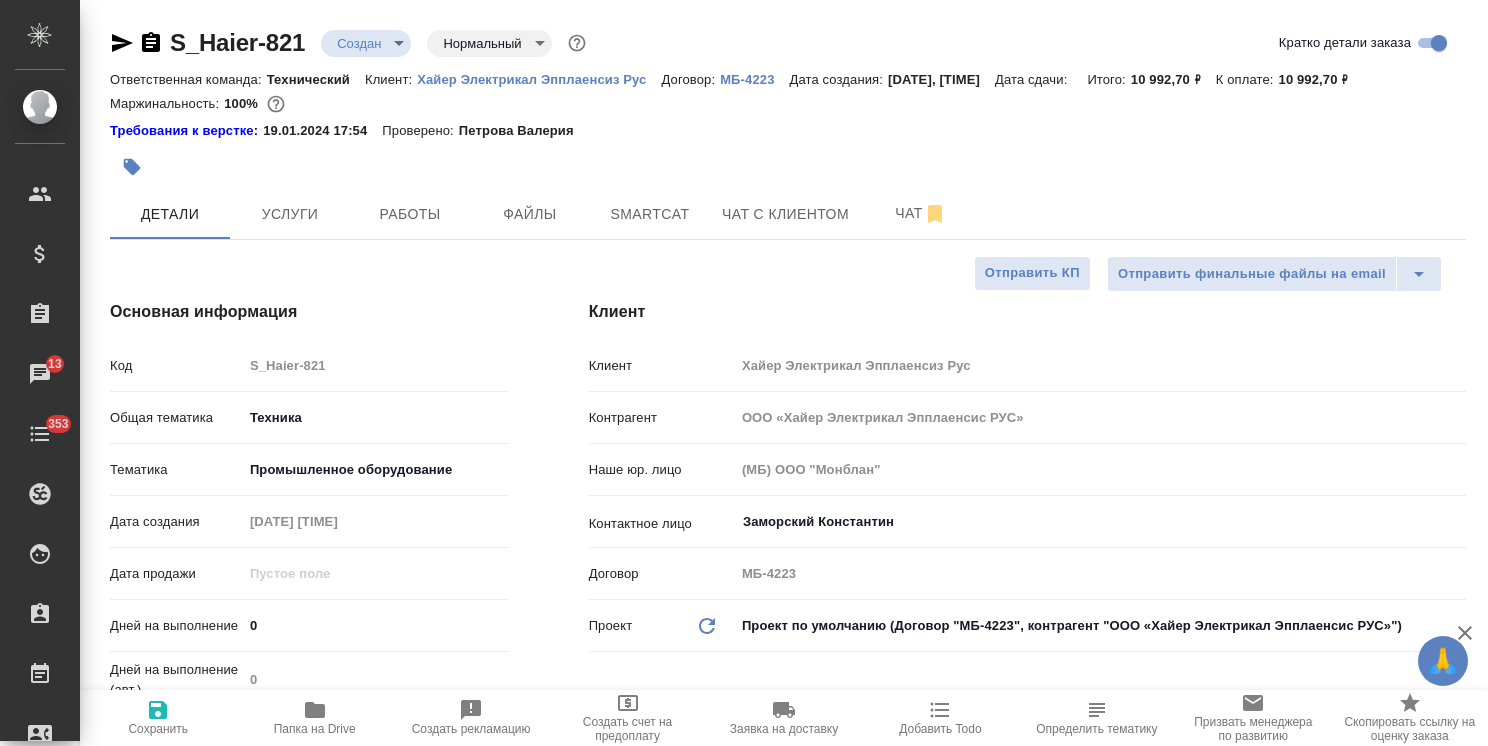 type on "x" 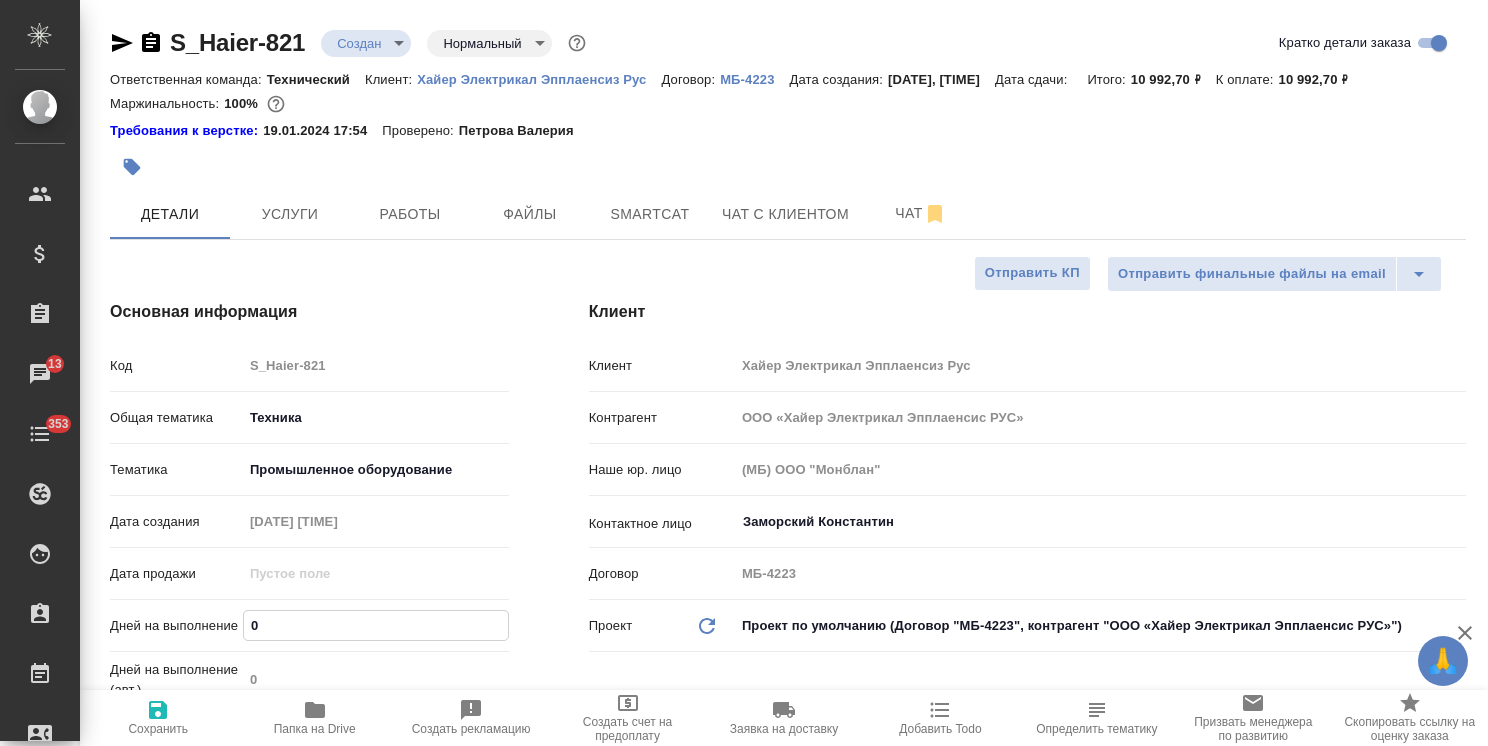 drag, startPoint x: 284, startPoint y: 621, endPoint x: 228, endPoint y: 623, distance: 56.0357 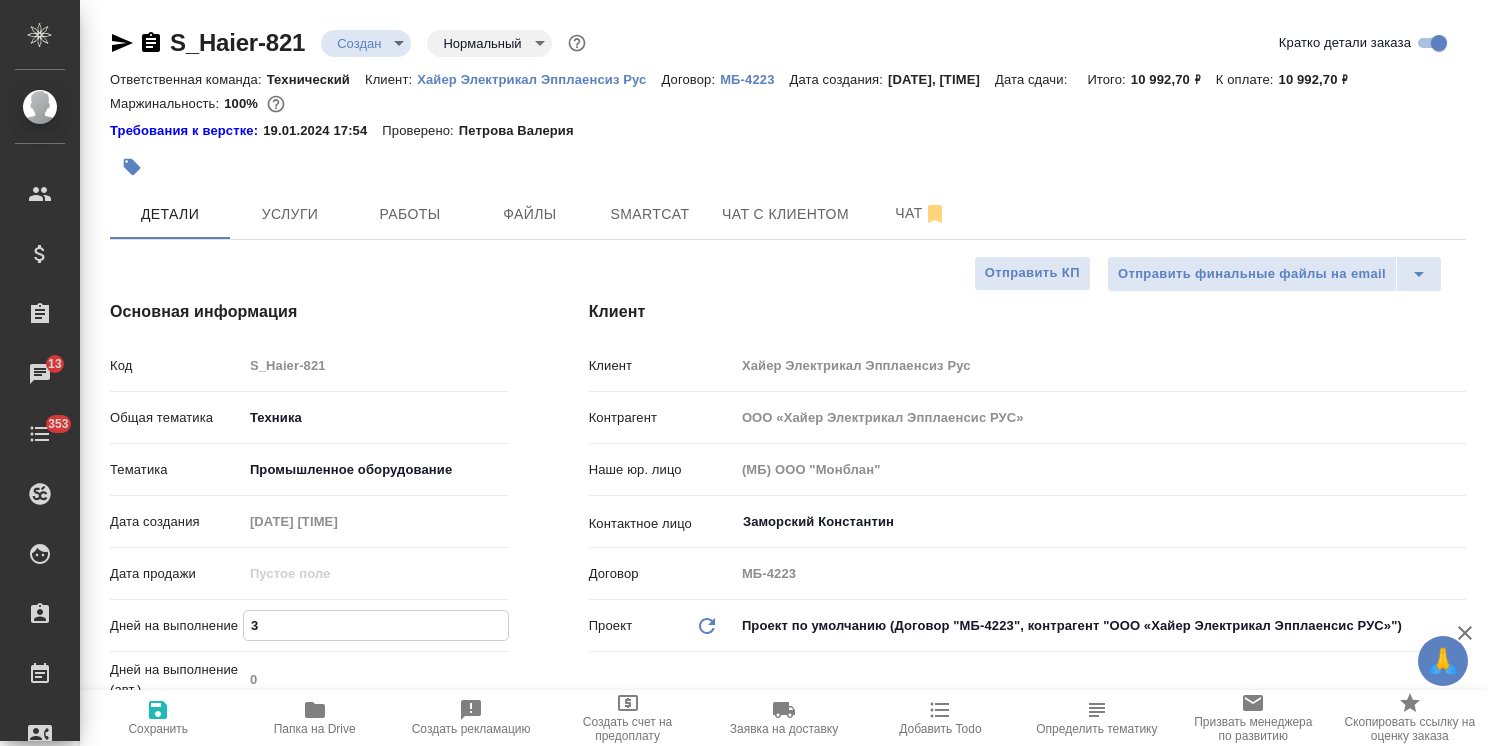 type on "3" 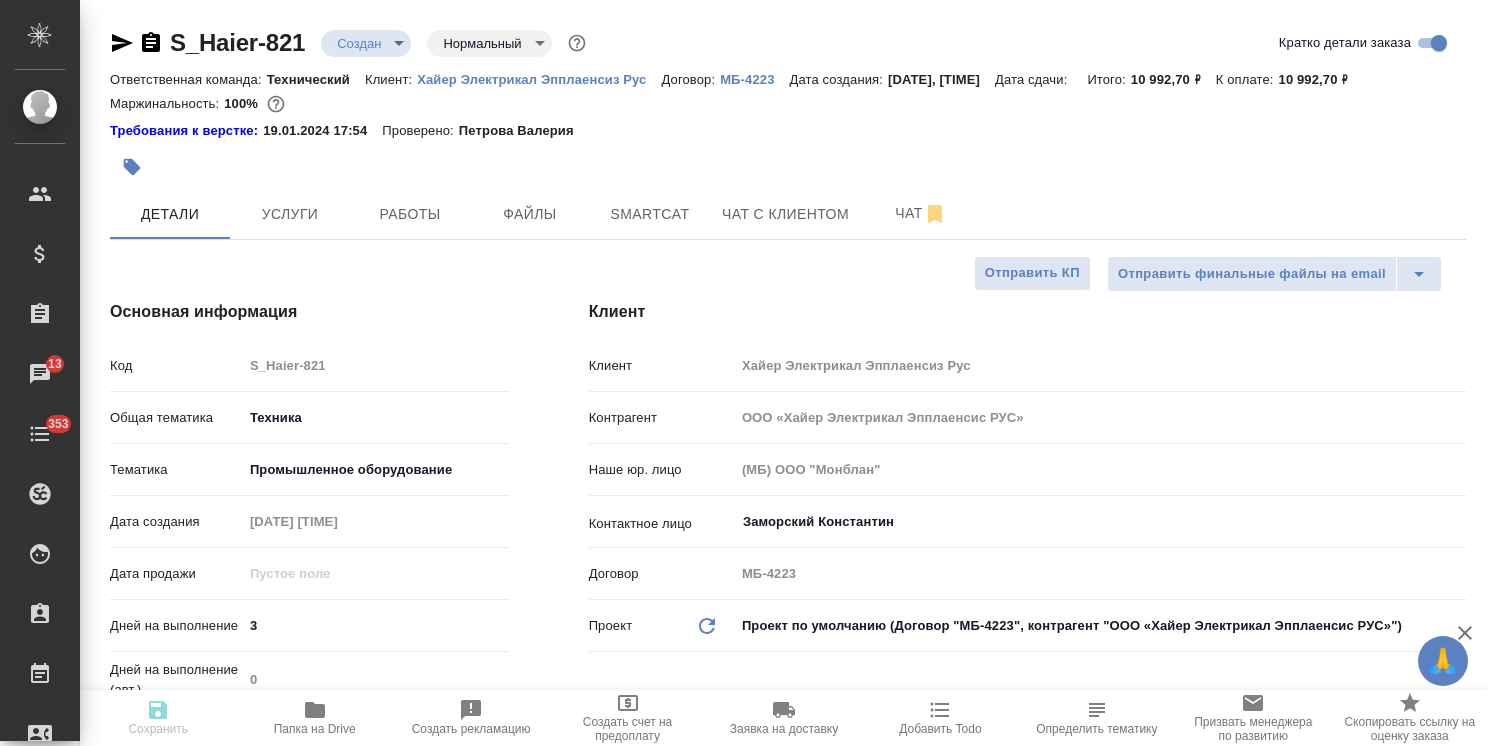type on "x" 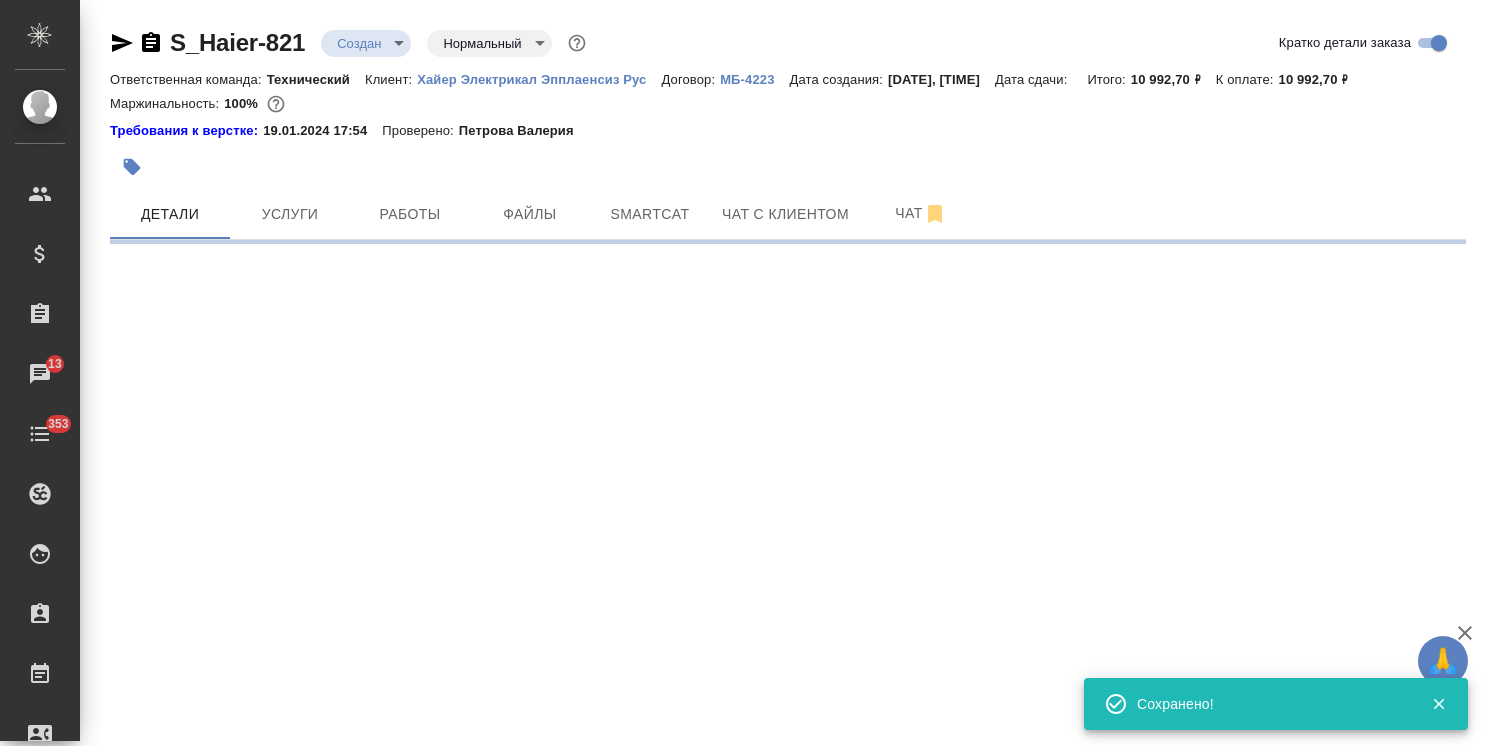 select on "RU" 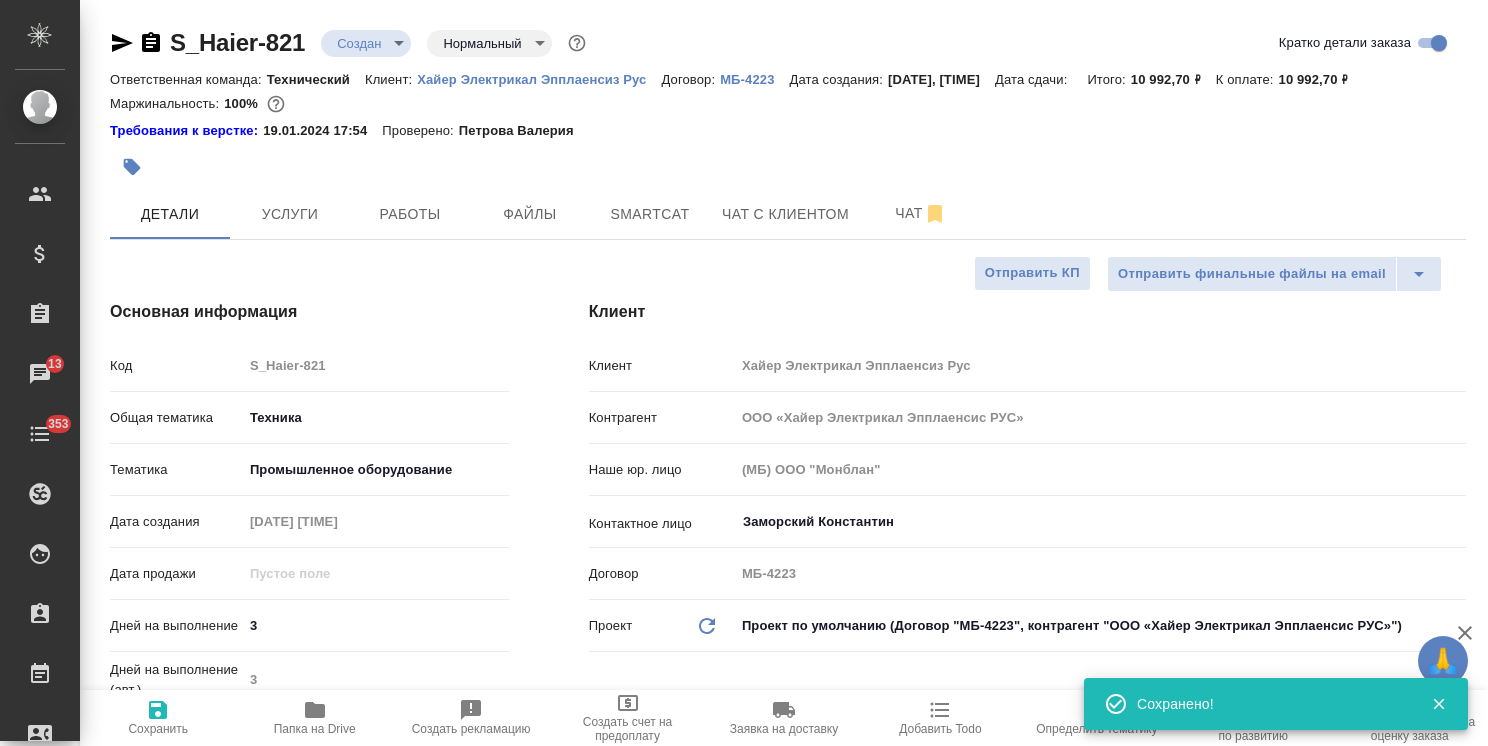 type on "x" 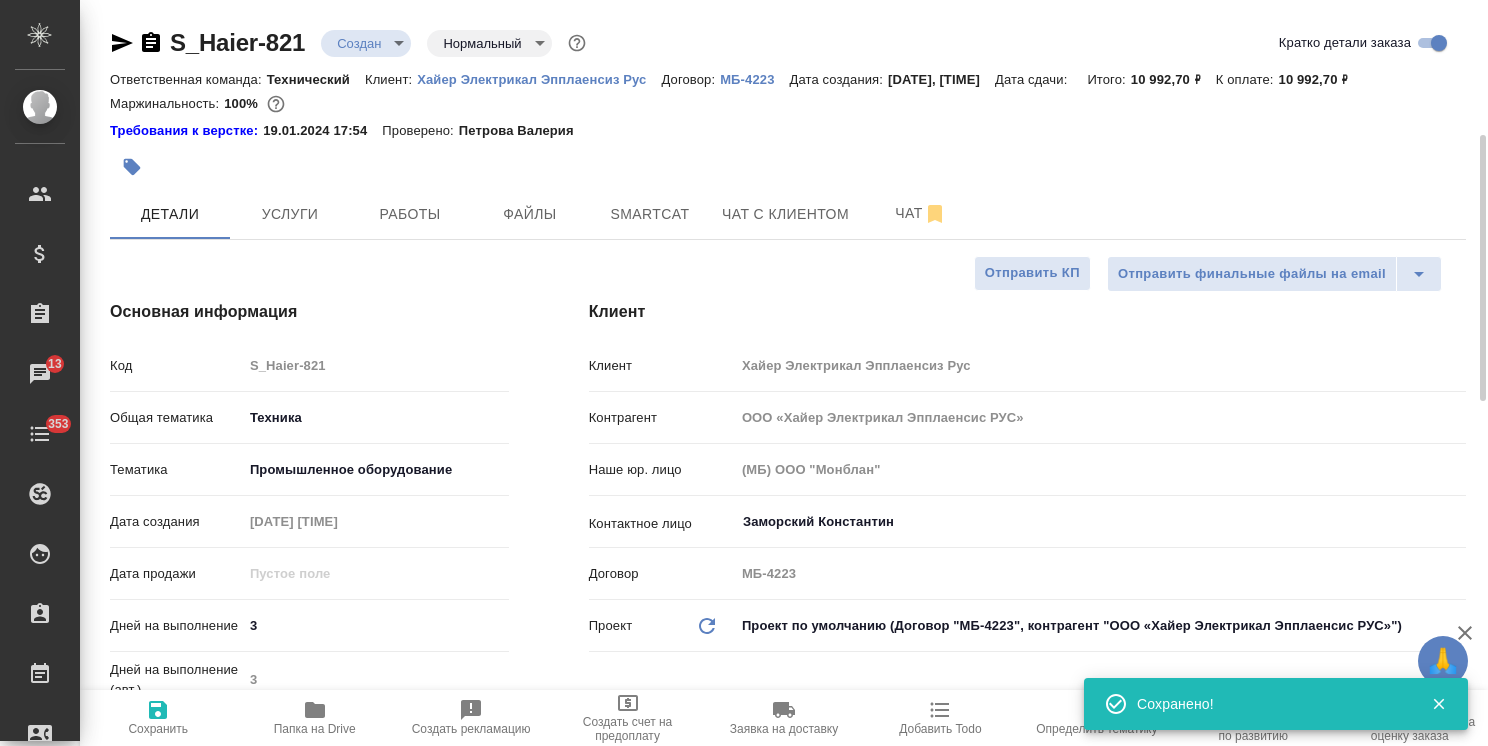 scroll, scrollTop: 0, scrollLeft: 0, axis: both 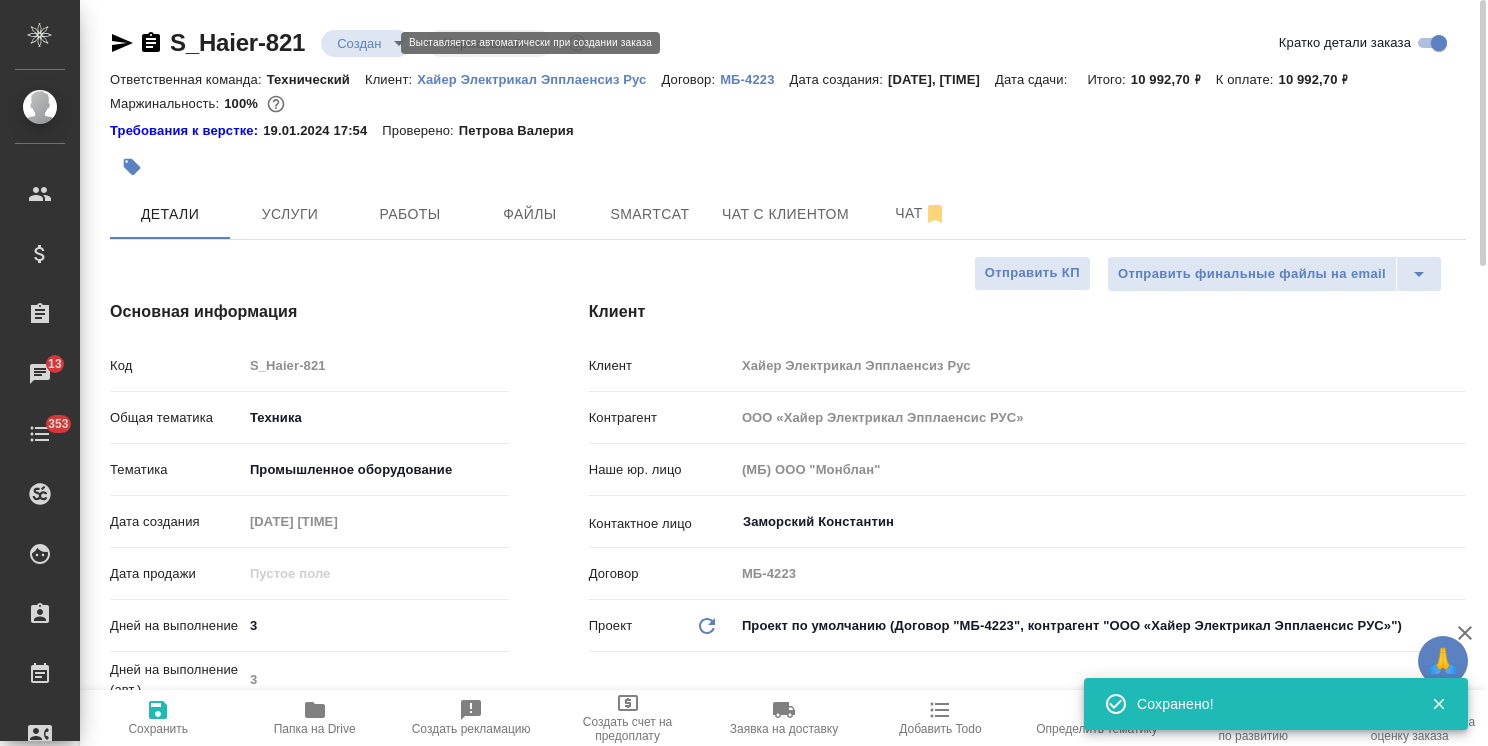click on "AWATERA Usmanova Olga Клиенты Спецификации Заказы 13 Чаты 353 Todo Проекты SC Исполнители Кандидаты Работы Входящие заявки Заявки на доставку Рекламации Проекты процессинга Конференции Выйти S_Haier-821 Создан new Нормальный normal Кратко детали заказа Ответственная команда: Технический Клиент: Хайер Электрикал Эпплаенсиз Рус Договор: МБ-4223 Дата создания: [DATE], [TIME] Дата сдачи: Итого: 10 992,70 ₽ К оплате: 10 992,70 ₽ Маржинальность: 100% Требования к верстке: [DATE] [TIME] Проверено: Петрова Валерия Детали Услуги Работы Файлы Smartcat Чат с клиентом Чат Код S_Haier-821 3" at bounding box center [744, 373] 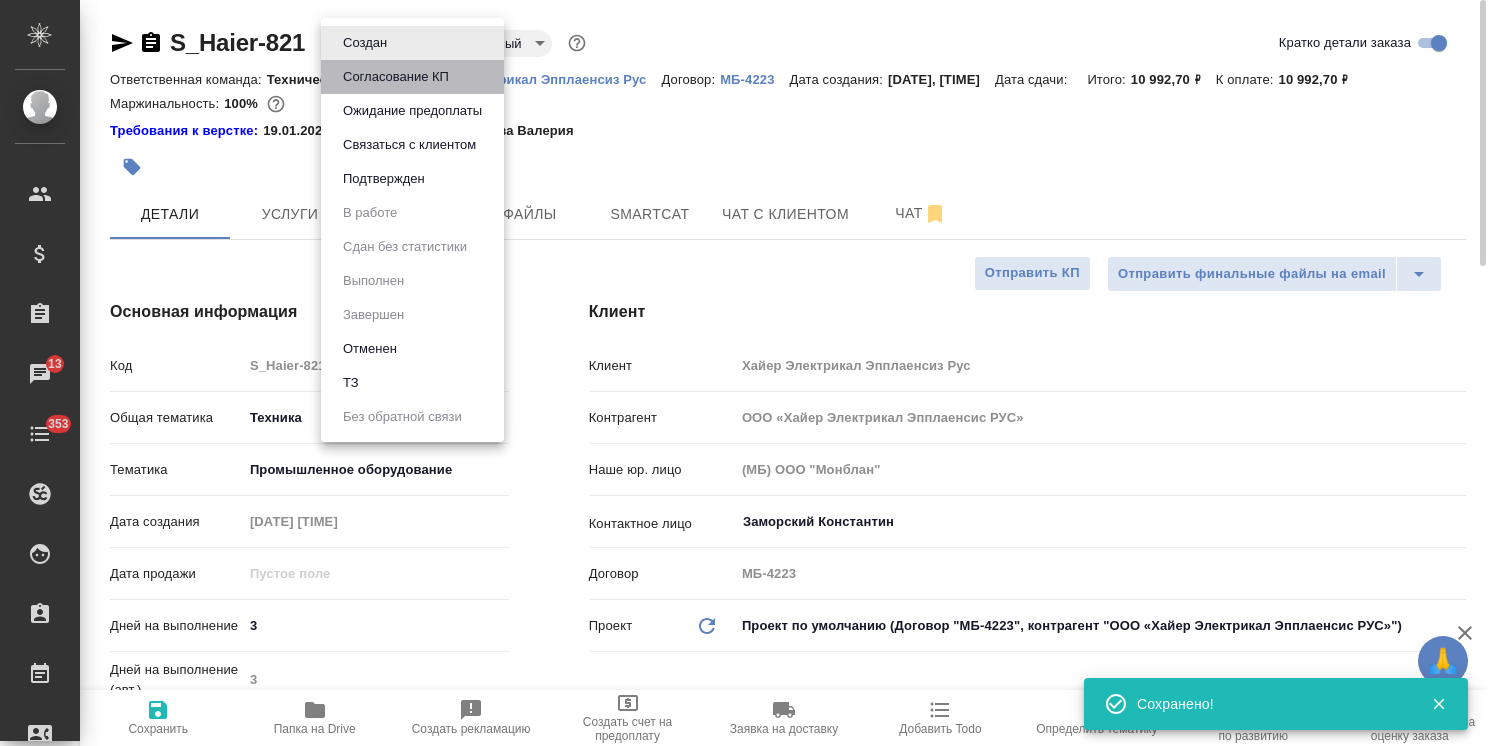 click on "Согласование КП" at bounding box center [365, 43] 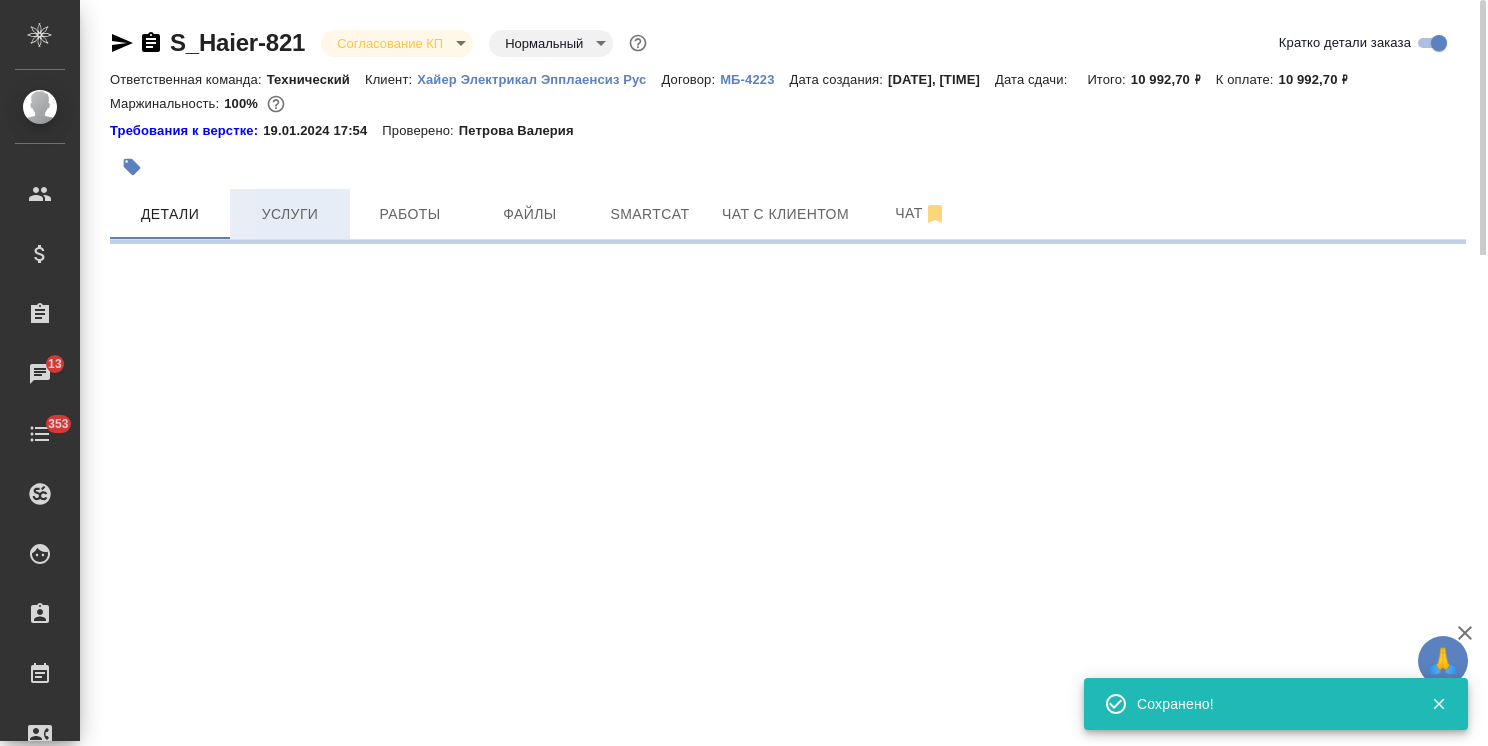 click on "Услуги" at bounding box center (290, 214) 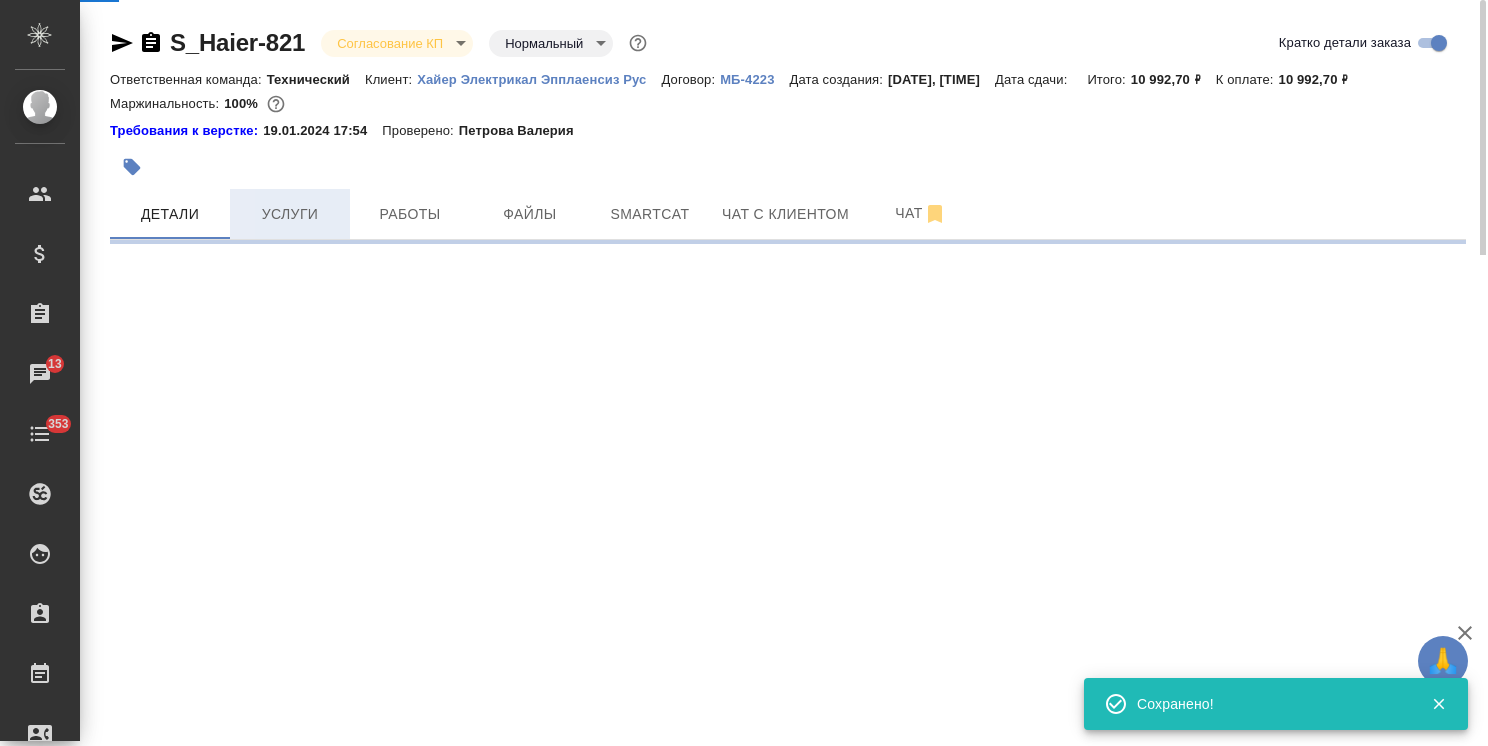 select on "RU" 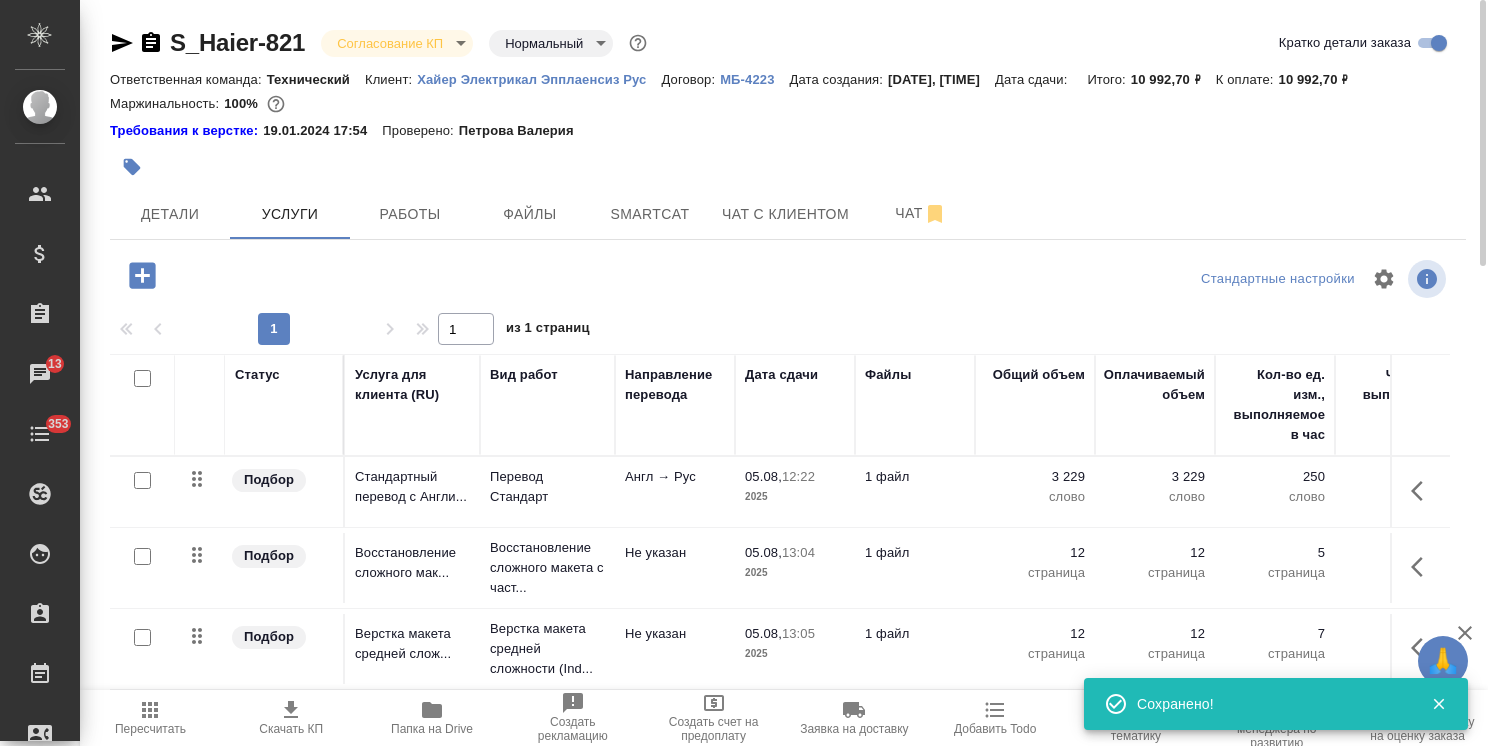 scroll, scrollTop: 88, scrollLeft: 0, axis: vertical 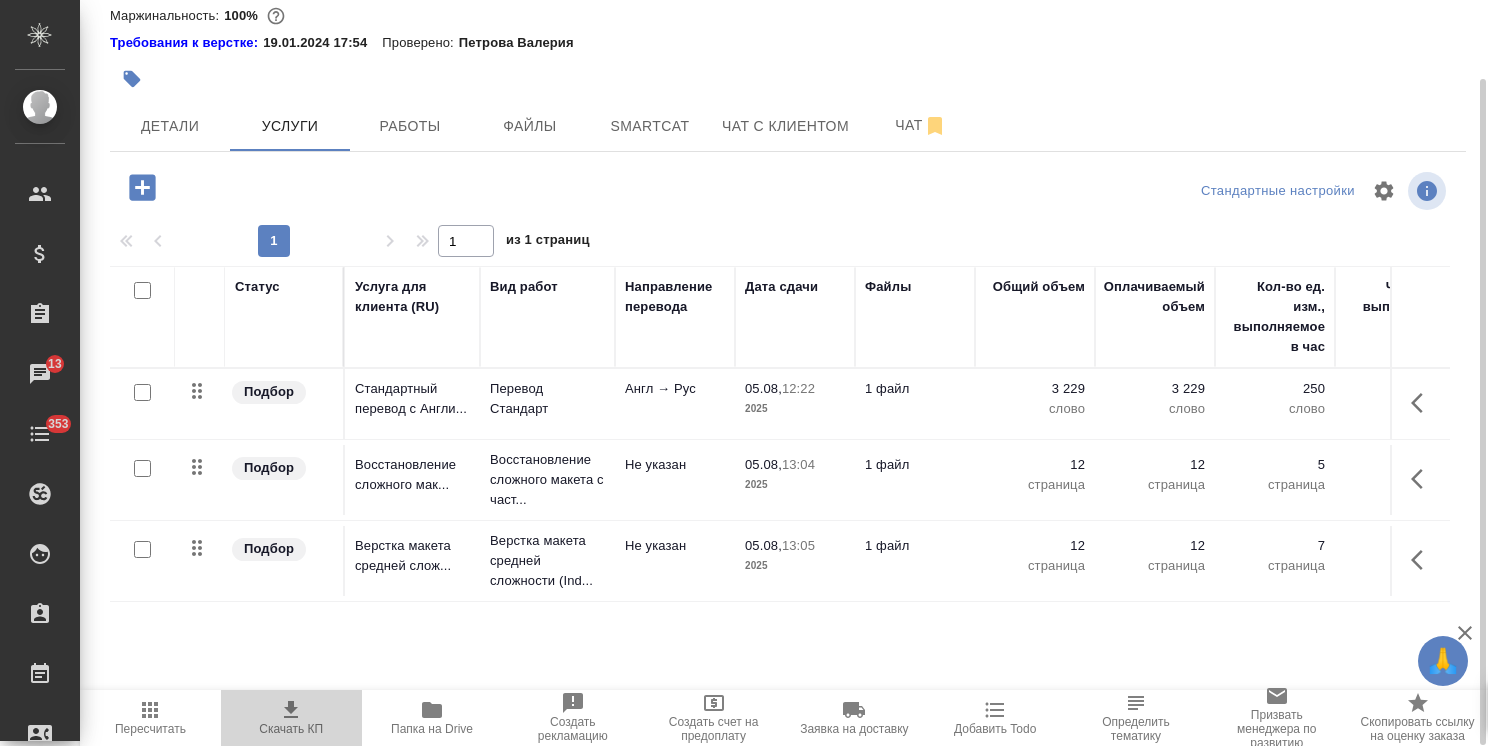 click 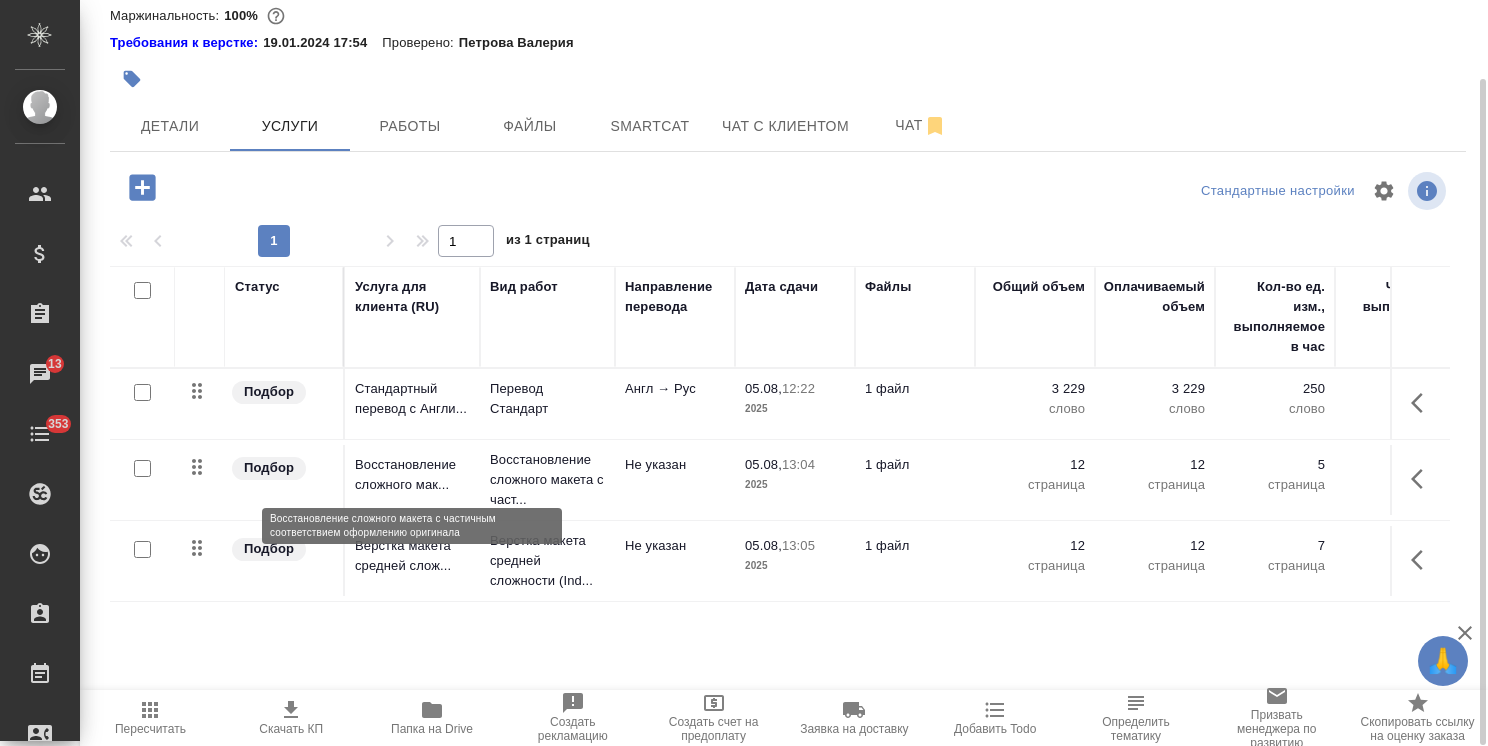 scroll, scrollTop: 0, scrollLeft: 0, axis: both 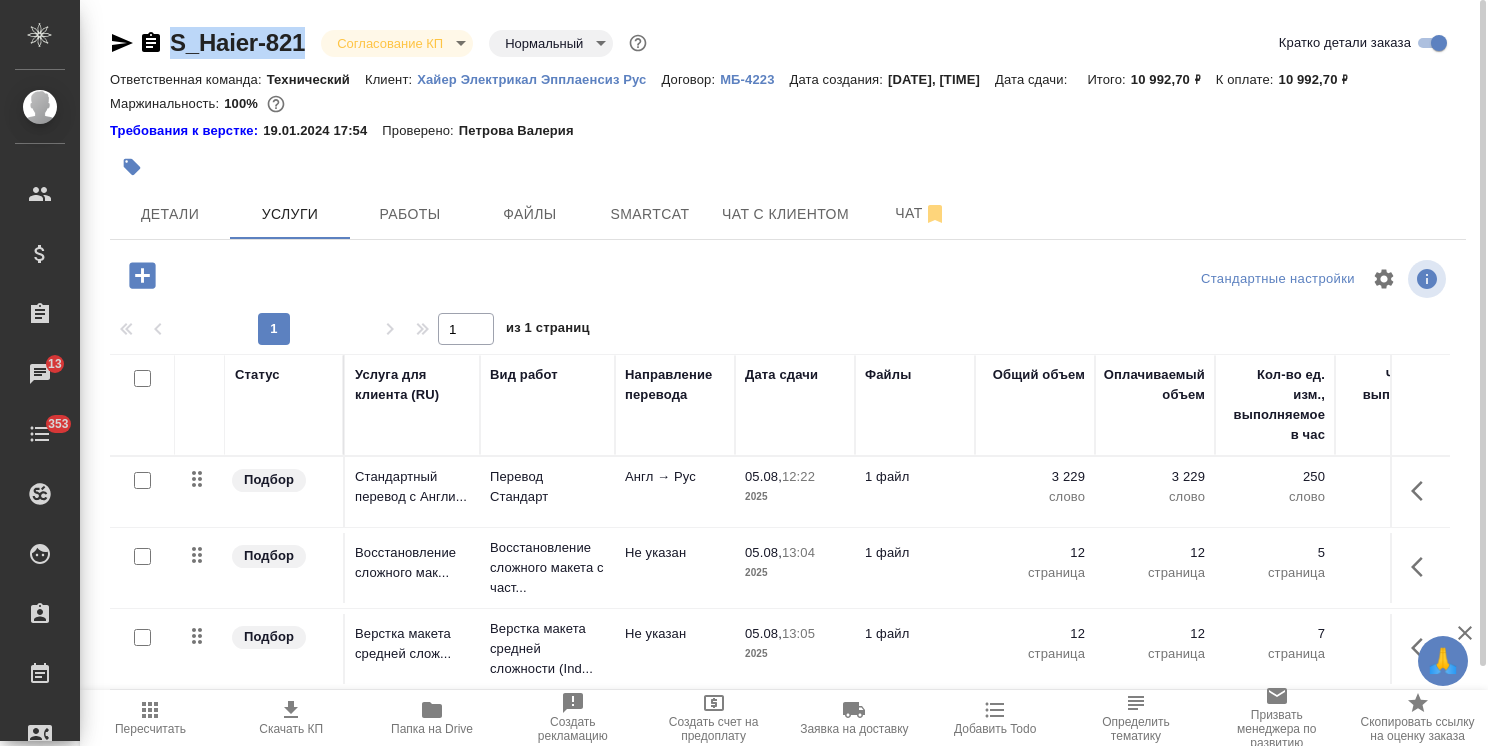 drag, startPoint x: 315, startPoint y: 22, endPoint x: 104, endPoint y: 16, distance: 211.0853 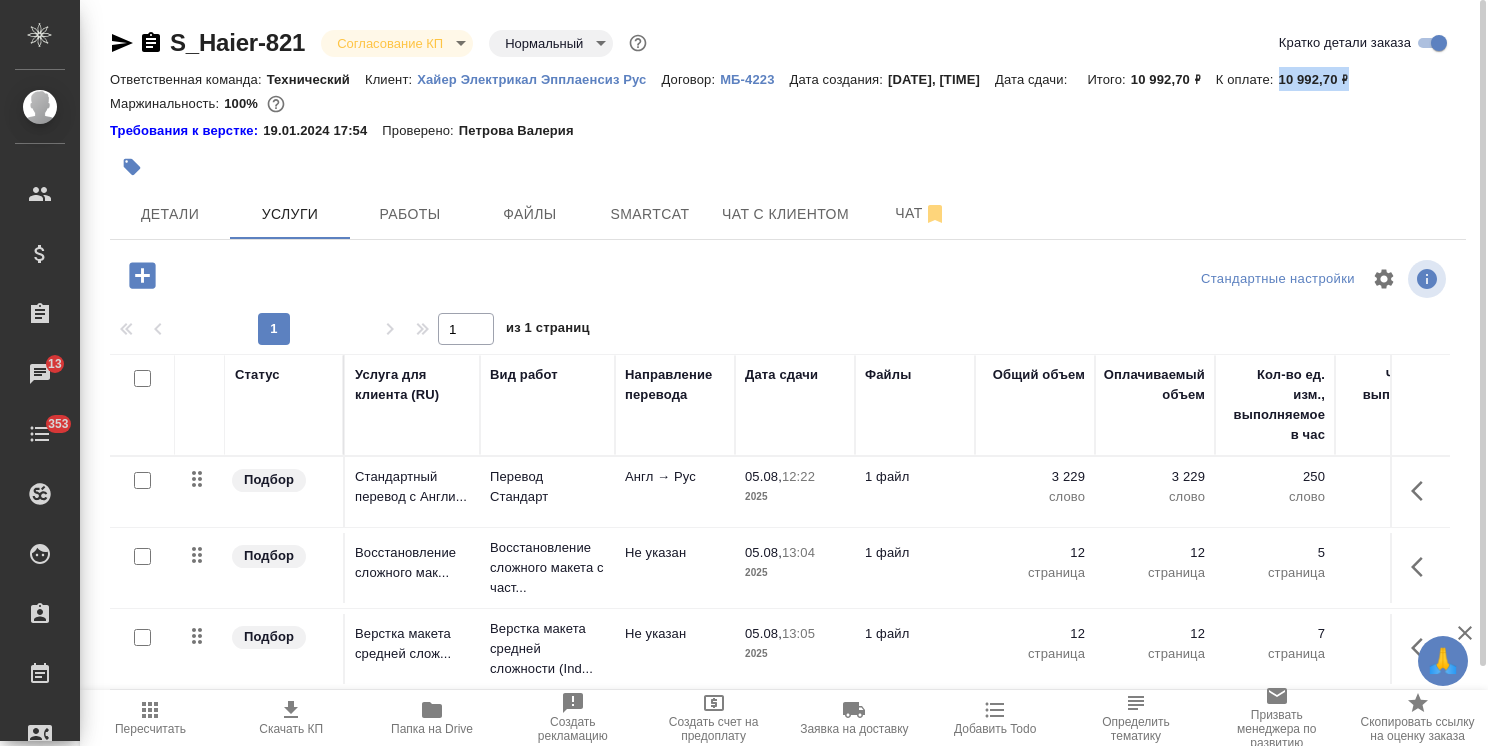 drag, startPoint x: 1371, startPoint y: 78, endPoint x: 1296, endPoint y: 87, distance: 75.53807 